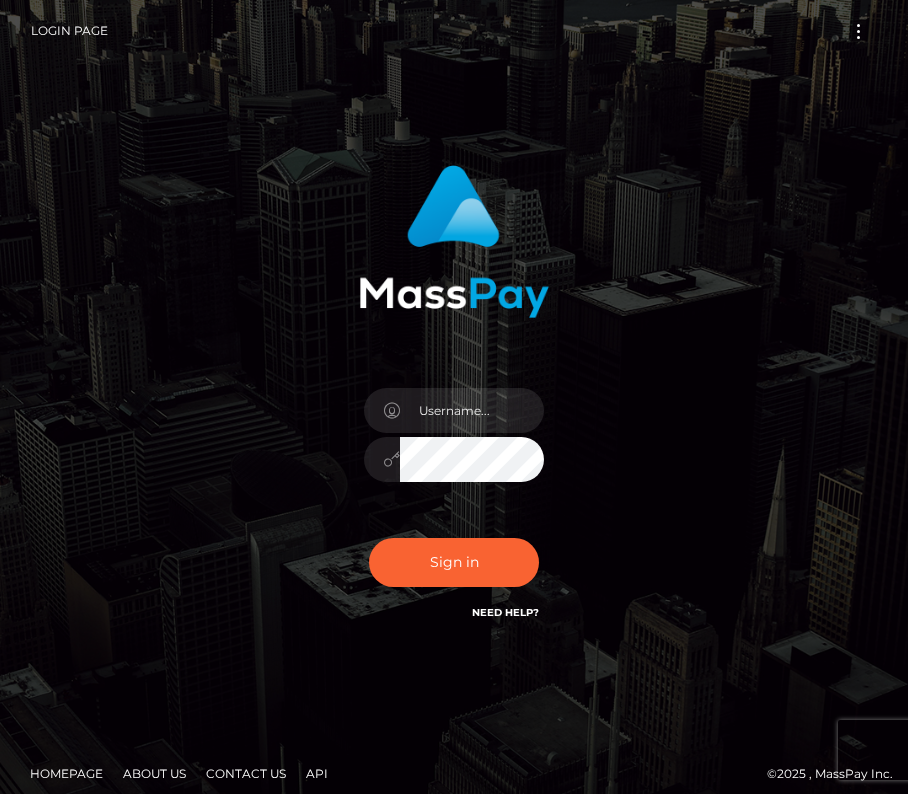 scroll, scrollTop: 0, scrollLeft: 0, axis: both 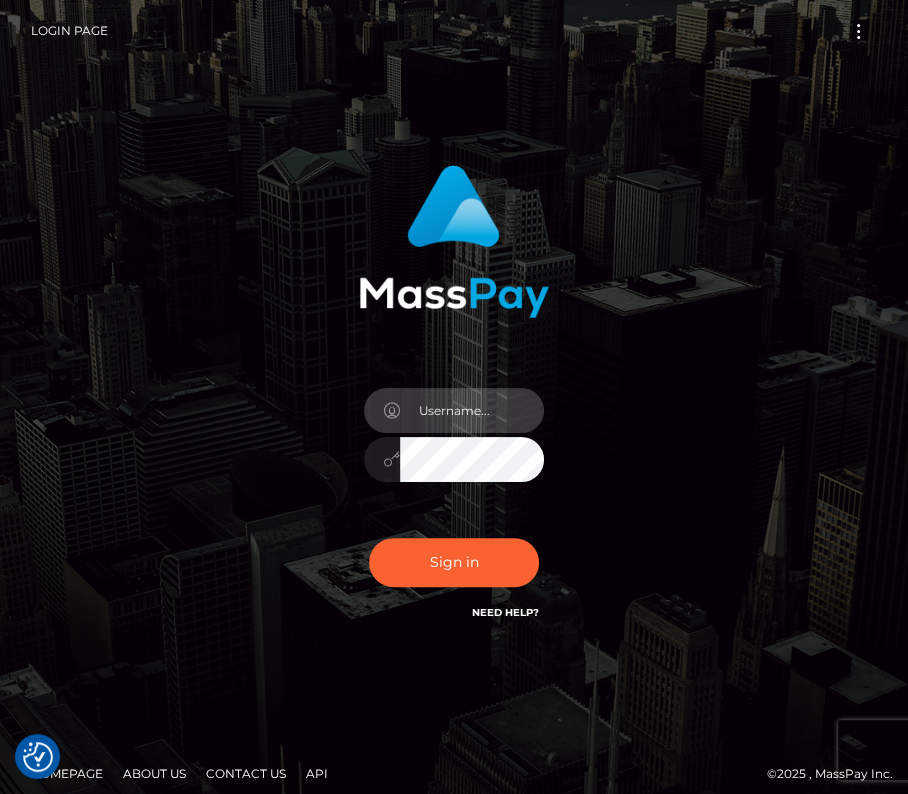 click at bounding box center [472, 410] 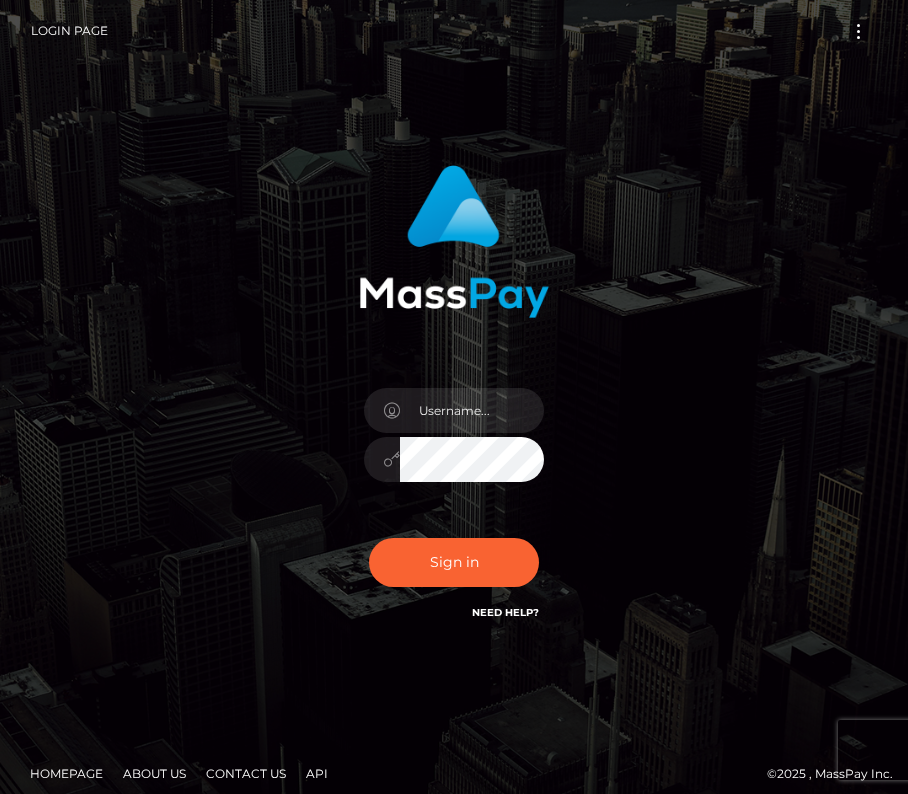scroll, scrollTop: 0, scrollLeft: 0, axis: both 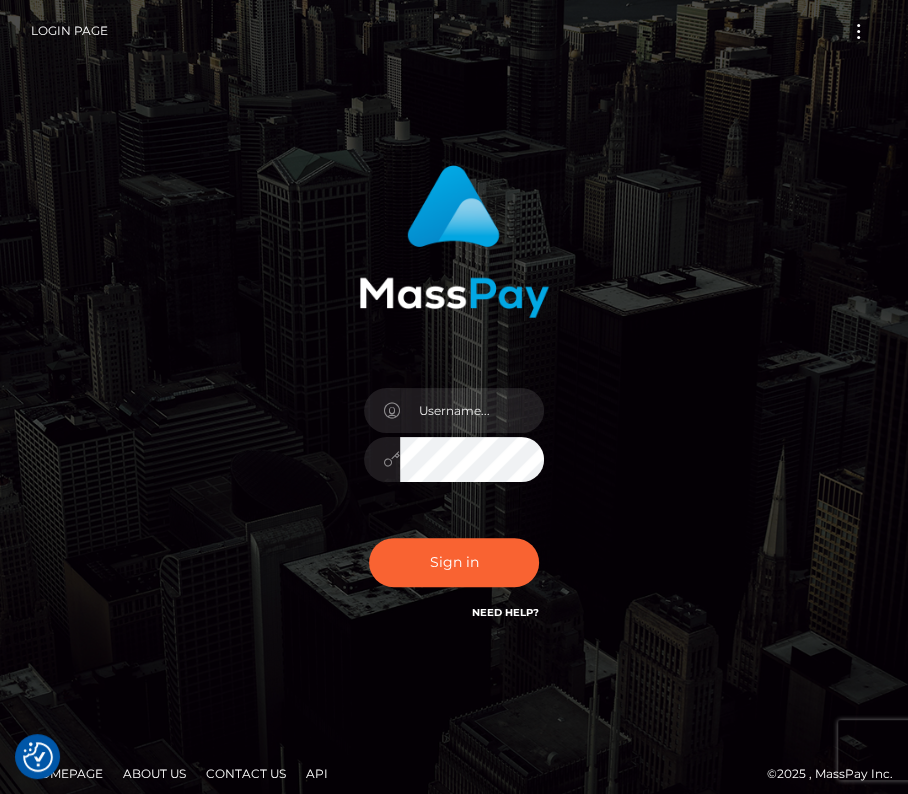 type on "kateo" 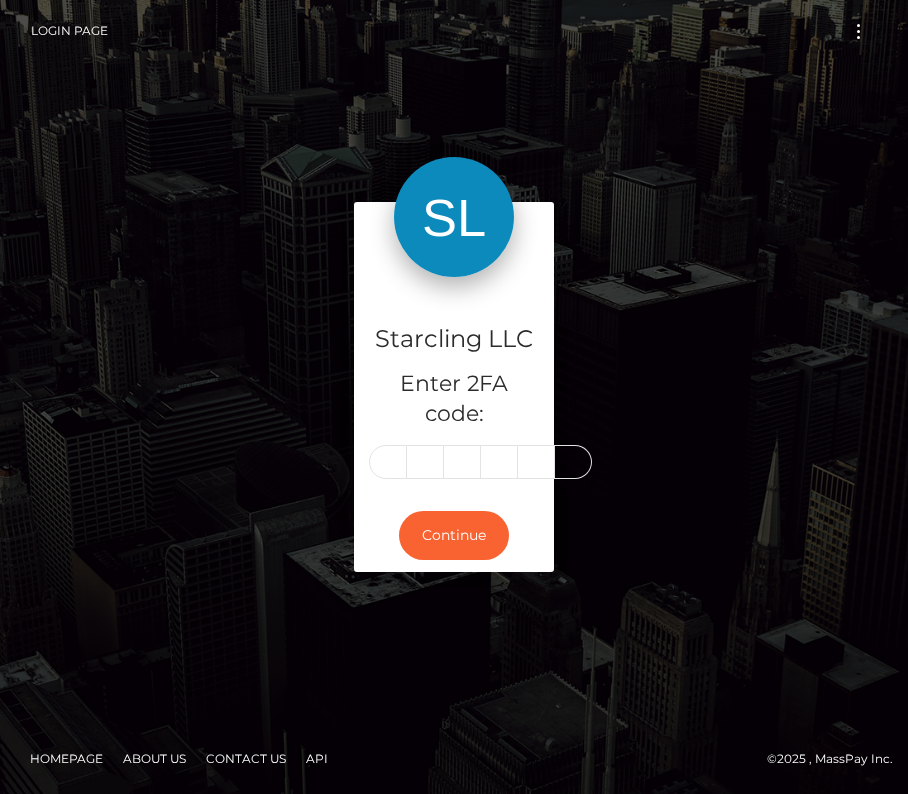 scroll, scrollTop: 0, scrollLeft: 0, axis: both 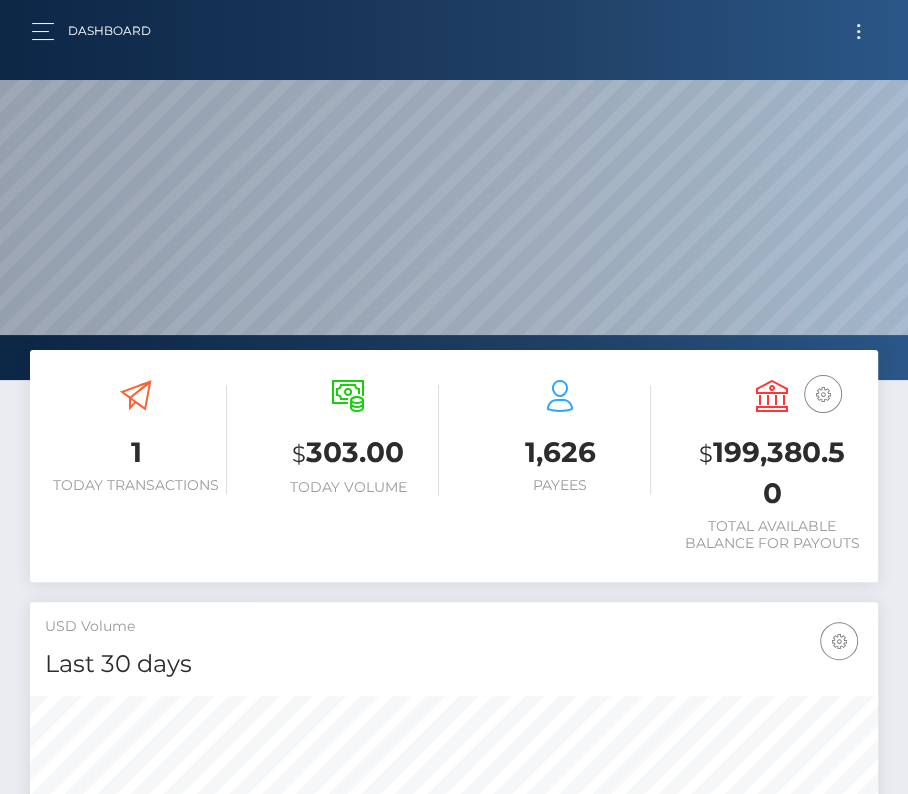 click at bounding box center (858, 31) 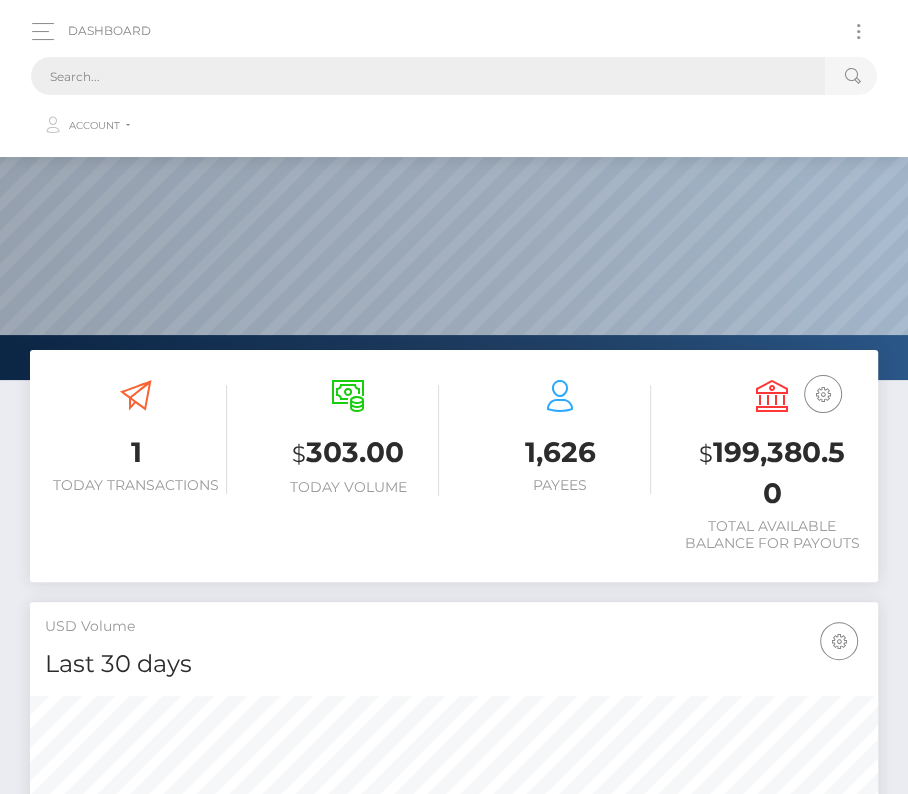 click at bounding box center (428, 76) 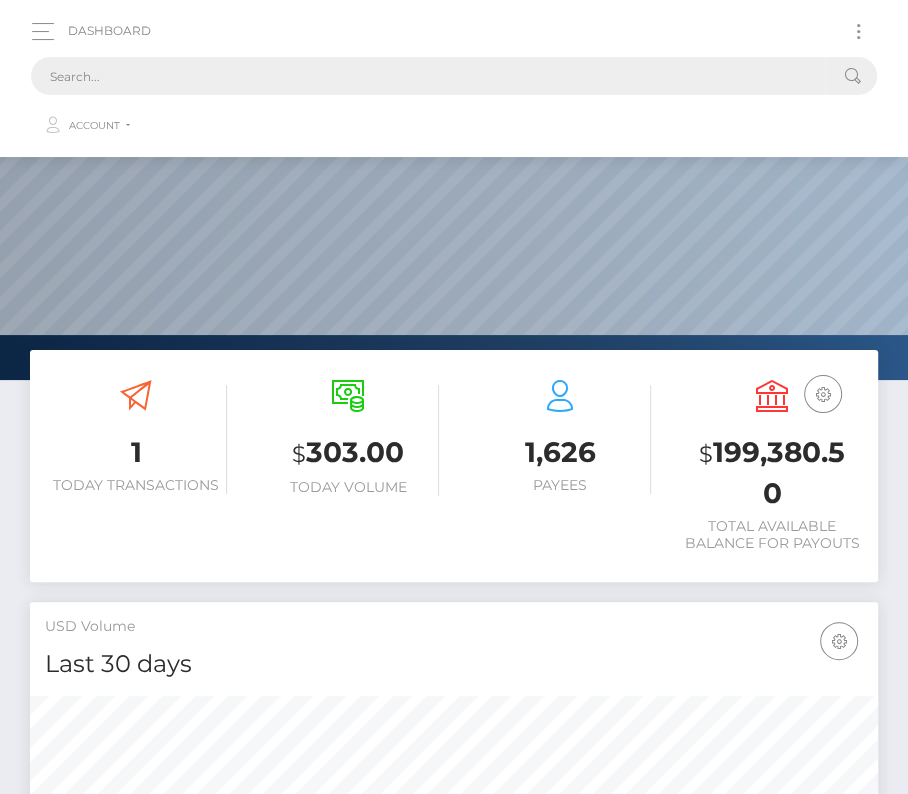 paste on "240356" 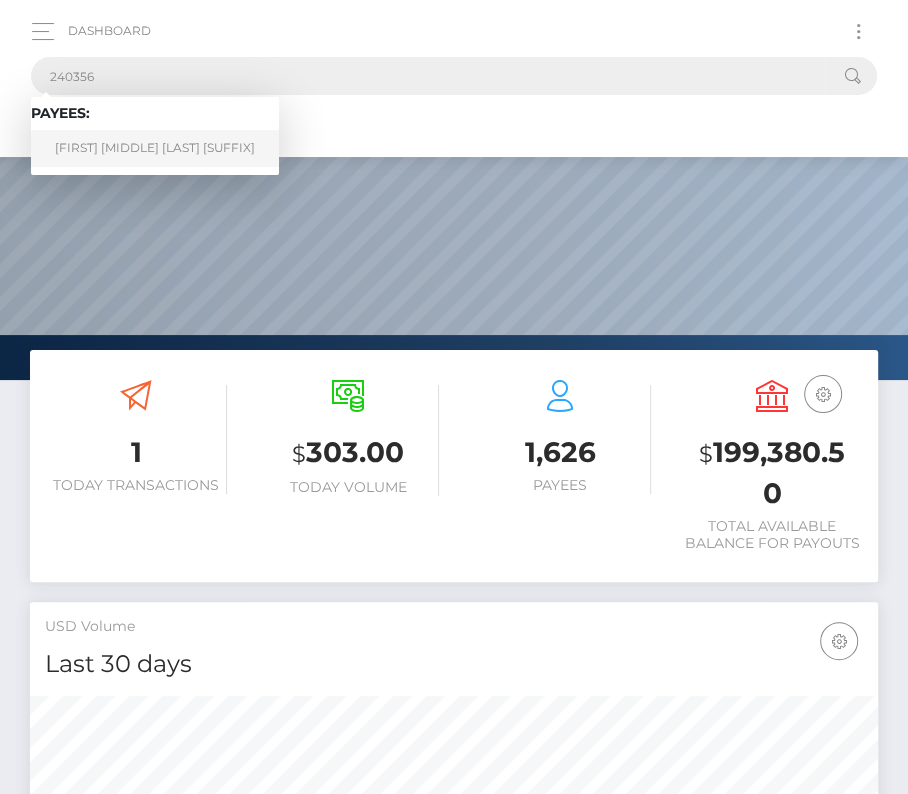 type on "240356" 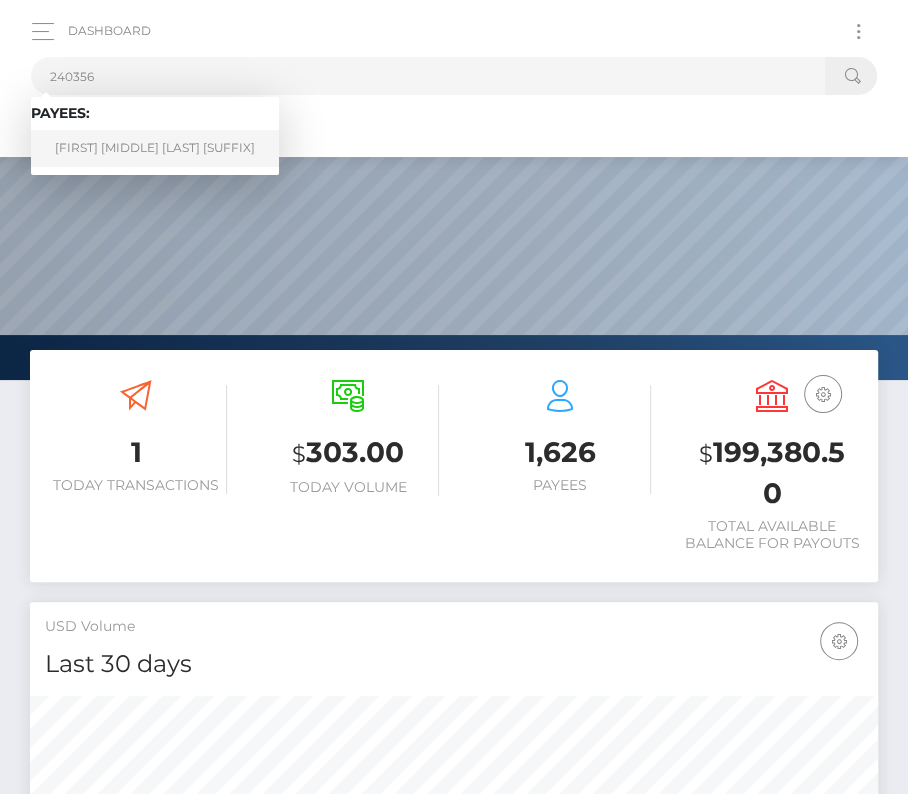 click on "Victor Segun Somotun Jr" at bounding box center (155, 148) 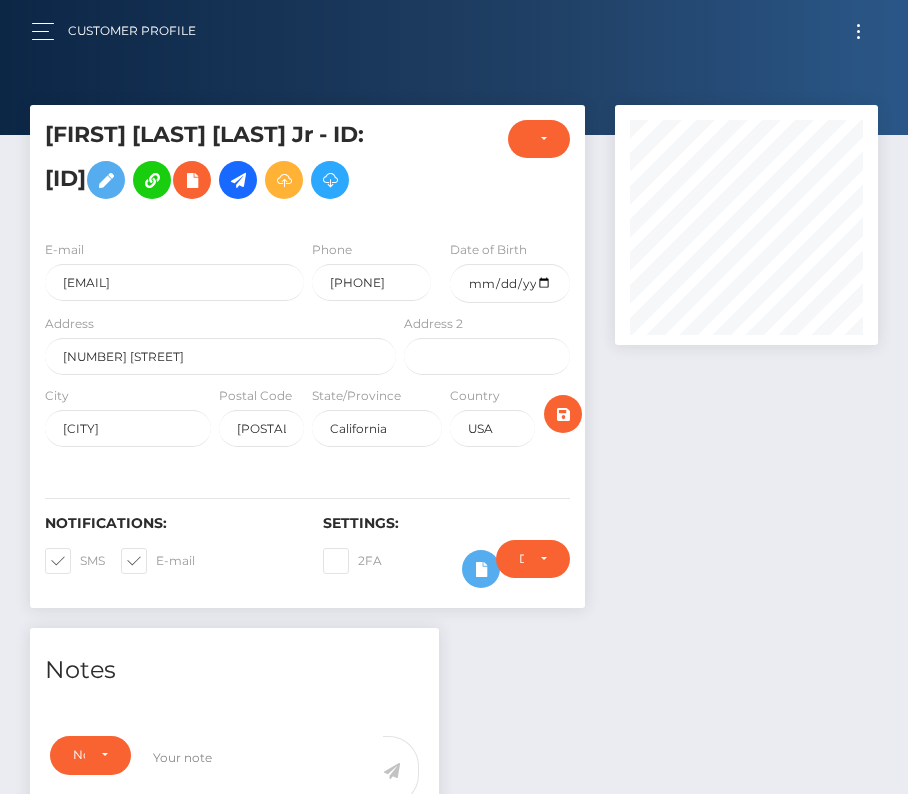 scroll, scrollTop: 0, scrollLeft: 0, axis: both 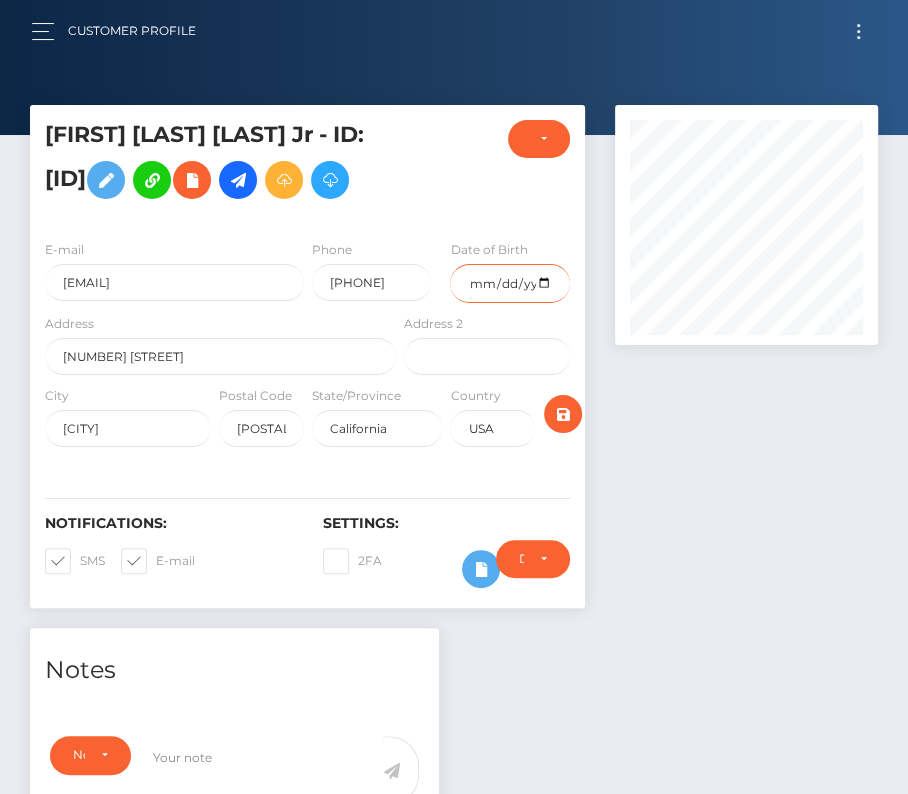 click at bounding box center (510, 283) 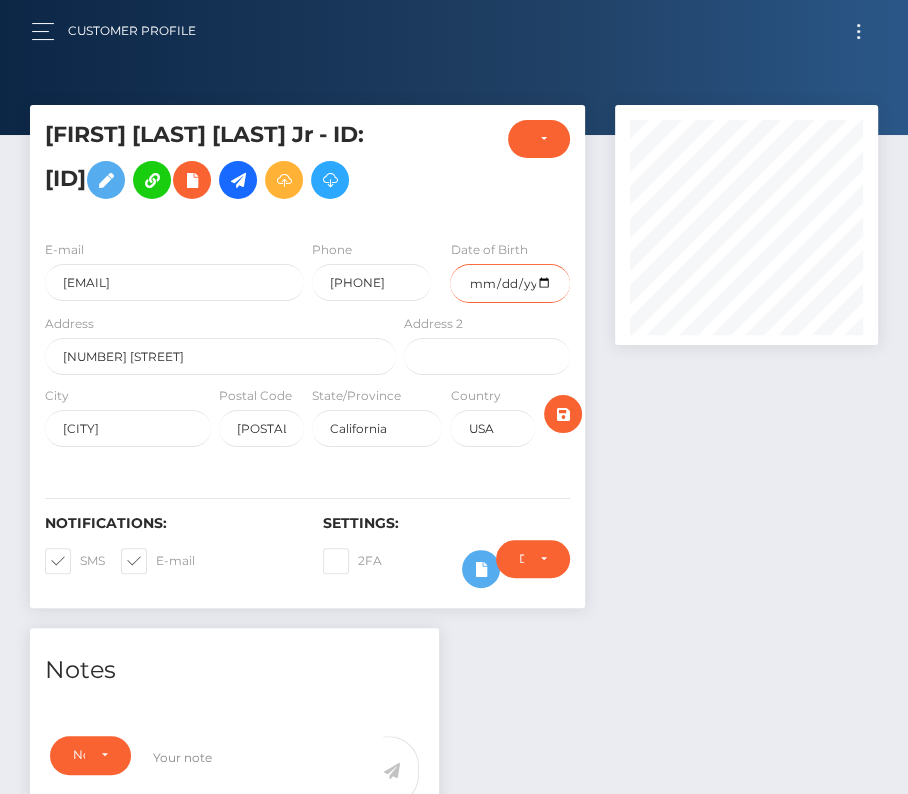 type on "[DATE]" 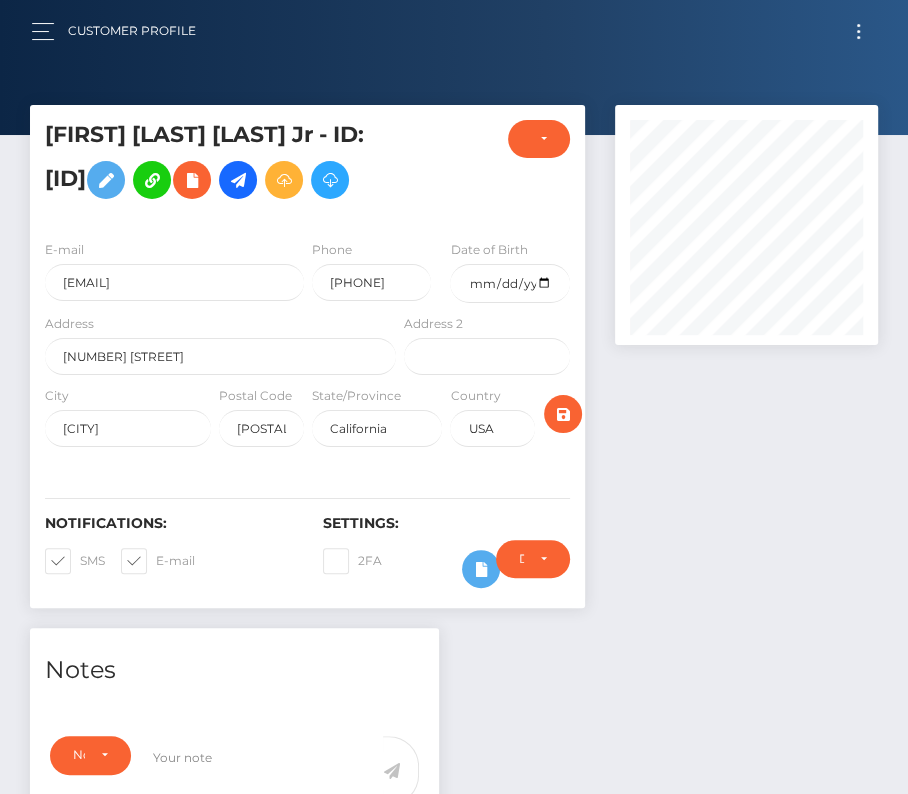 drag, startPoint x: 58, startPoint y: 613, endPoint x: 529, endPoint y: 633, distance: 471.42444 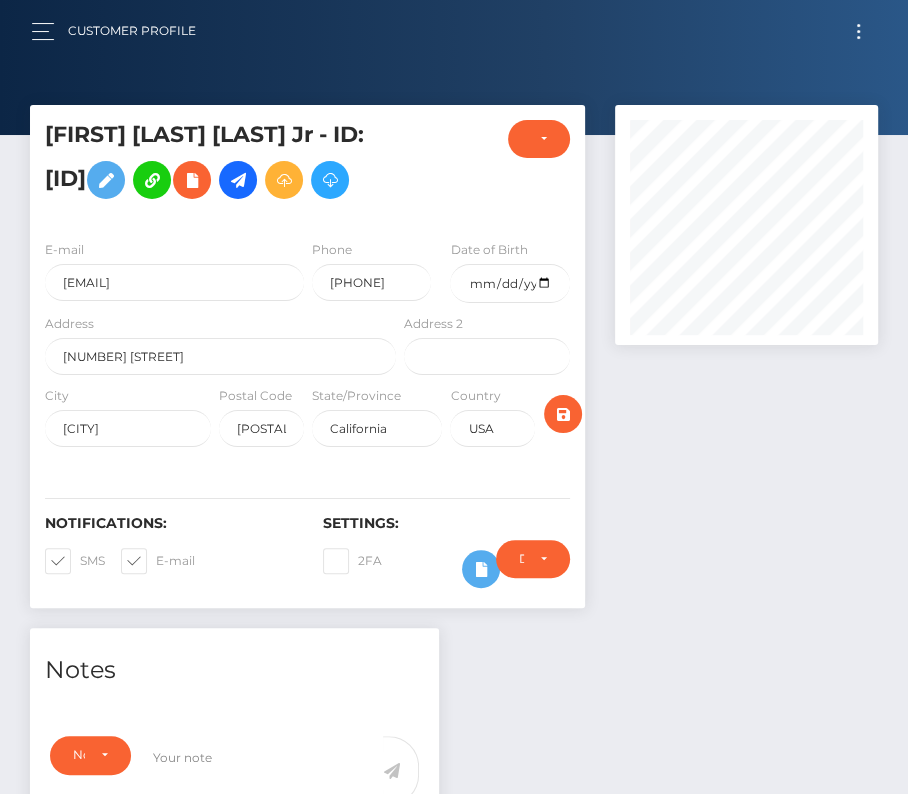 click at bounding box center [80, 560] 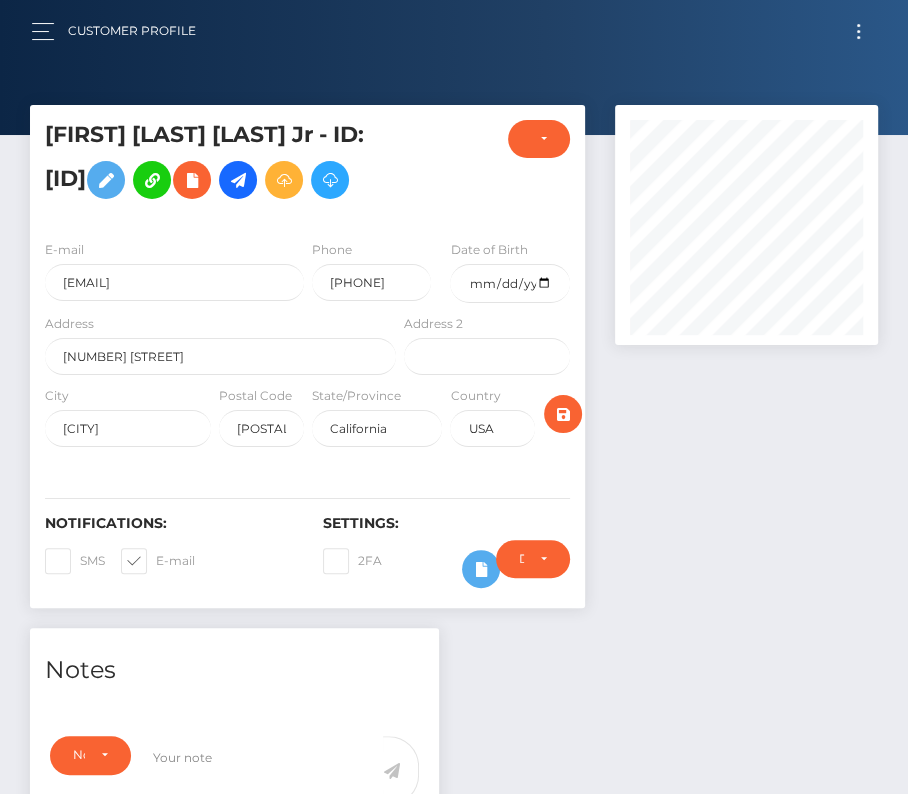 click at bounding box center [156, 560] 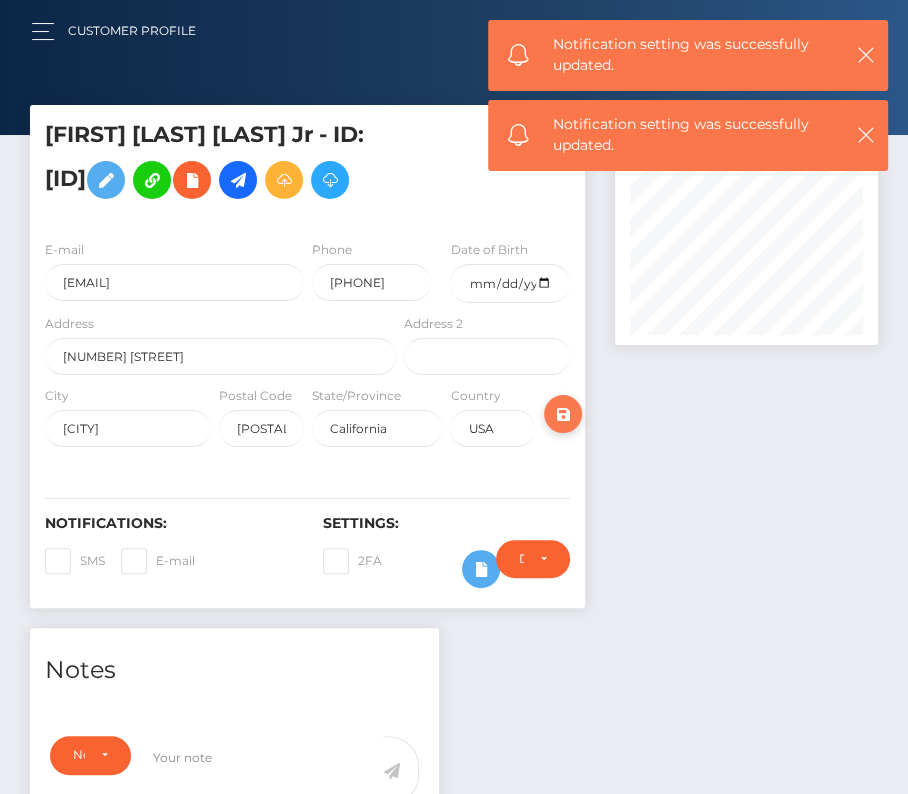 click at bounding box center [563, 414] 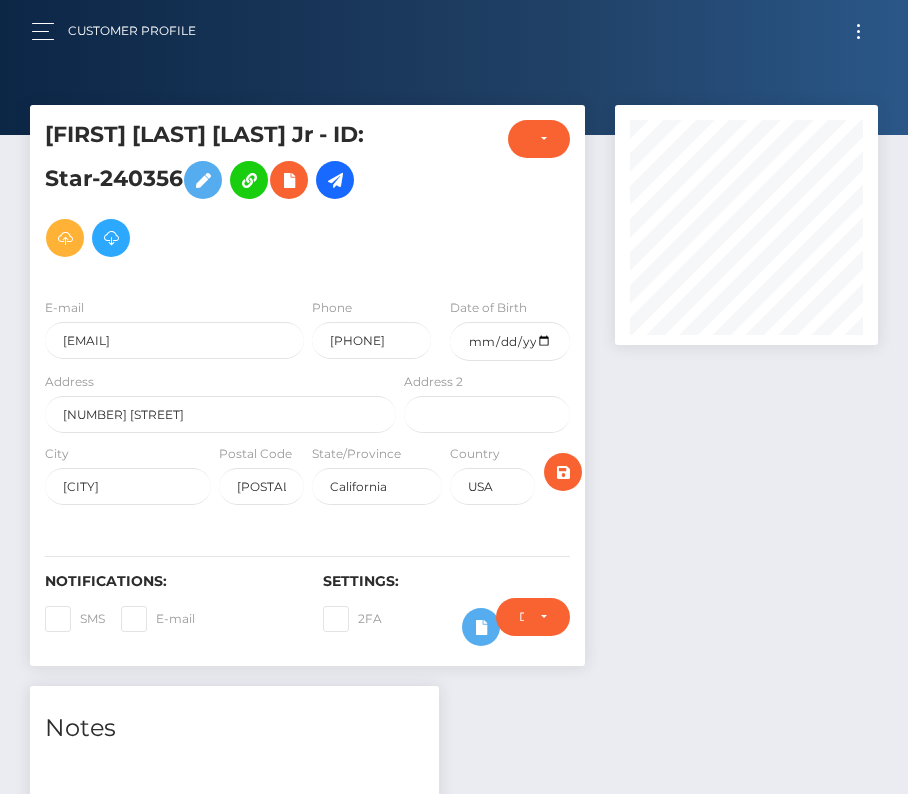 scroll, scrollTop: 0, scrollLeft: 0, axis: both 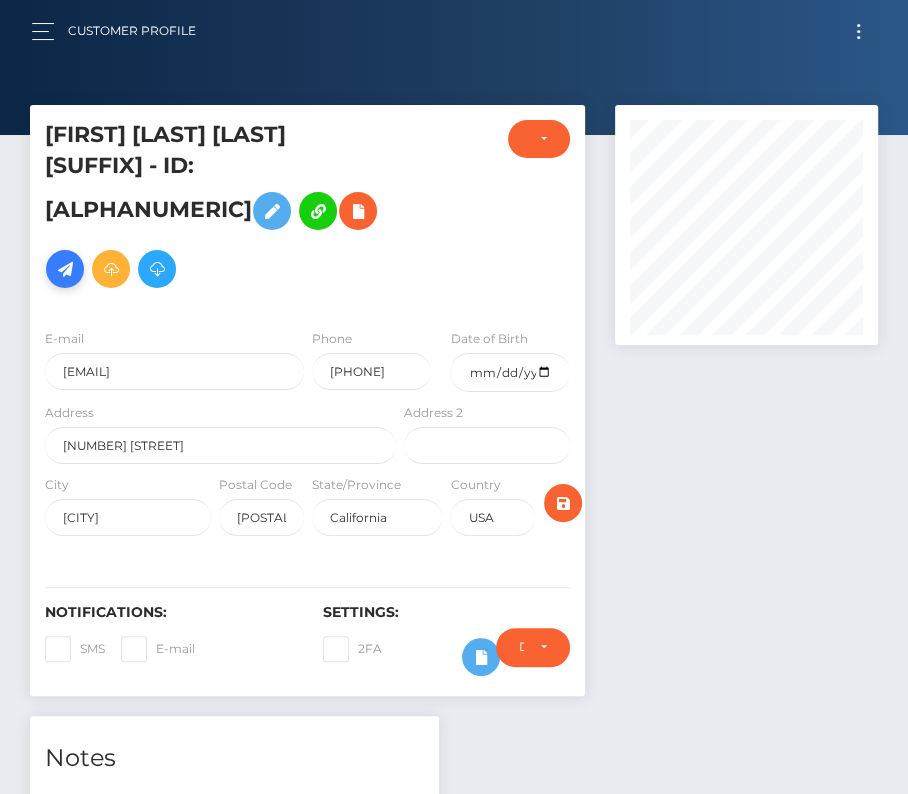 click at bounding box center (65, 269) 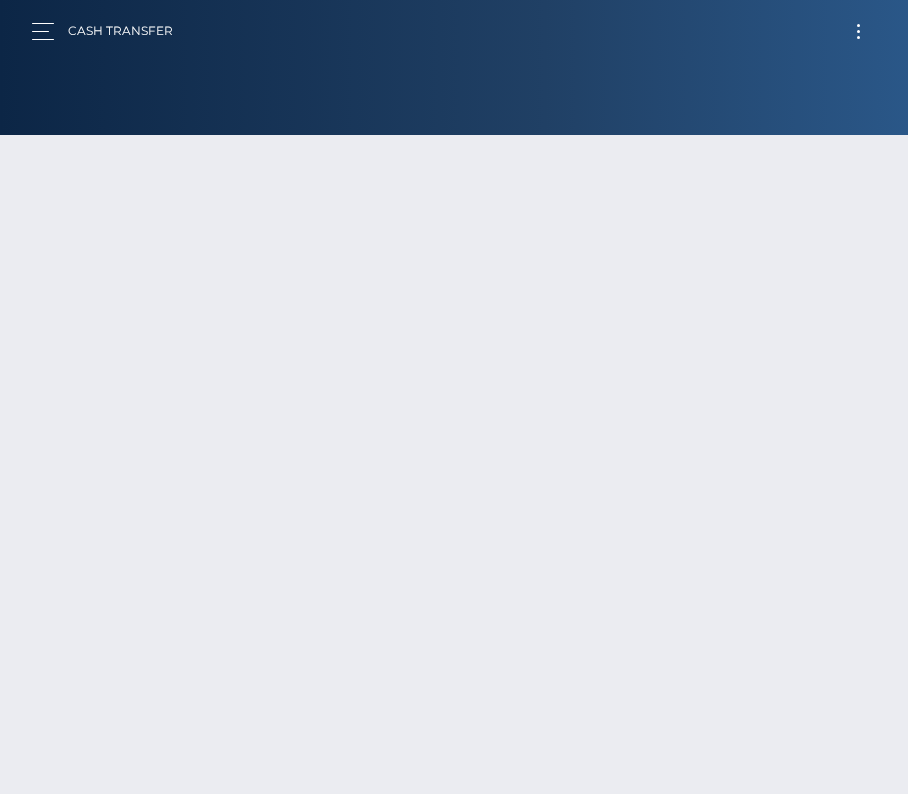 scroll, scrollTop: 0, scrollLeft: 0, axis: both 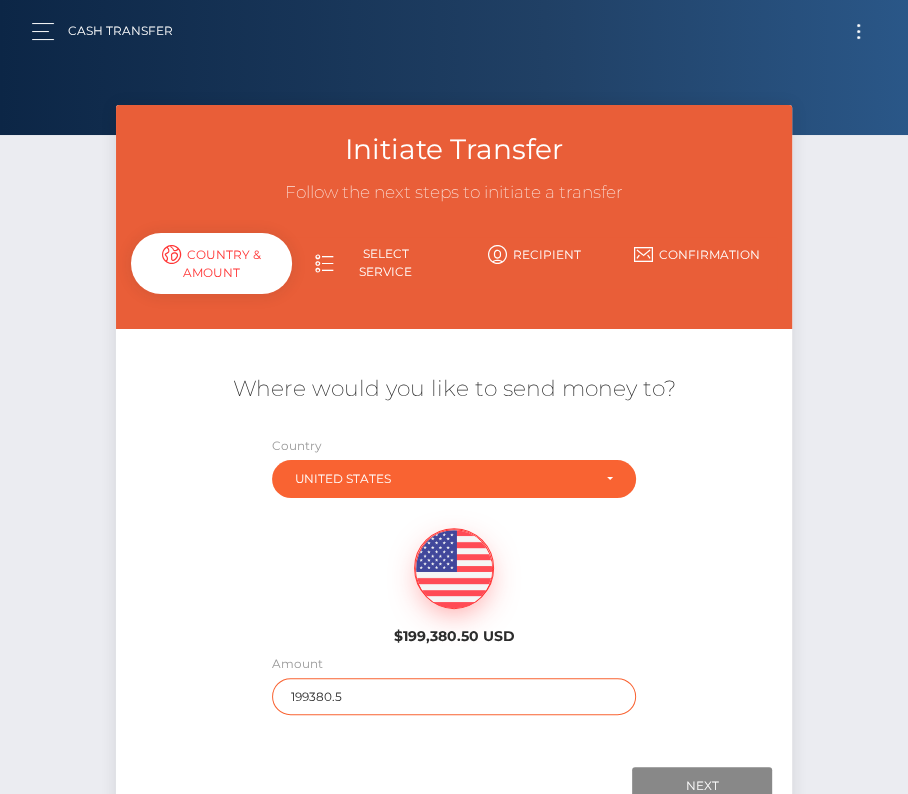 click on "199380.5" at bounding box center (454, 696) 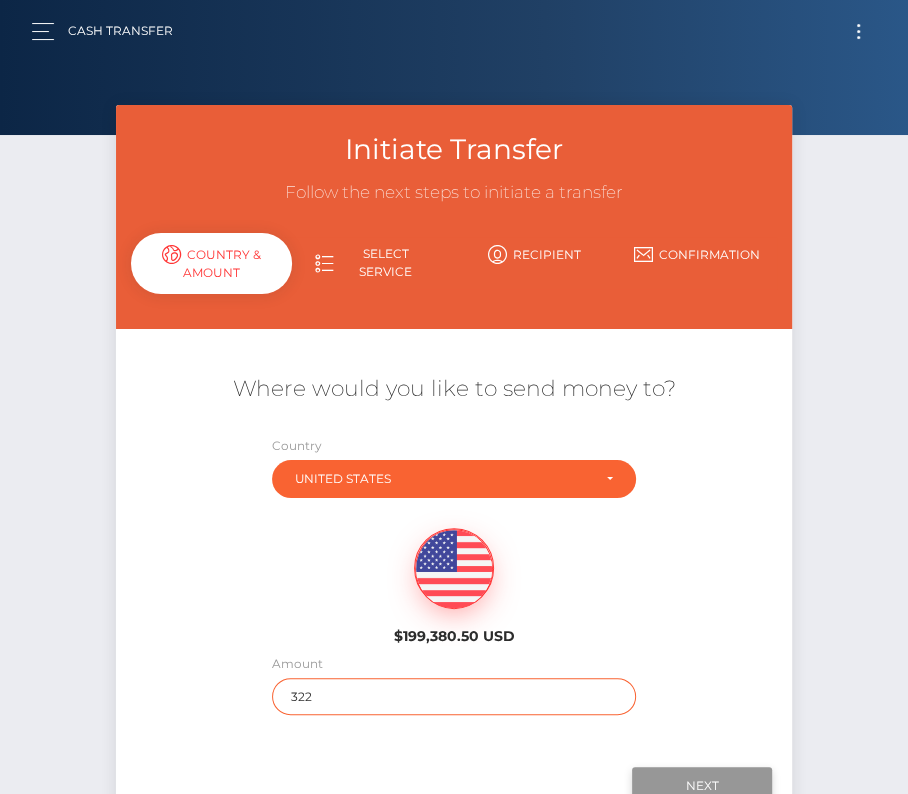 type on "322" 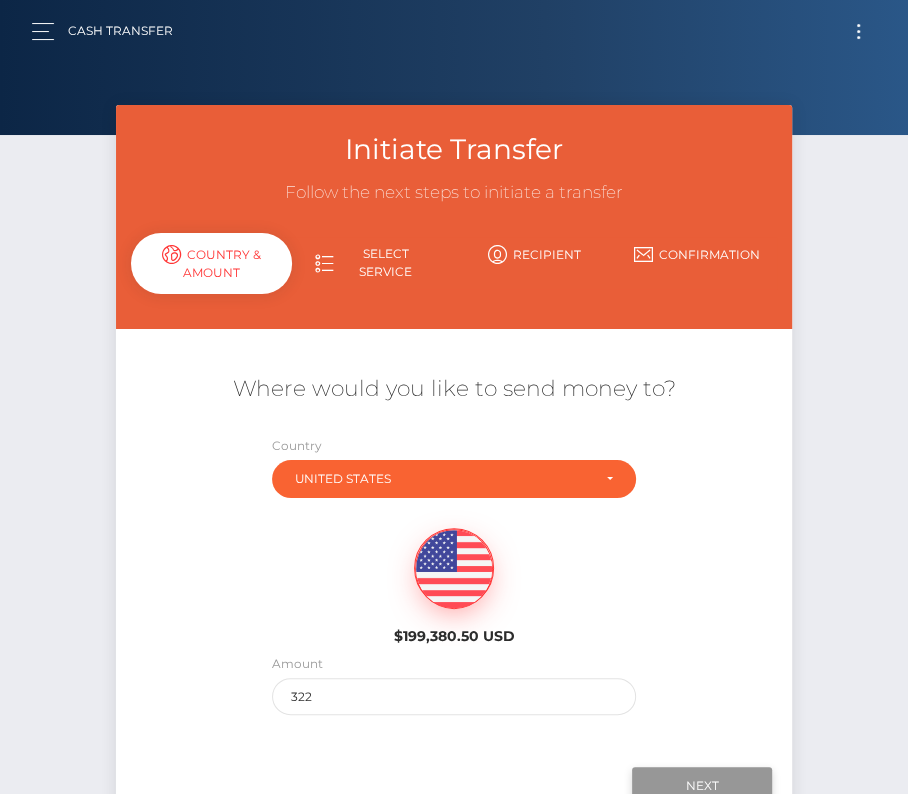 click on "Next" at bounding box center (702, 786) 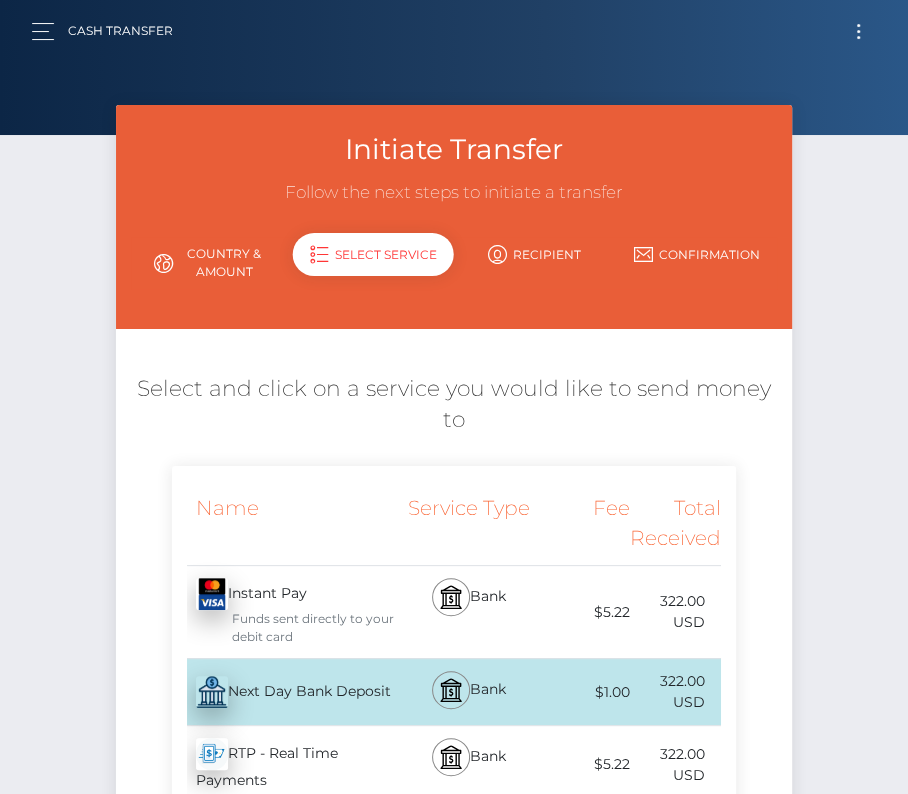click on "Next Day Bank Deposit  - USD" at bounding box center (286, 692) 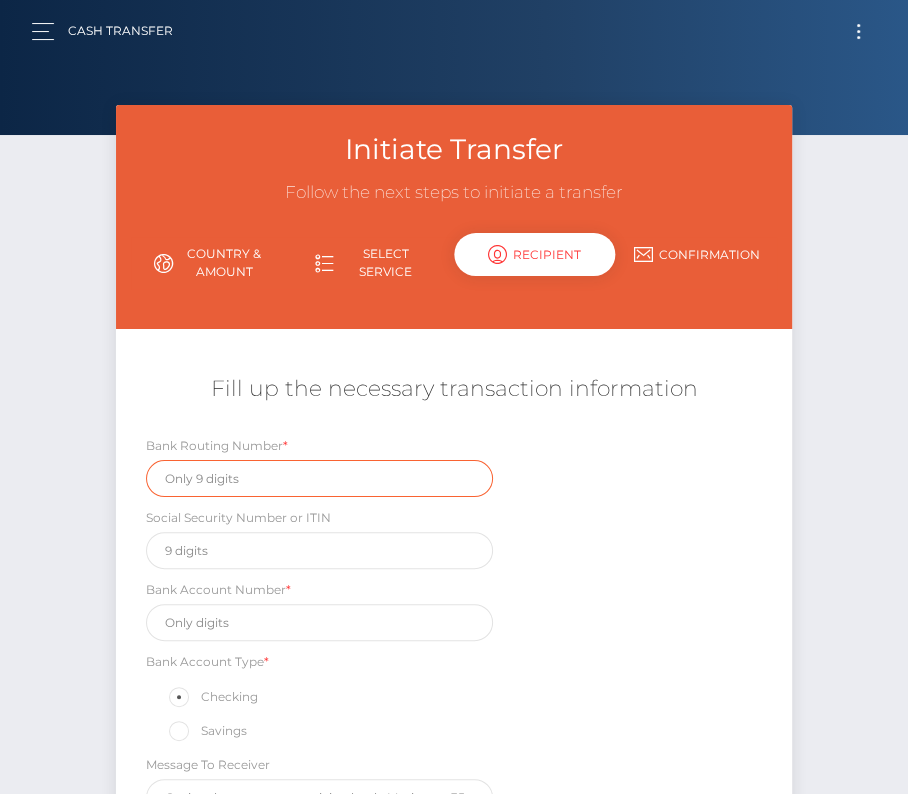 click at bounding box center (319, 478) 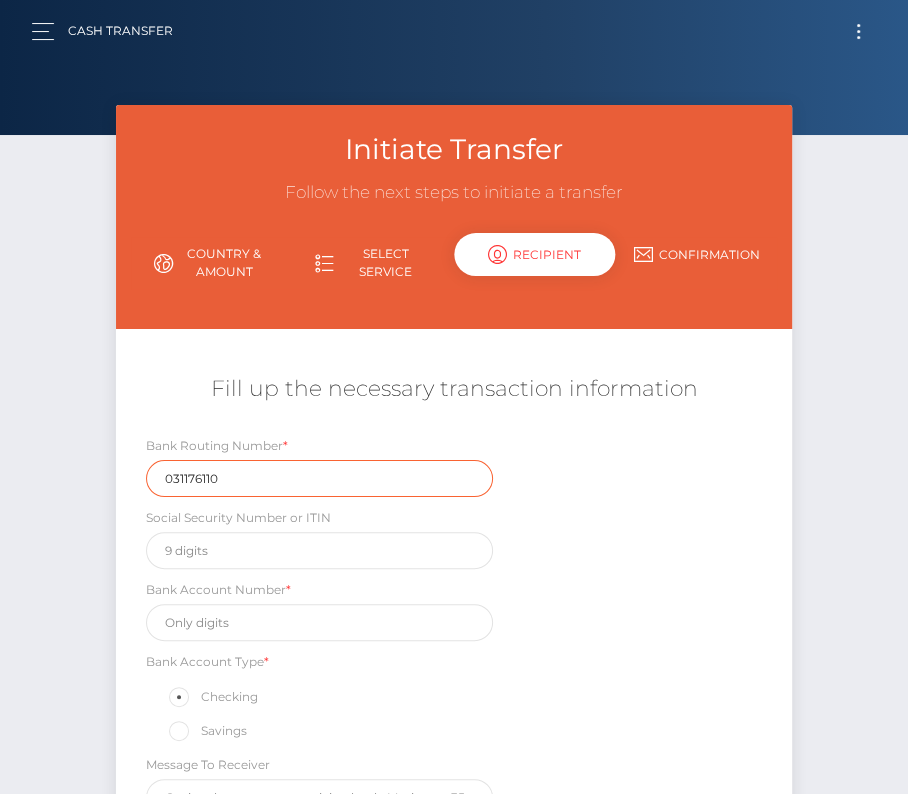 type on "031176110" 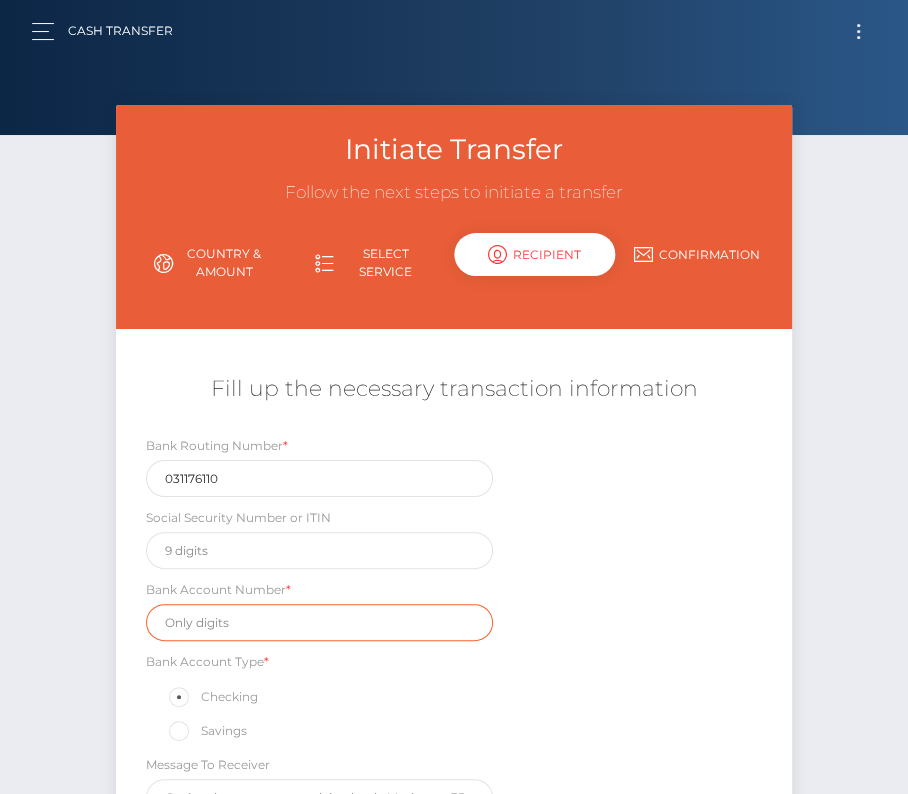 click at bounding box center [319, 622] 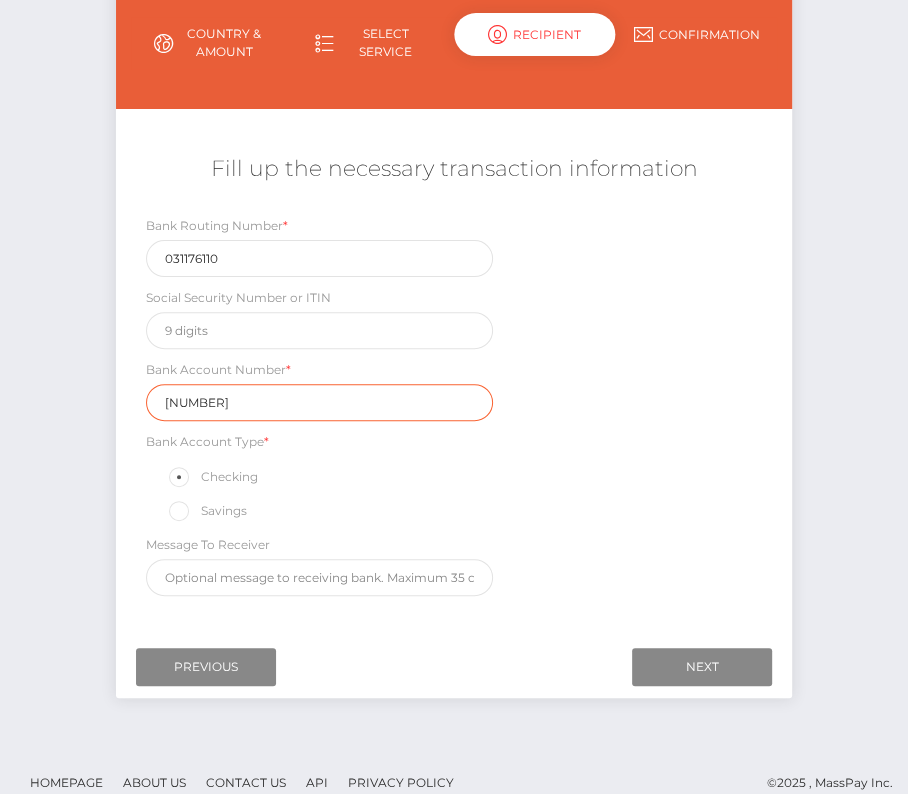 scroll, scrollTop: 235, scrollLeft: 0, axis: vertical 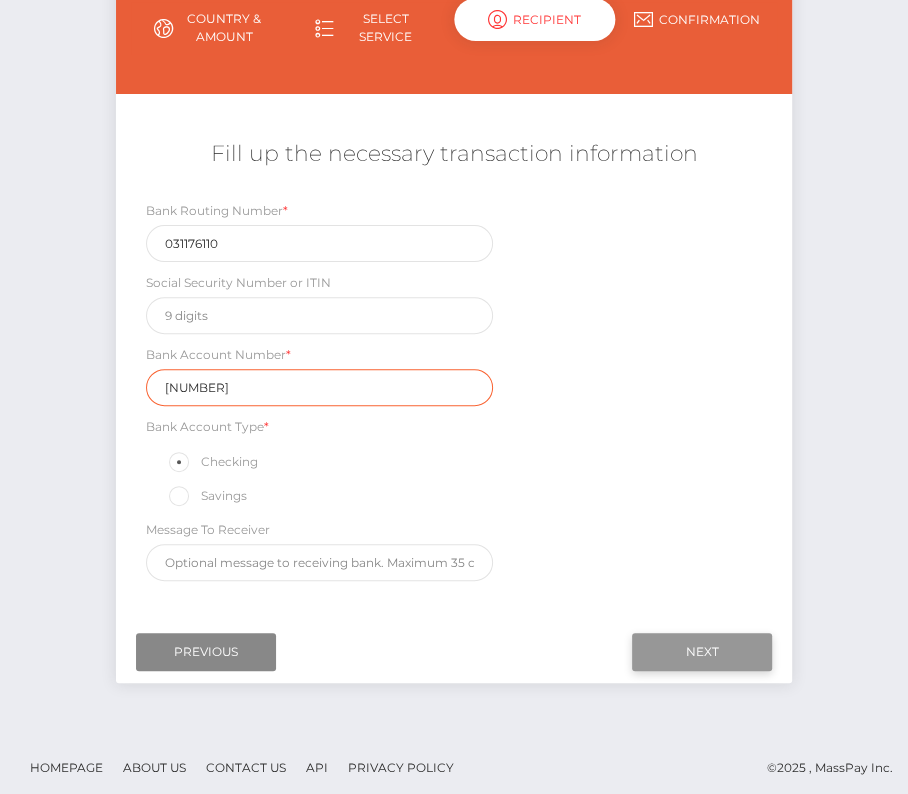 type on "36222793019" 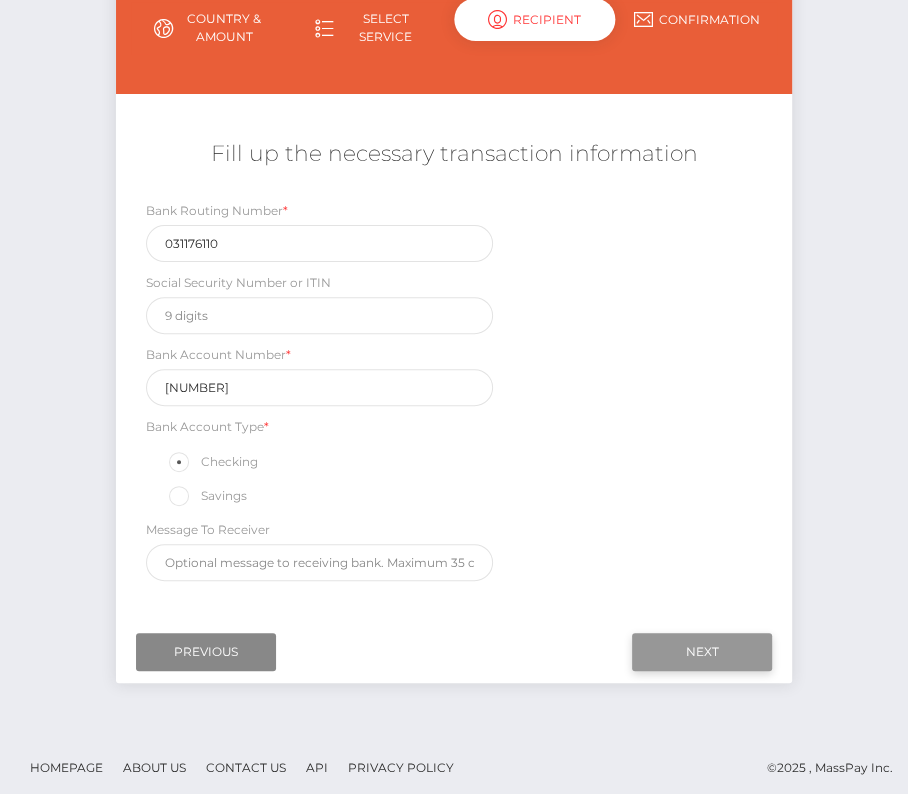click on "Next" at bounding box center [702, 652] 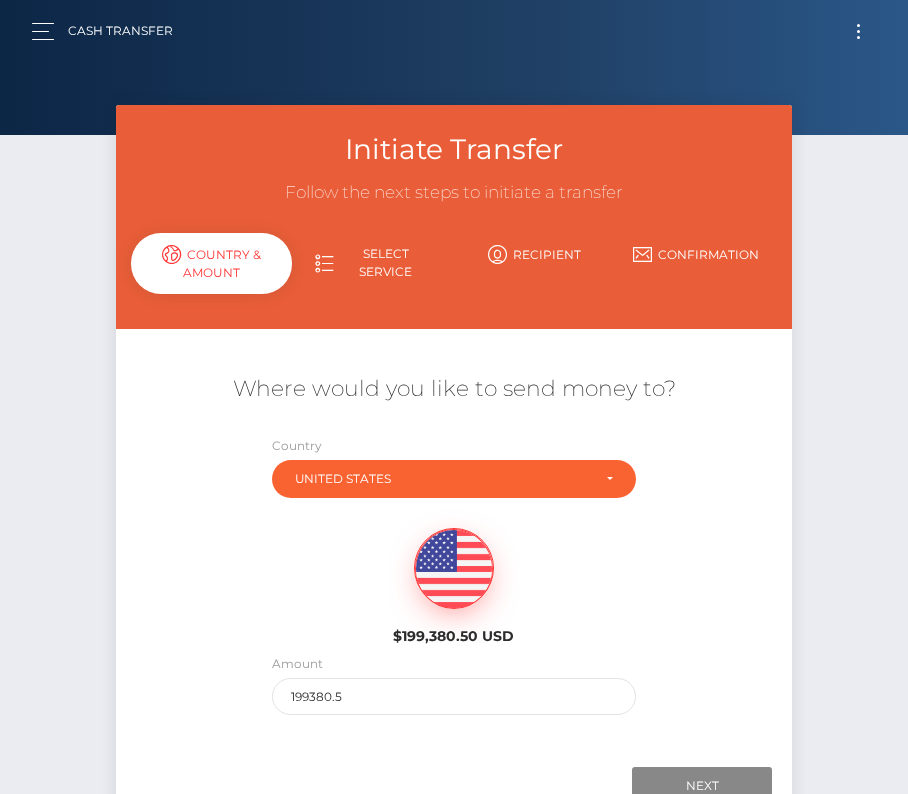 scroll, scrollTop: 140, scrollLeft: 0, axis: vertical 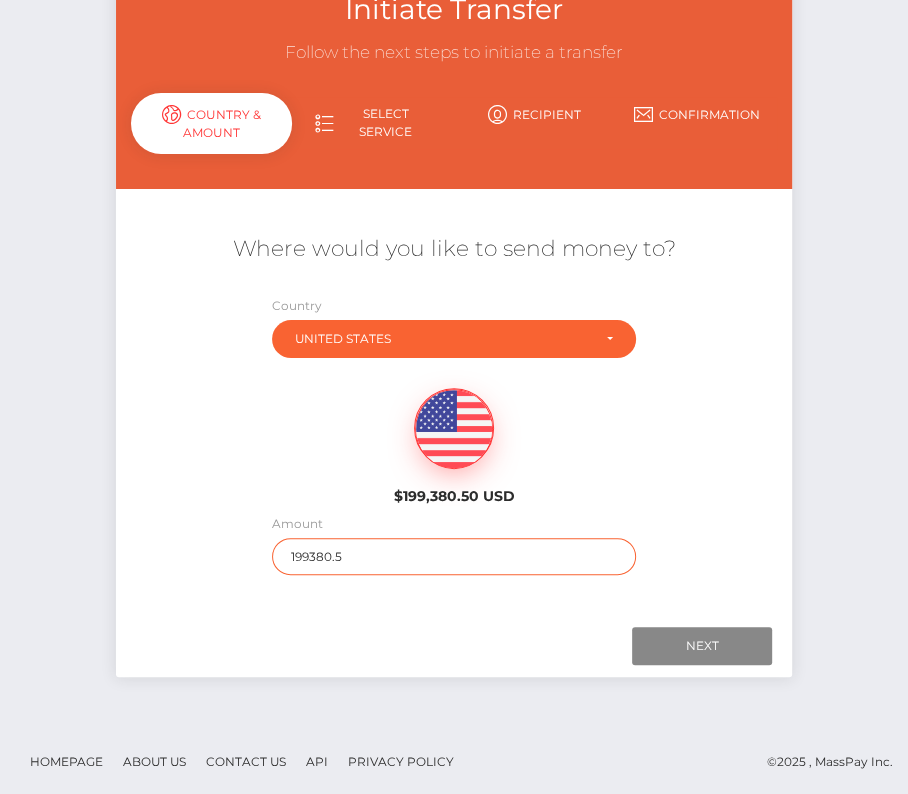 click on "199380.5" at bounding box center [454, 556] 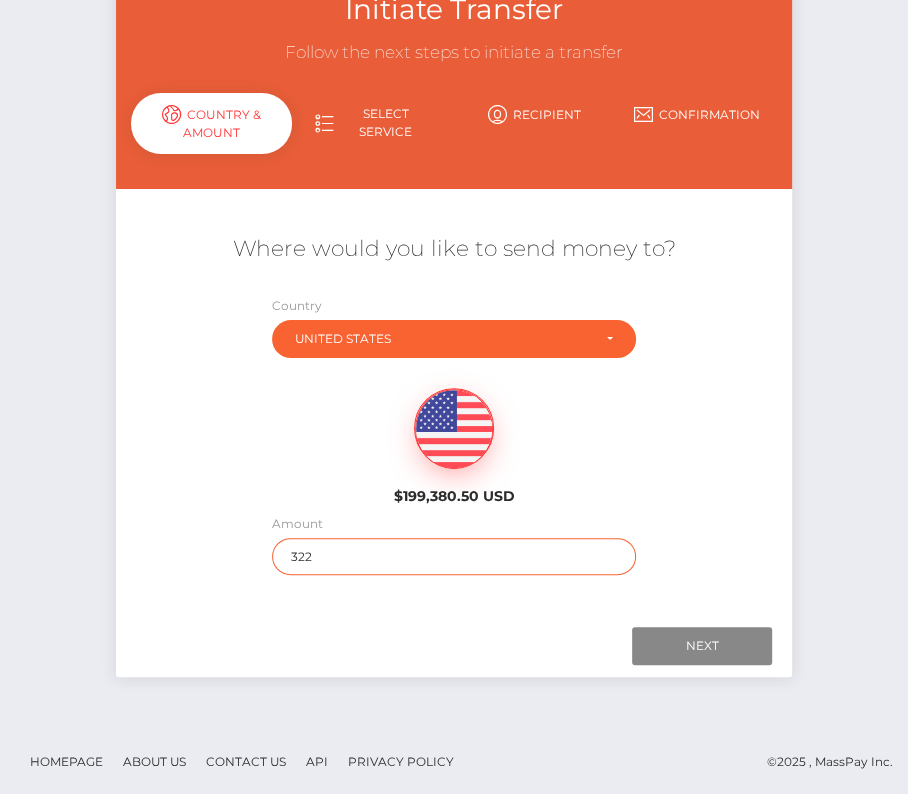 type on "322" 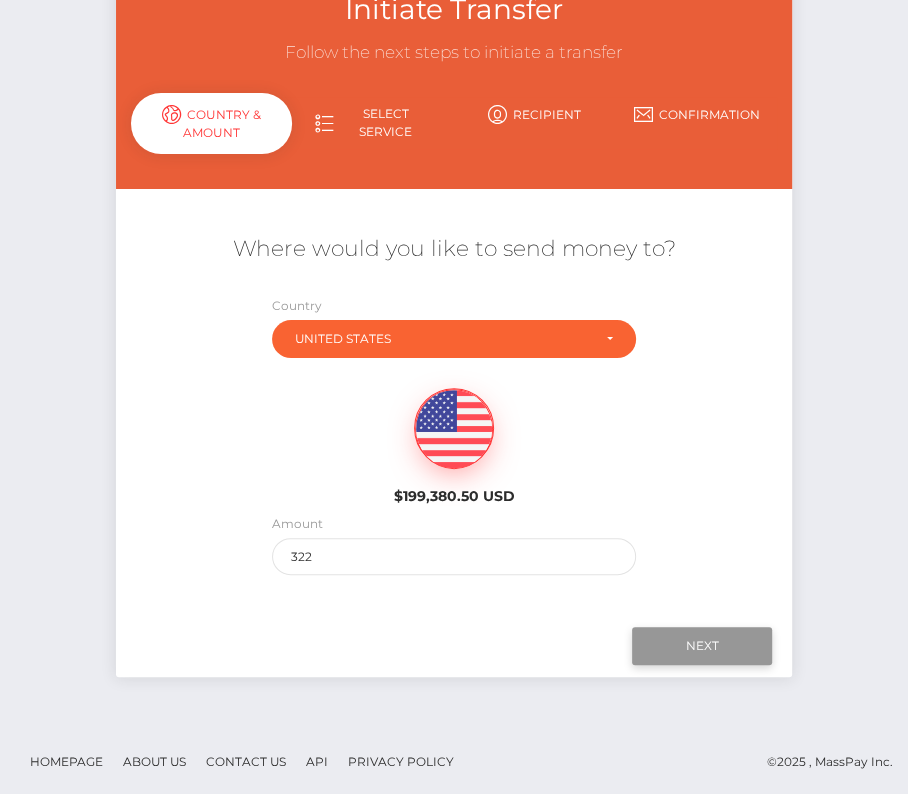 click on "Next" at bounding box center (702, 646) 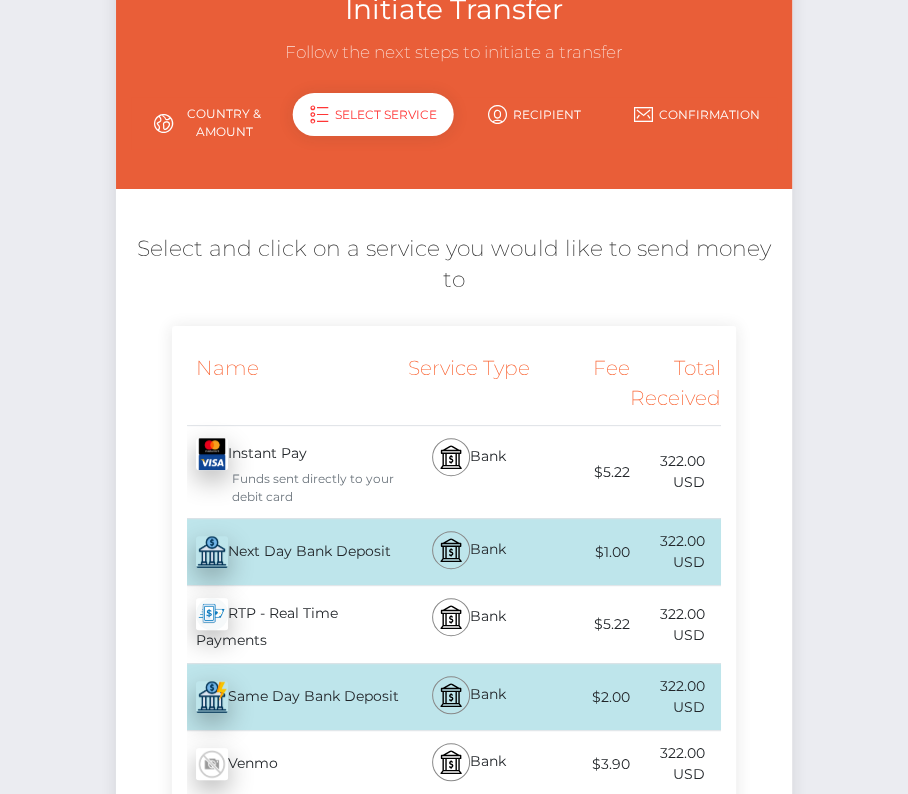click on "Next Day Bank Deposit  - USD" at bounding box center [286, 552] 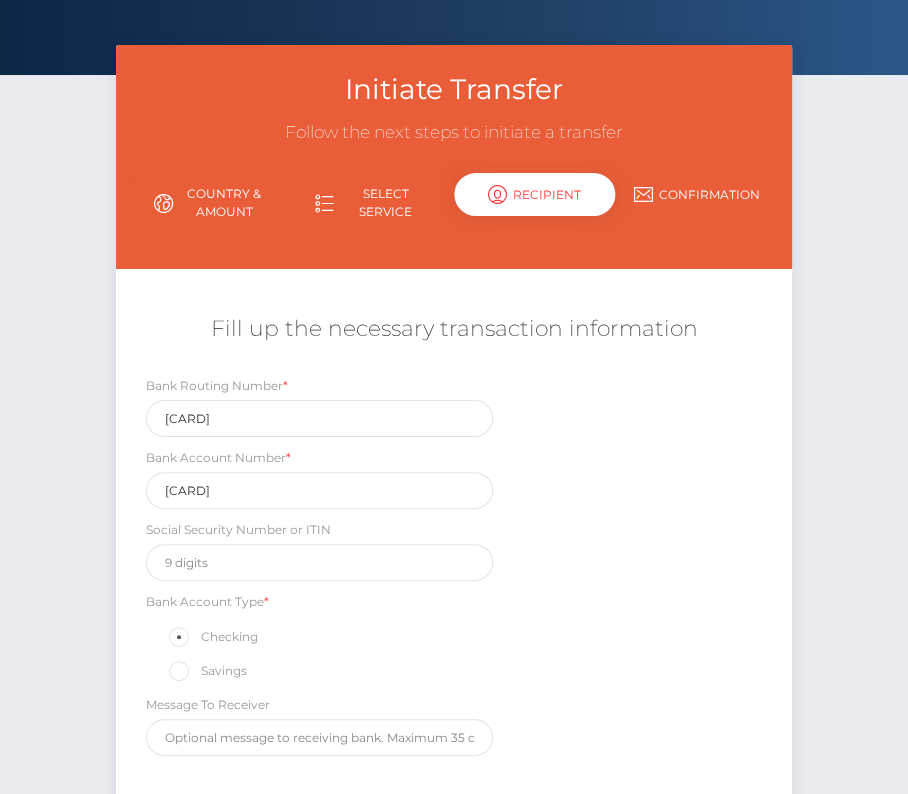 scroll, scrollTop: 92, scrollLeft: 0, axis: vertical 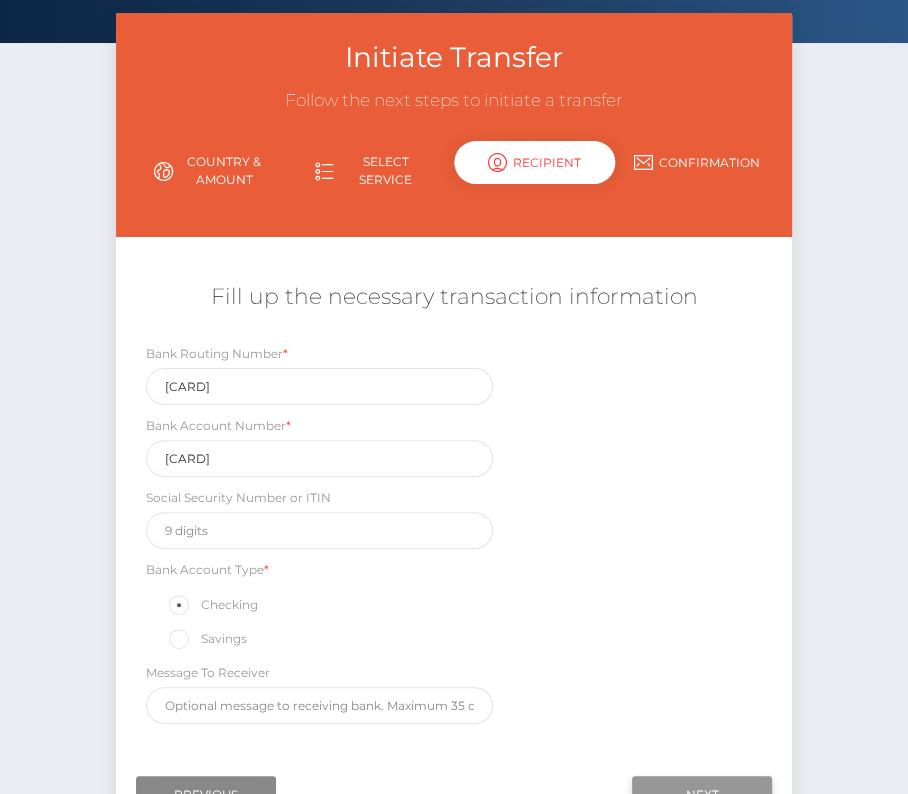 click on "Next" at bounding box center [702, 795] 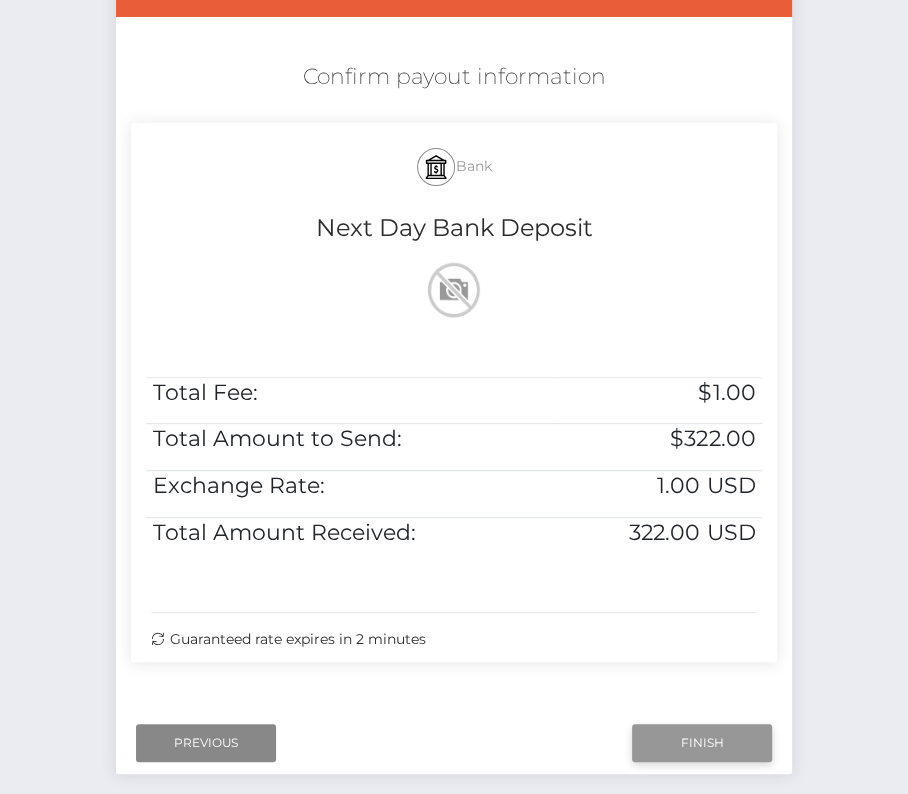 scroll, scrollTop: 325, scrollLeft: 0, axis: vertical 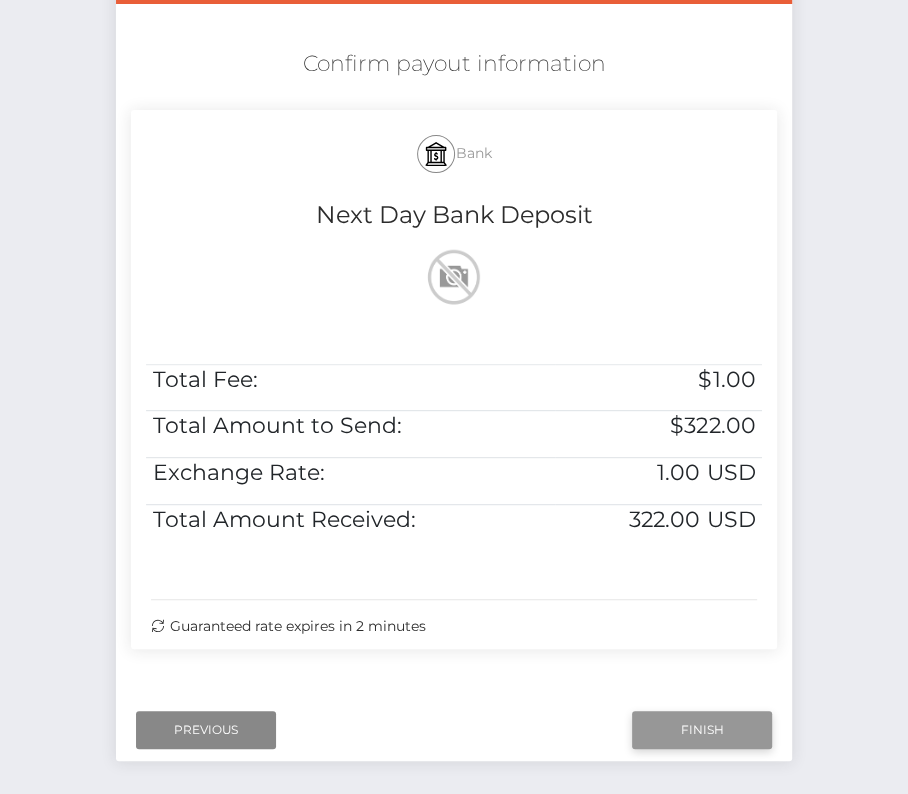 click on "Finish" at bounding box center [702, 730] 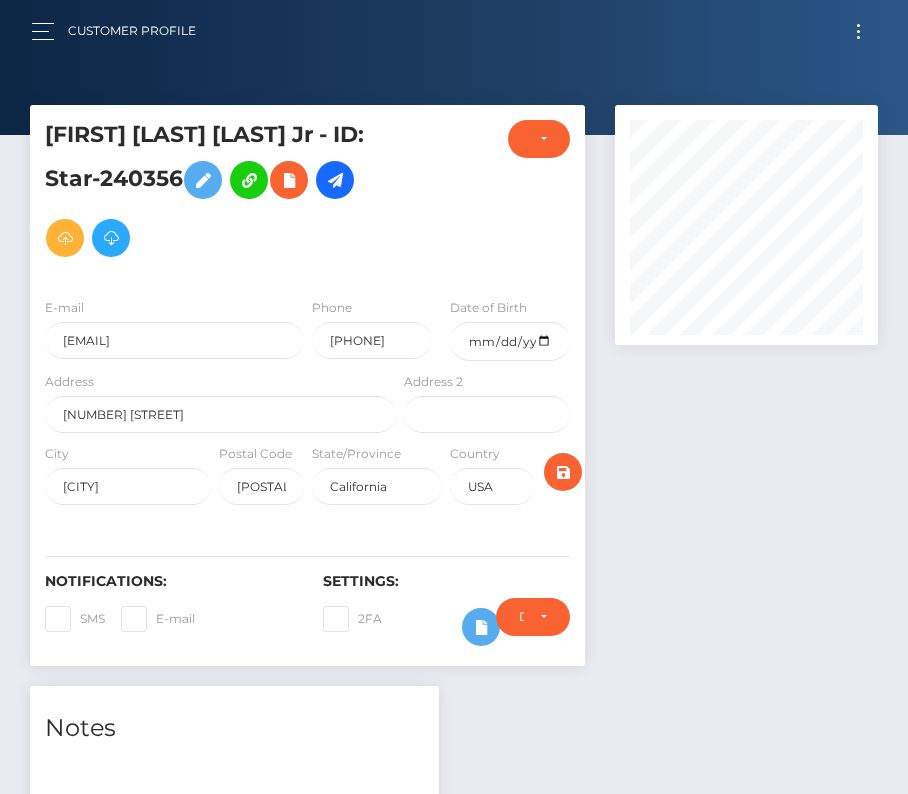 scroll, scrollTop: 630, scrollLeft: 0, axis: vertical 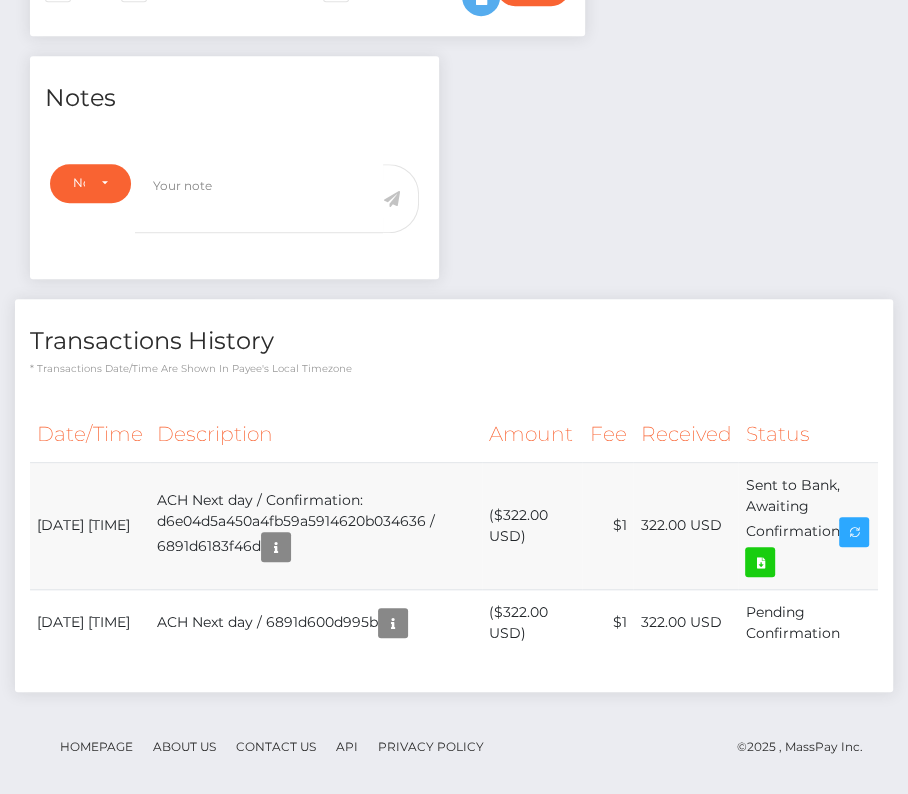 drag, startPoint x: 38, startPoint y: 500, endPoint x: 849, endPoint y: 523, distance: 811.32605 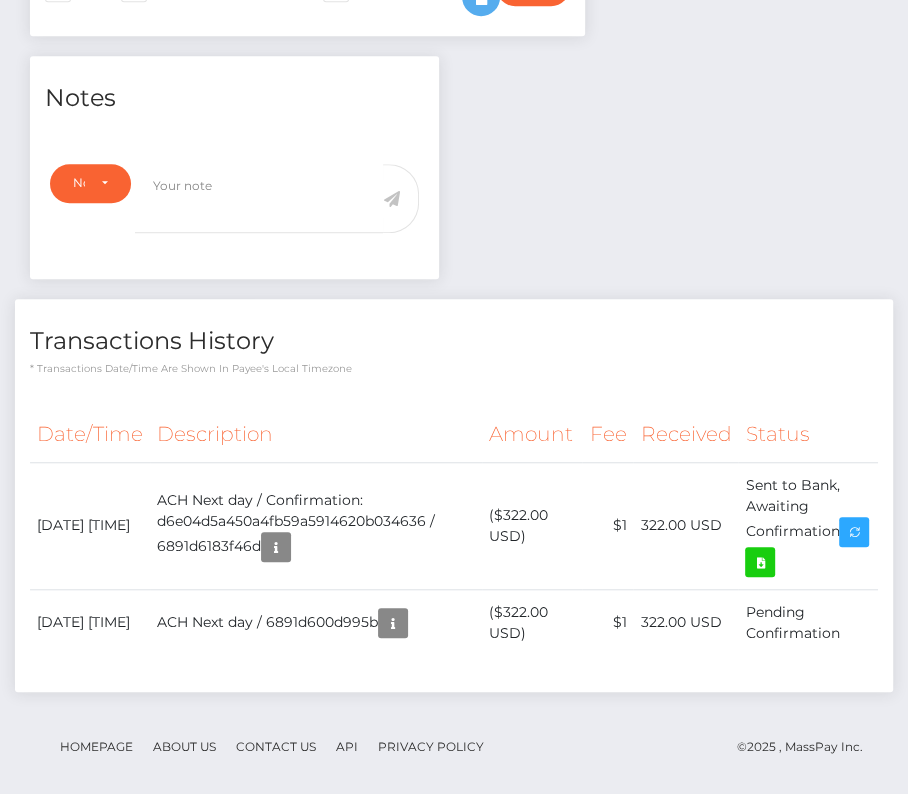 copy on "[DATE] [TIME]
ACH Next day / Confirmation: d6e04d5a450a4fb59a5914620b034636 / 6891d6183f46d
($322.00 USD)
$1
322.00 USD
Sent to Bank, Awaiting Confirmation" 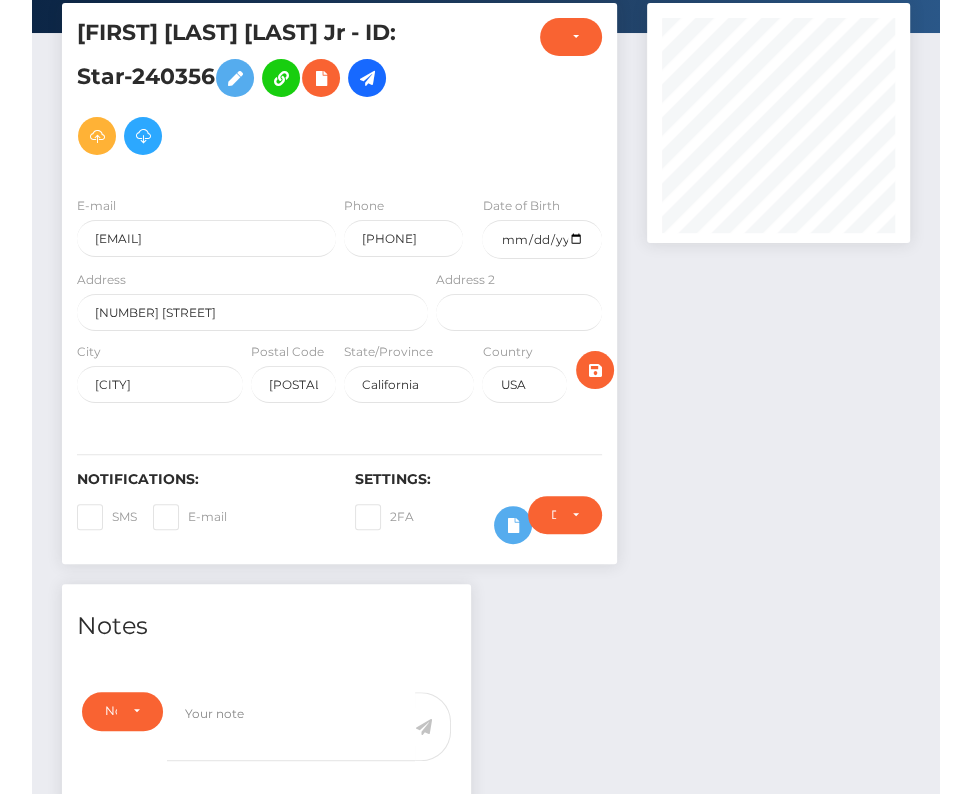 scroll, scrollTop: 0, scrollLeft: 0, axis: both 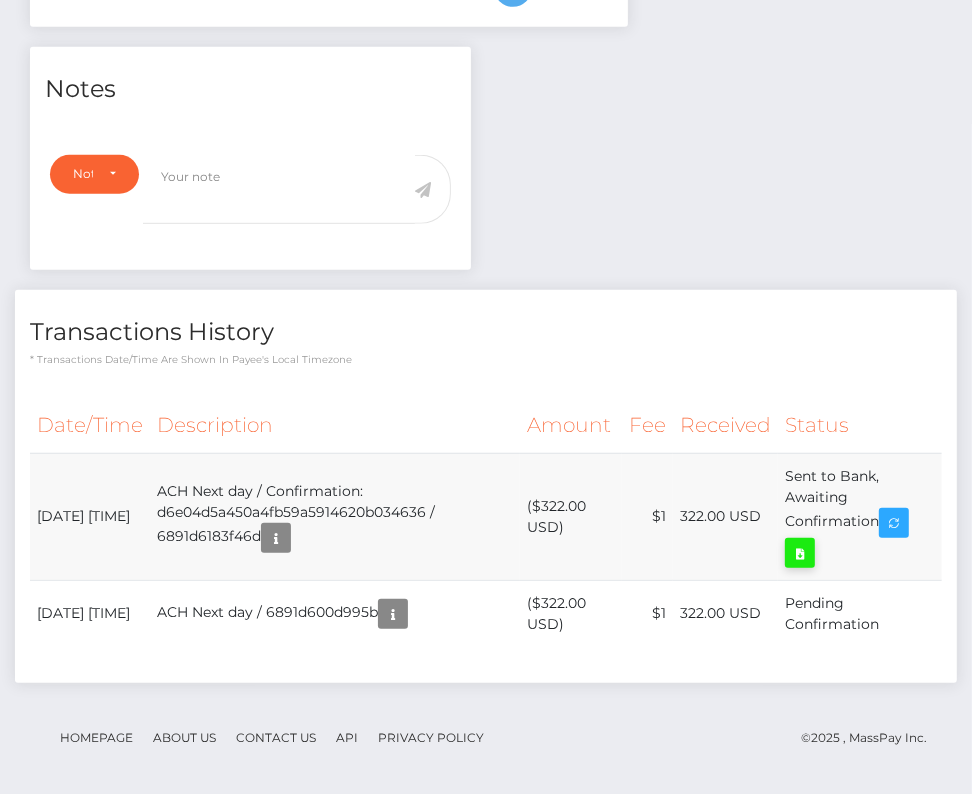 click at bounding box center [800, 553] 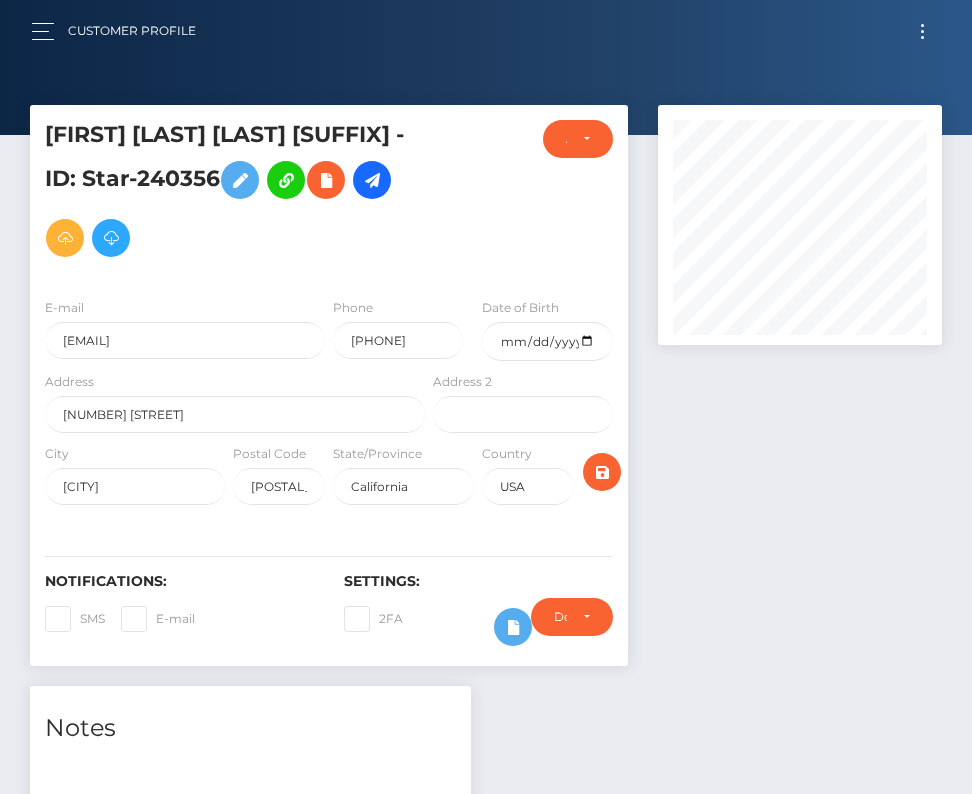 scroll, scrollTop: 639, scrollLeft: 0, axis: vertical 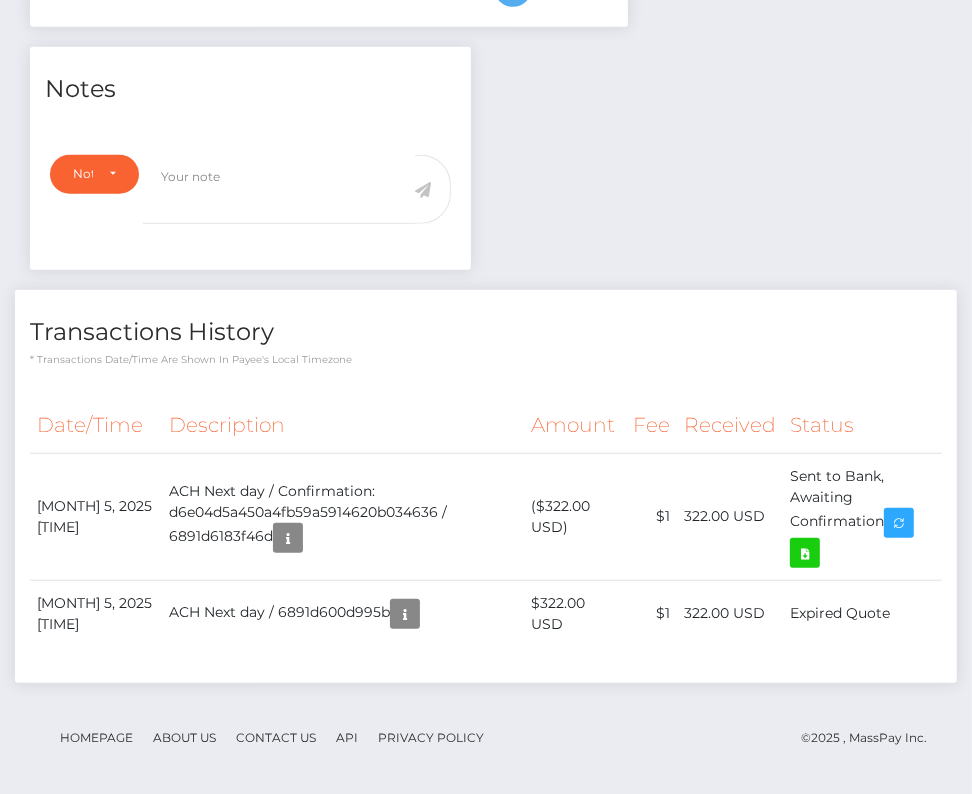 click on "Description" at bounding box center (343, 425) 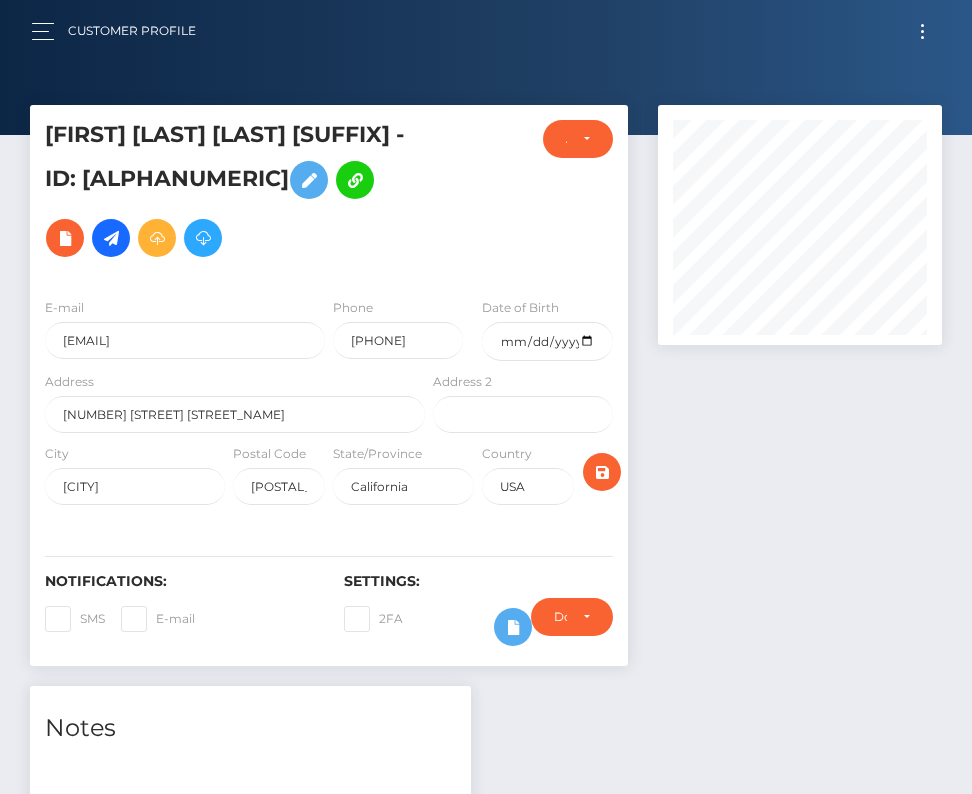scroll, scrollTop: 0, scrollLeft: 0, axis: both 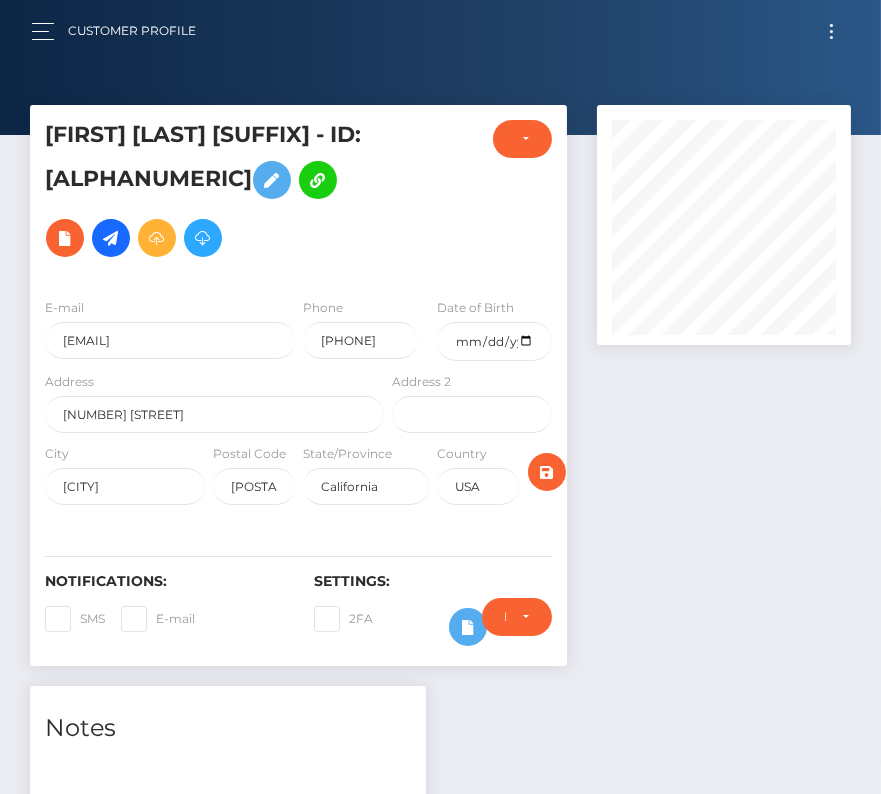 click at bounding box center (831, 31) 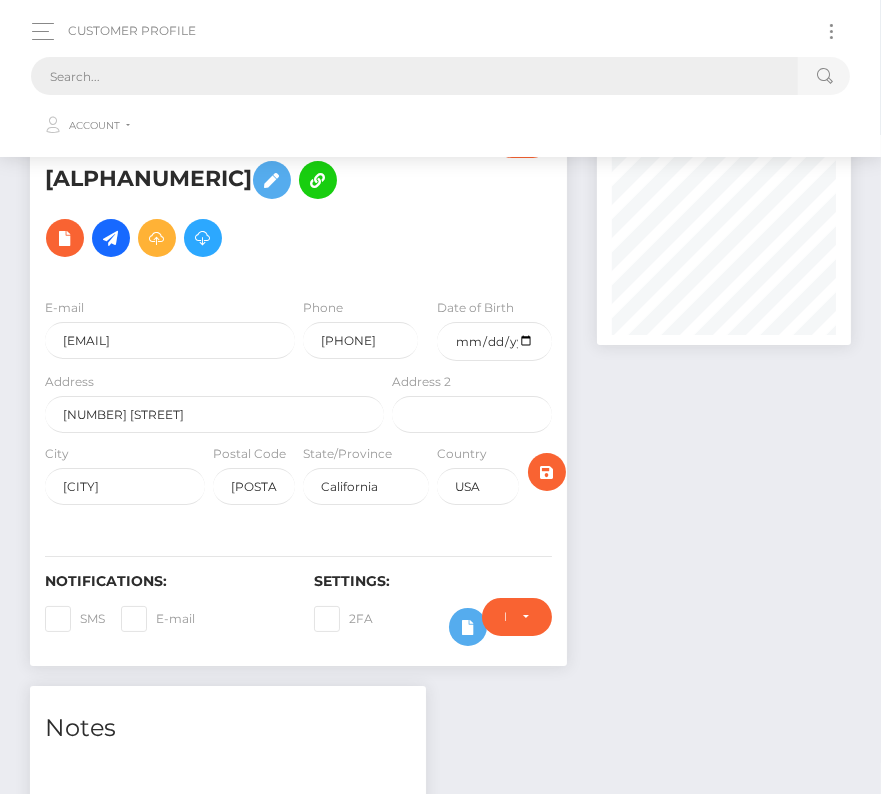 click at bounding box center [414, 76] 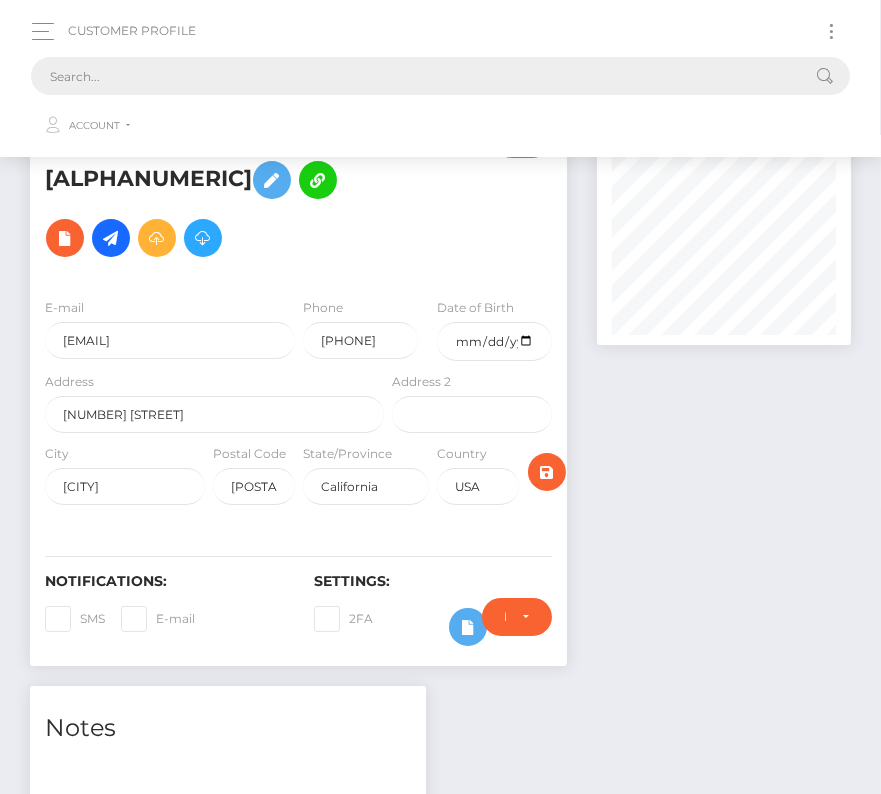paste on "200533" 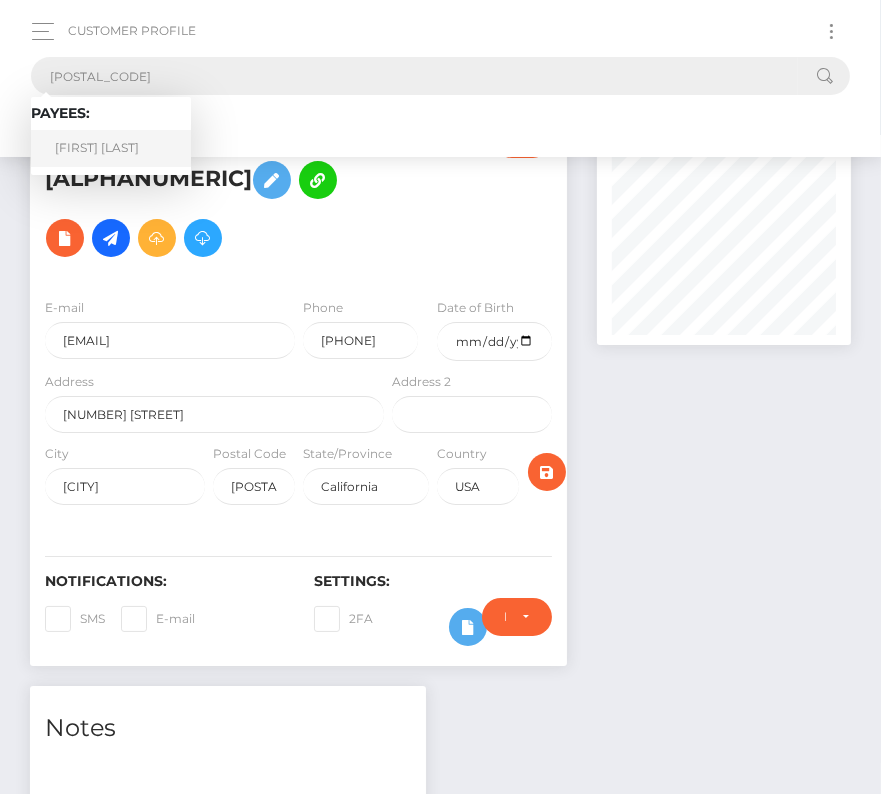 type on "200533" 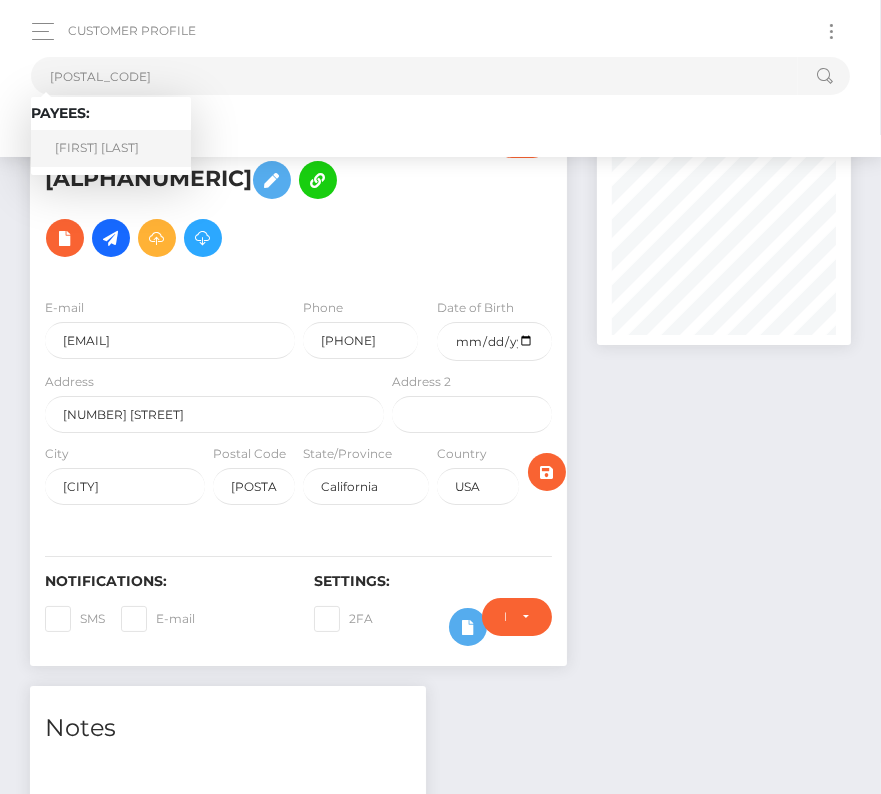 click on "Jonathan  Mann" at bounding box center [111, 148] 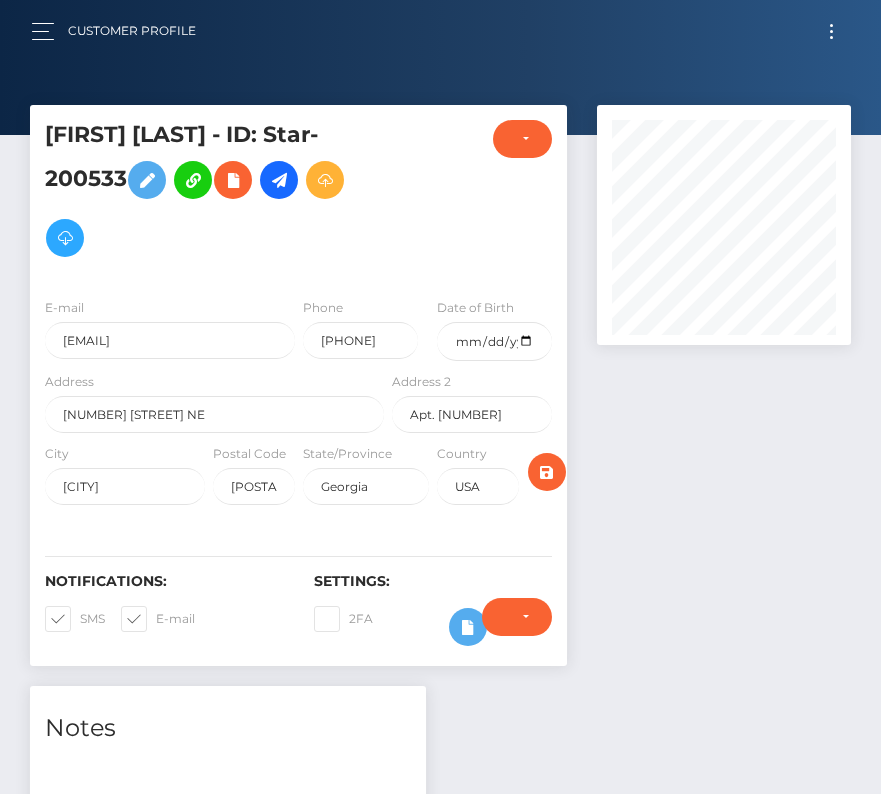 scroll, scrollTop: 0, scrollLeft: 0, axis: both 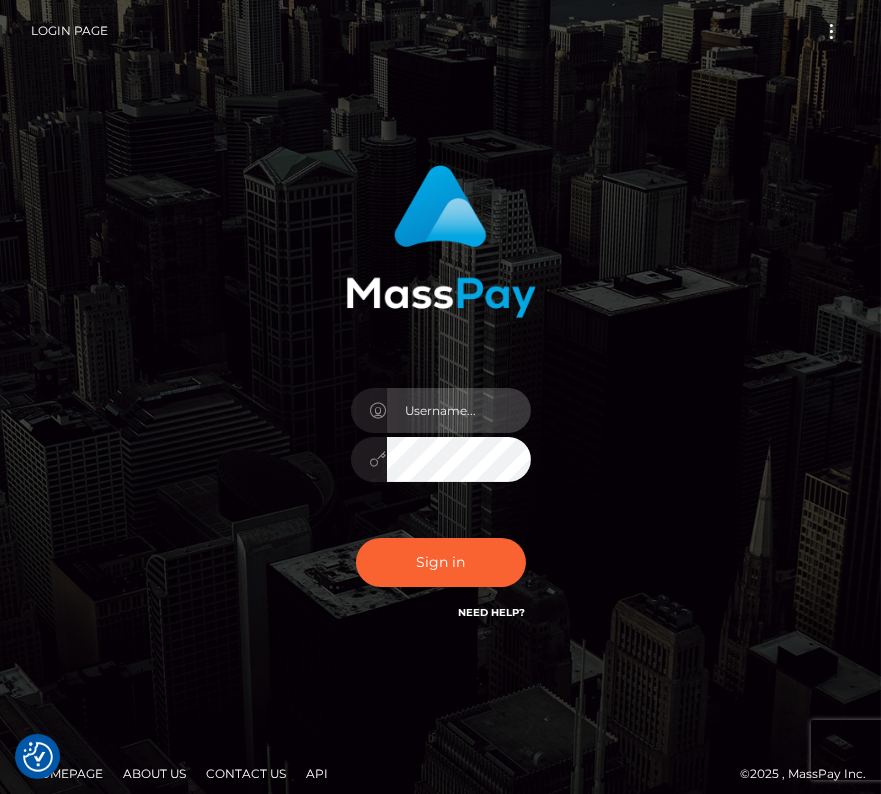 click at bounding box center (459, 410) 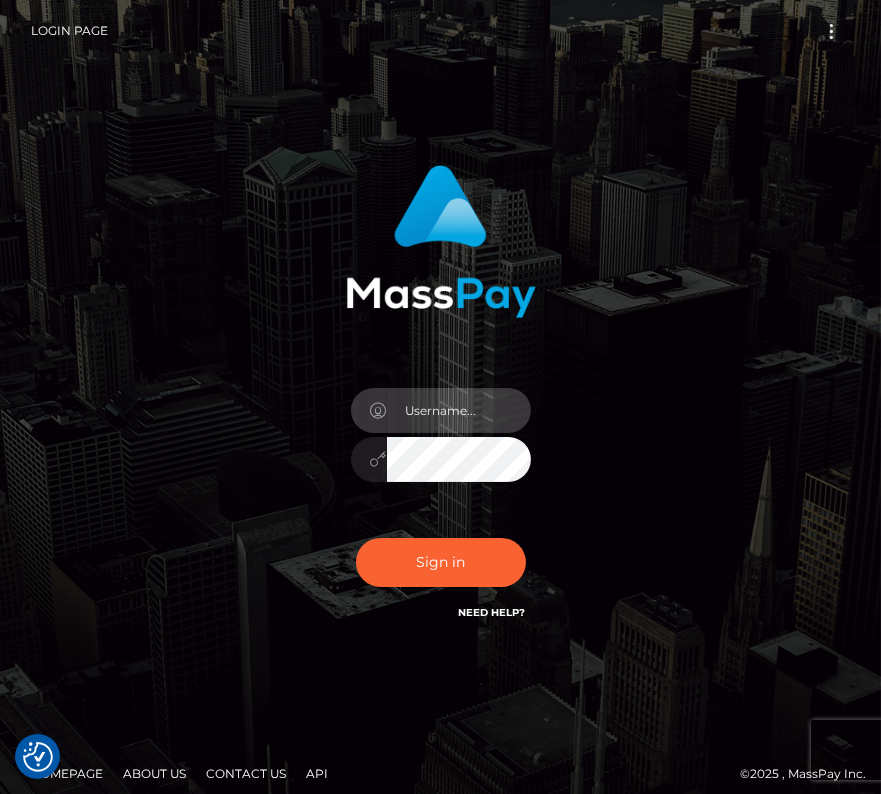 type on "kateo" 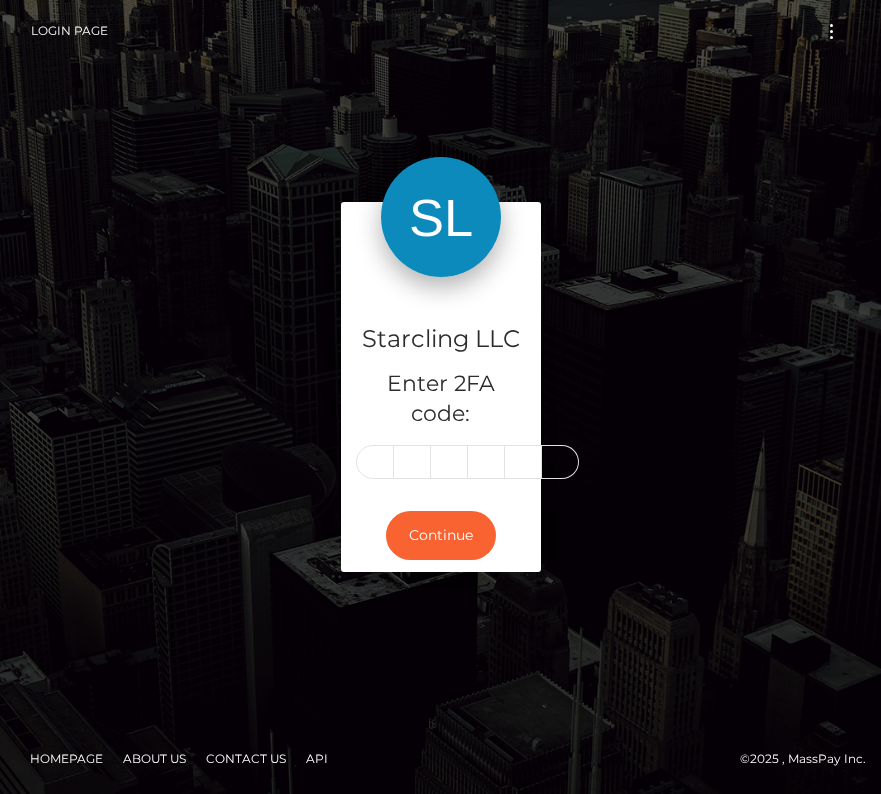 scroll, scrollTop: 0, scrollLeft: 0, axis: both 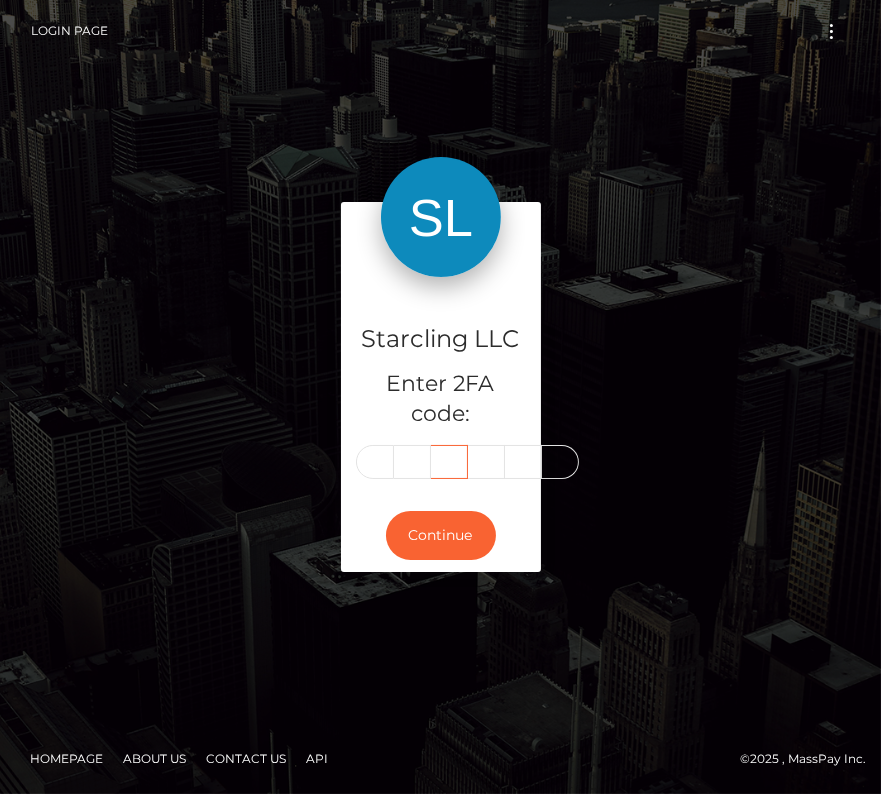 click on "0" at bounding box center [449, 462] 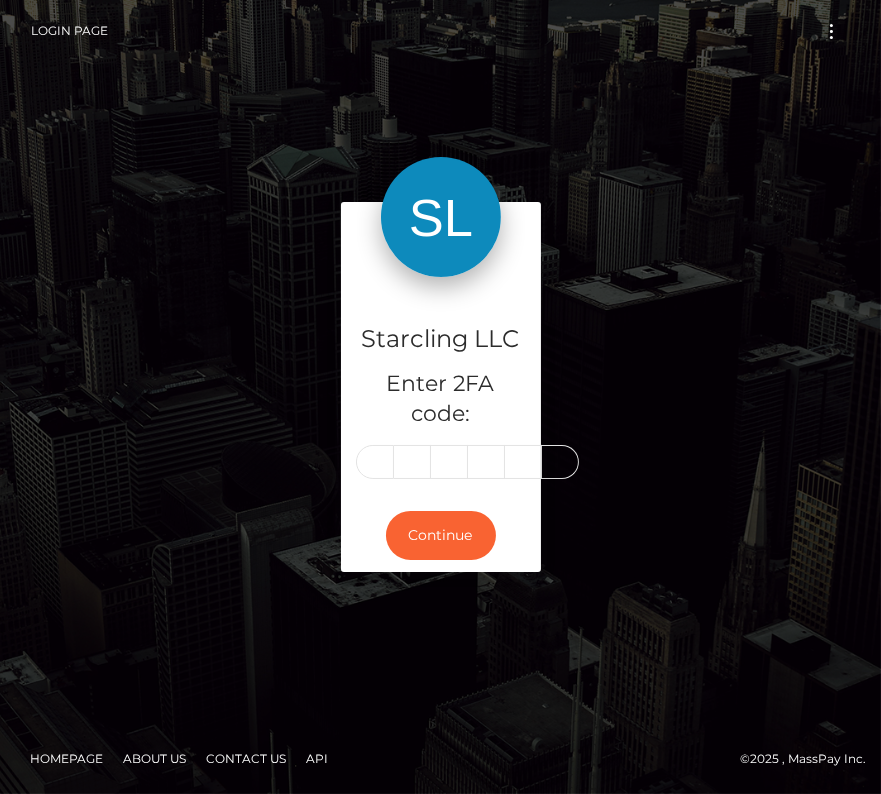 type on "0" 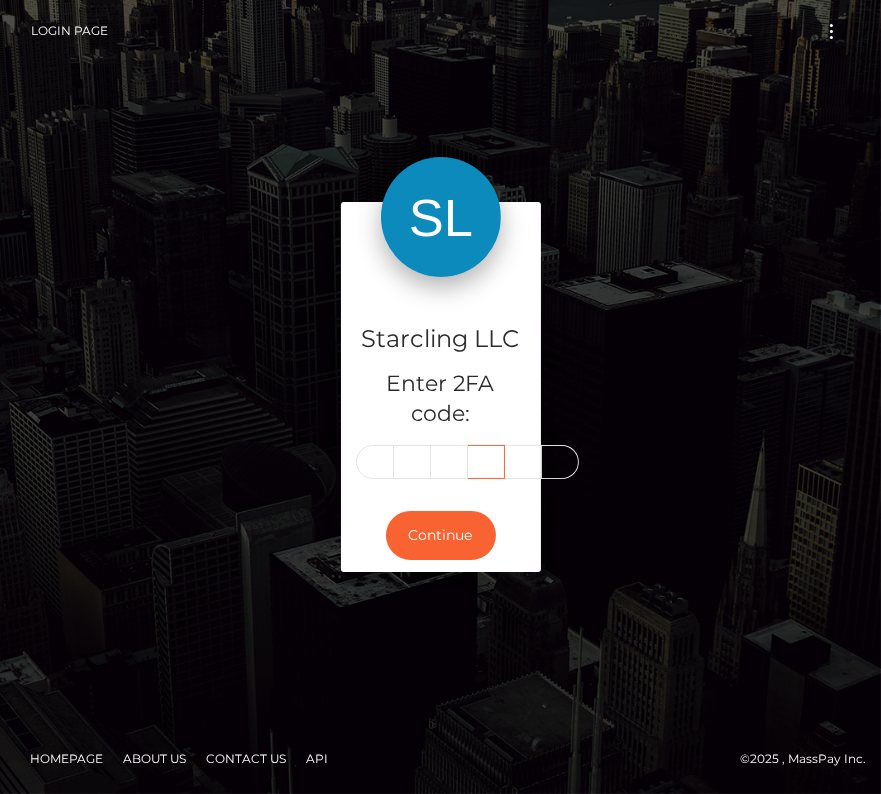 type on "6" 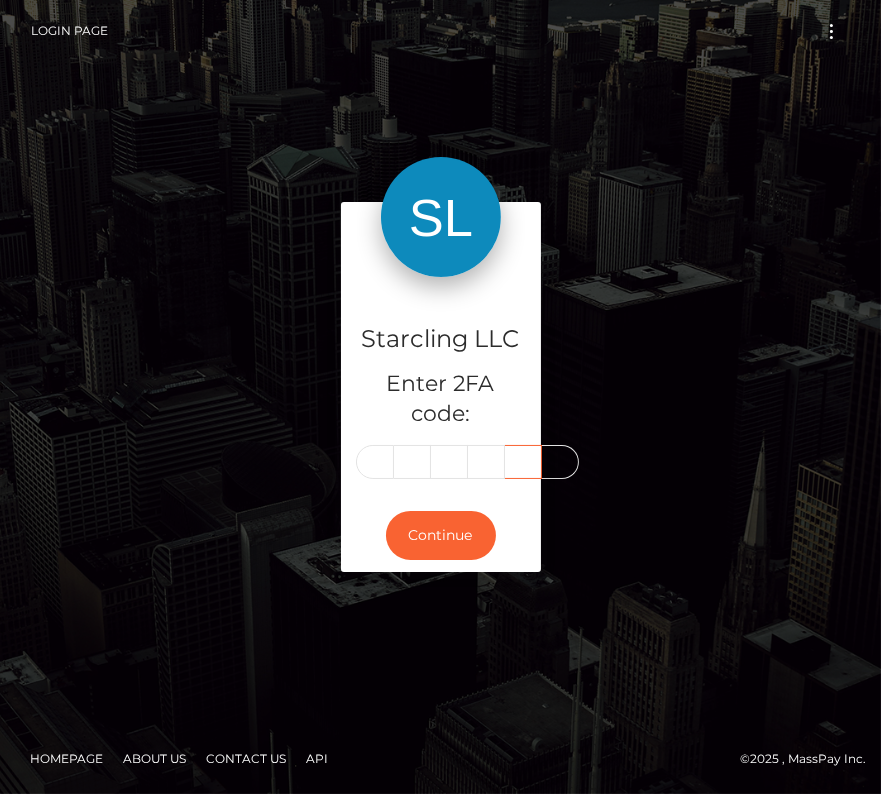 type on "1" 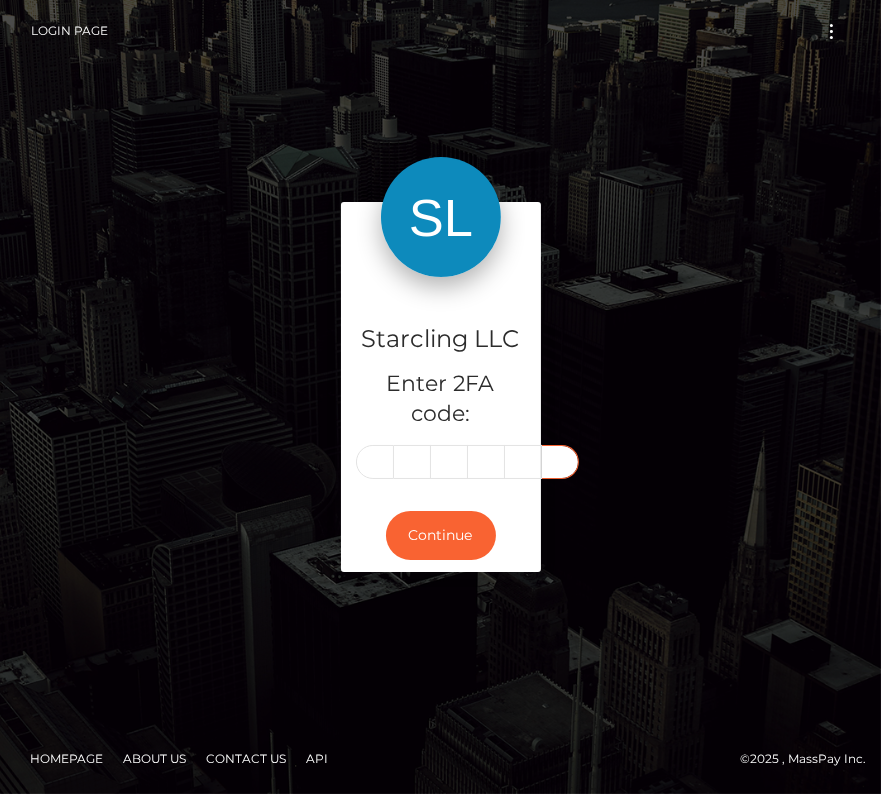 type on "8" 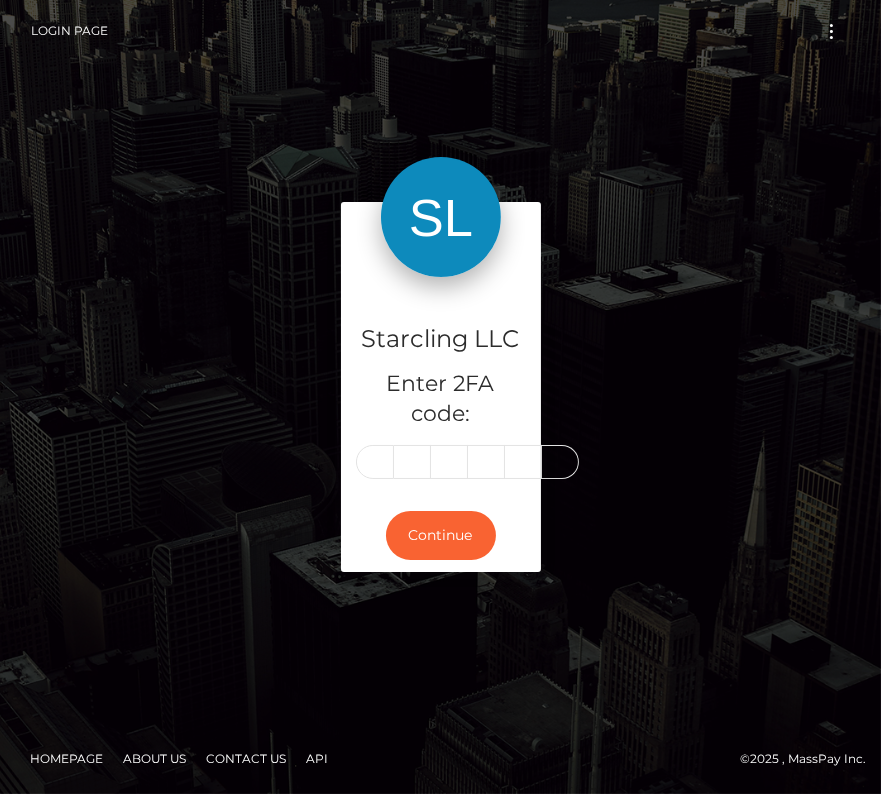 scroll, scrollTop: 0, scrollLeft: 3, axis: horizontal 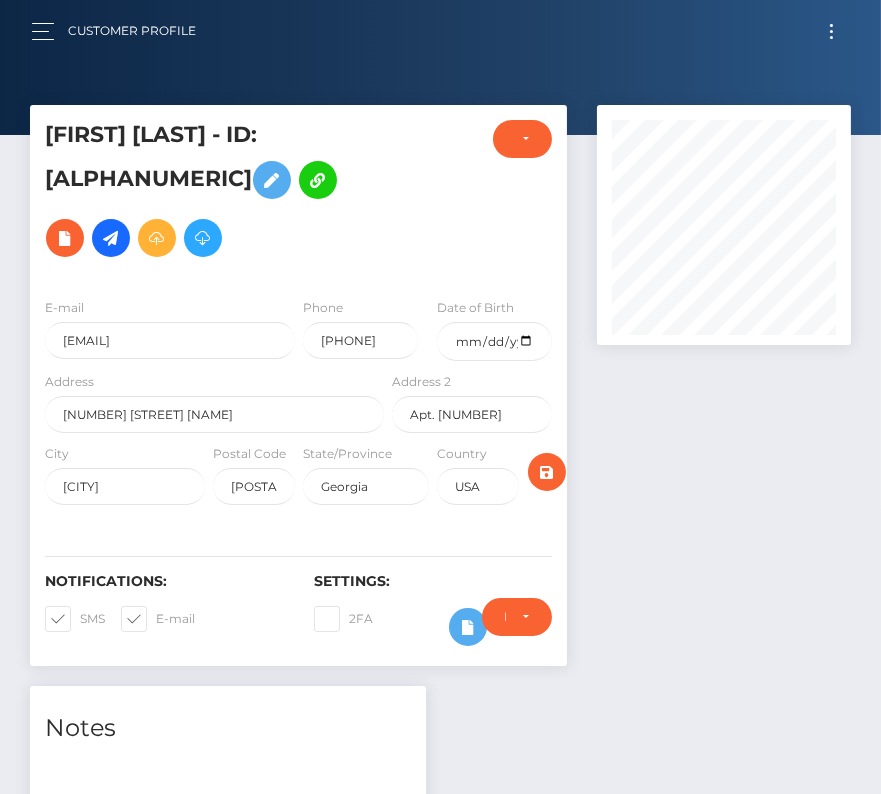click at bounding box center (831, 31) 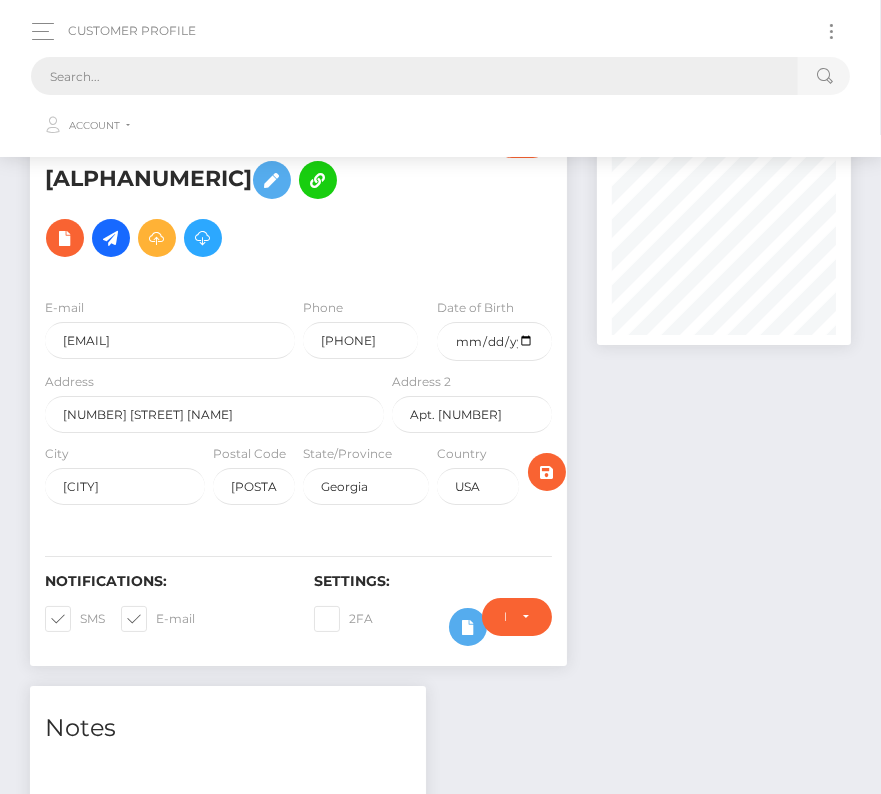 click at bounding box center (414, 76) 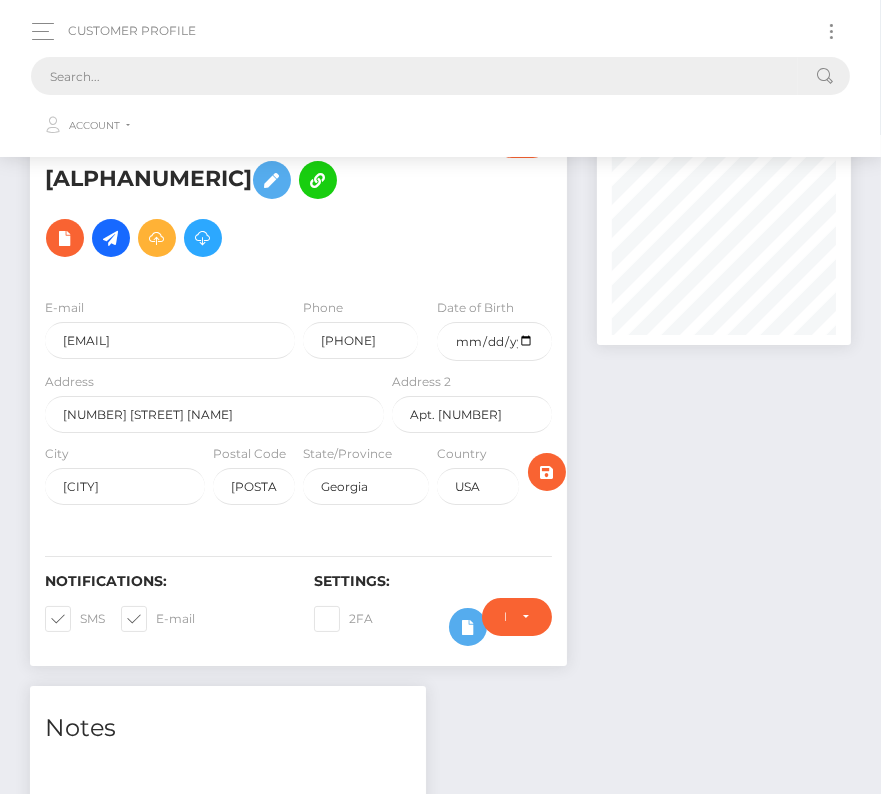 paste on "200533" 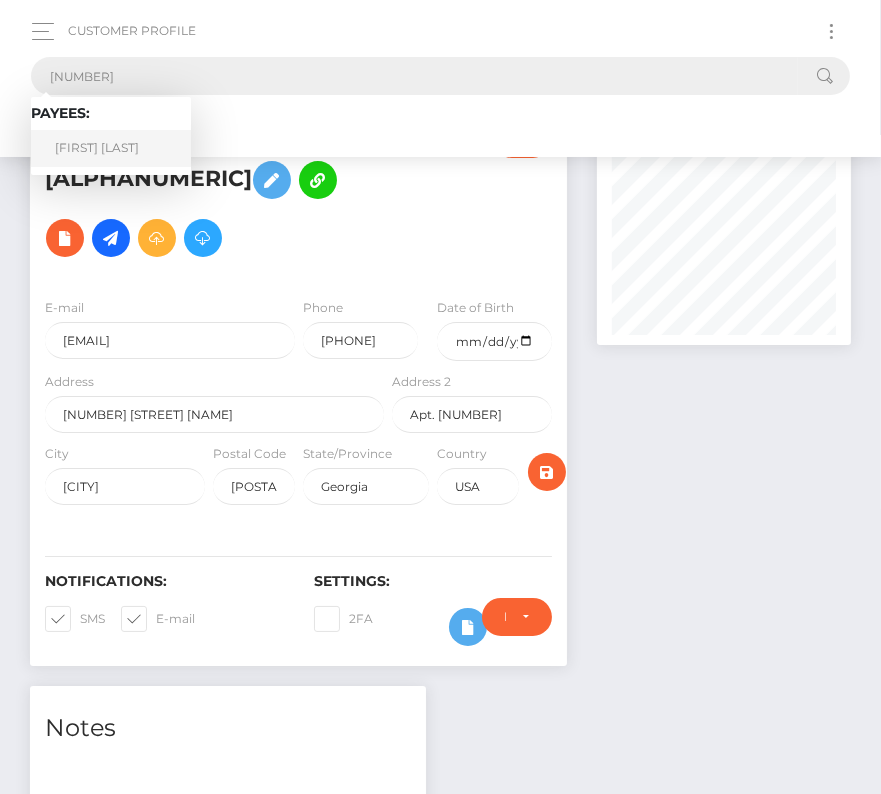 type on "200533" 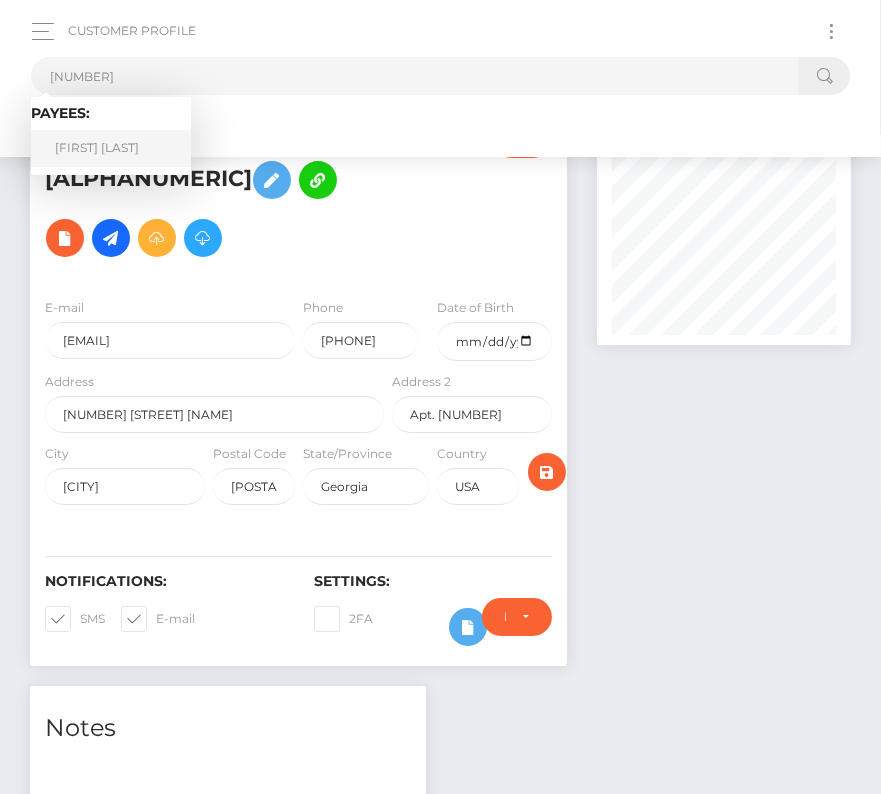click on "Jonathan  Mann" at bounding box center [111, 148] 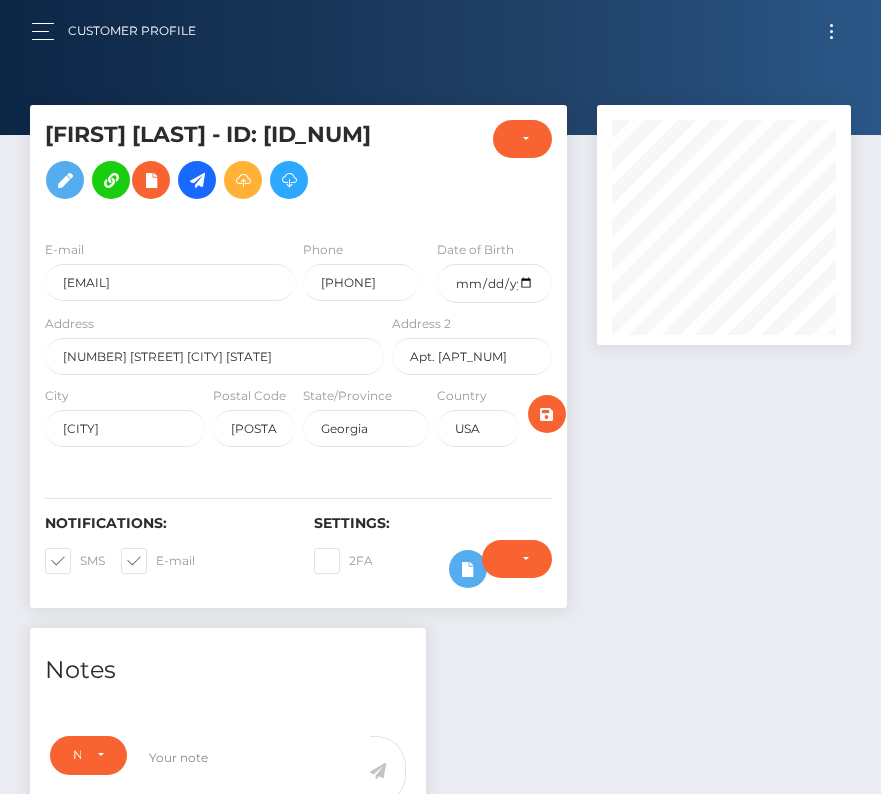 scroll, scrollTop: 0, scrollLeft: 0, axis: both 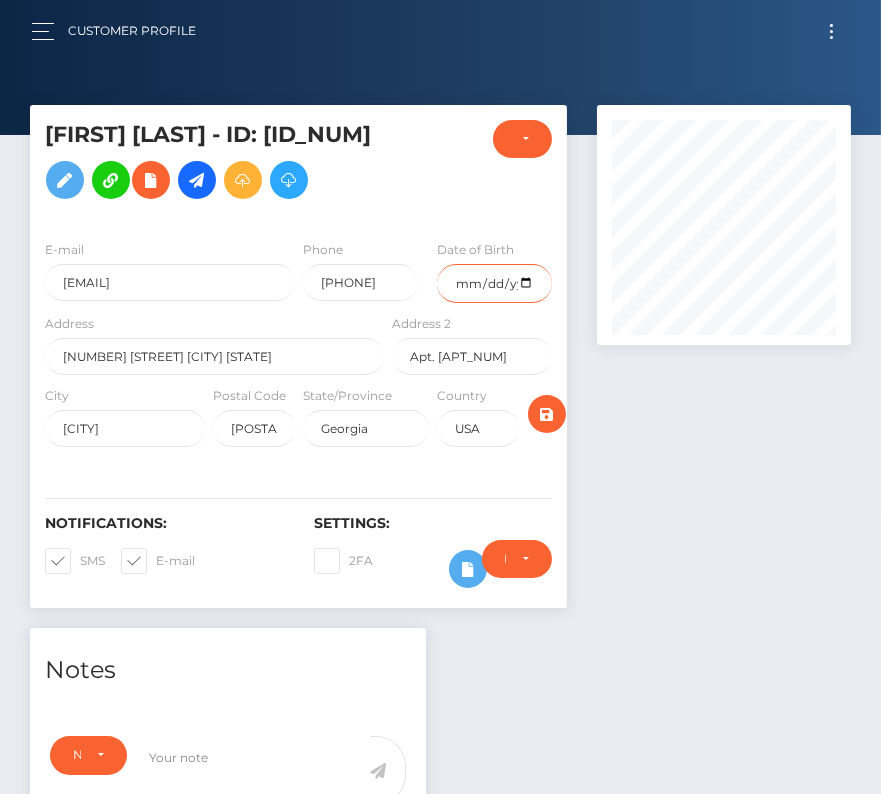 click at bounding box center (494, 283) 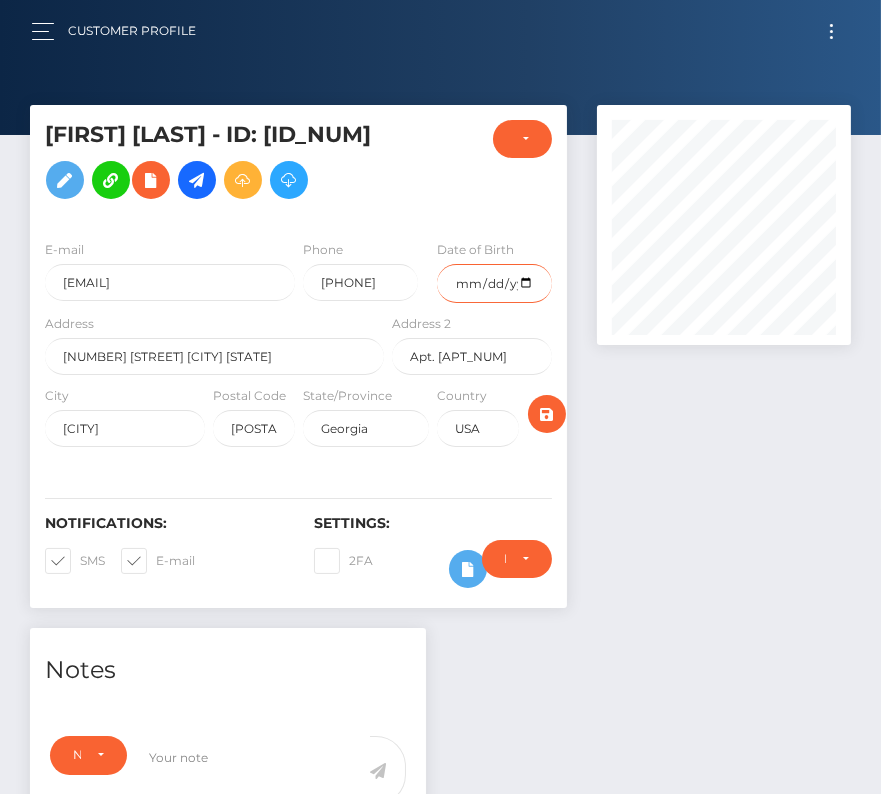 type on "1995-07-26" 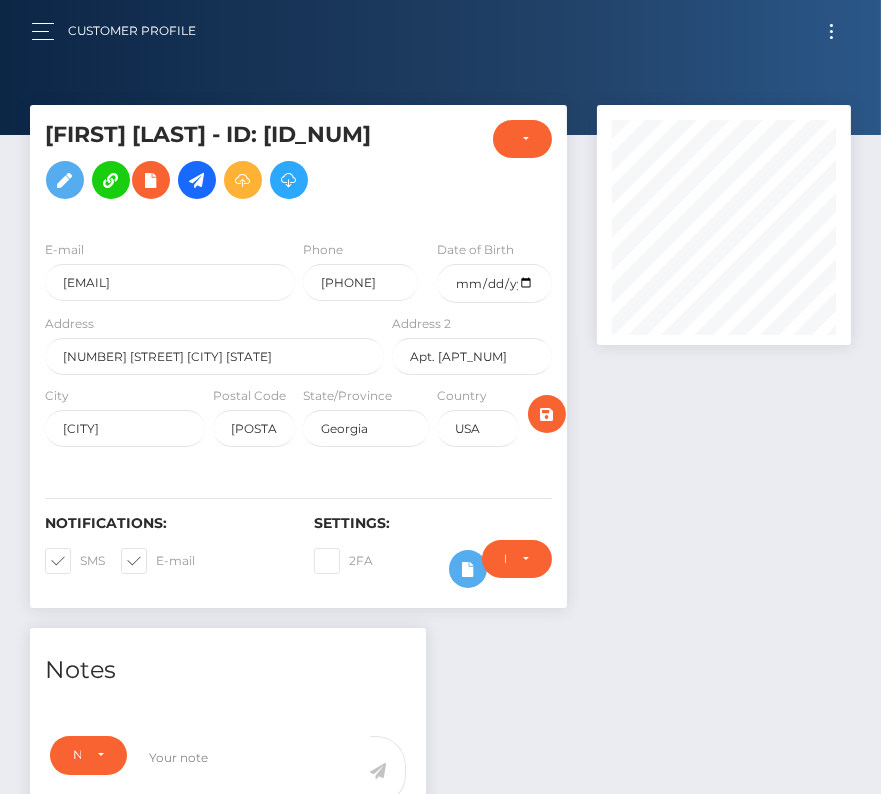 click at bounding box center [80, 560] 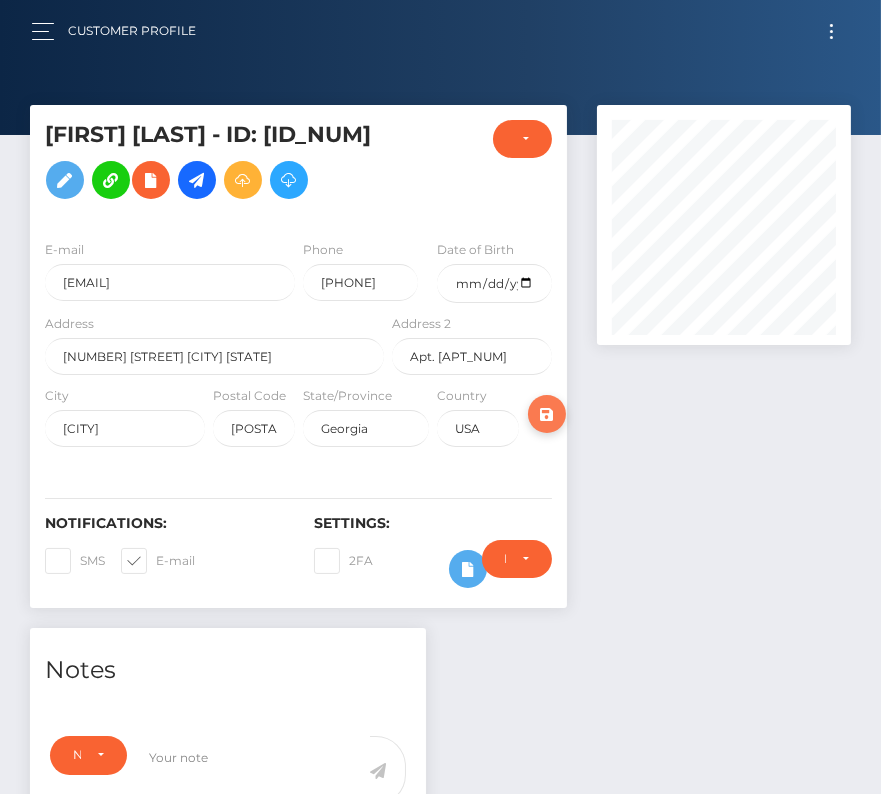 click at bounding box center (156, 560) 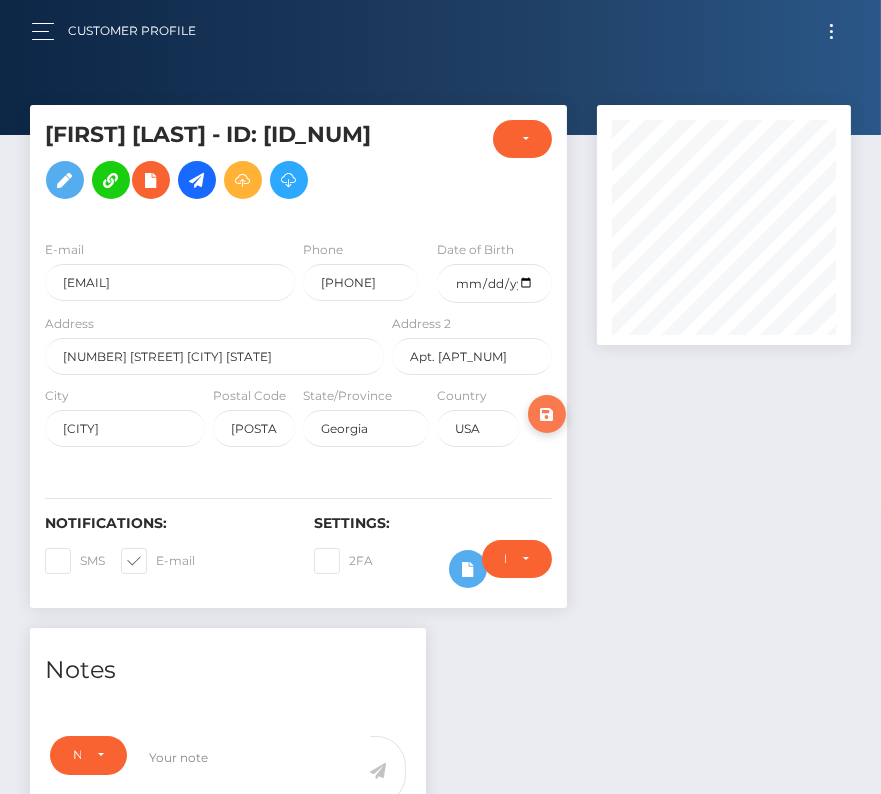 click on "E-mail" at bounding box center (162, 554) 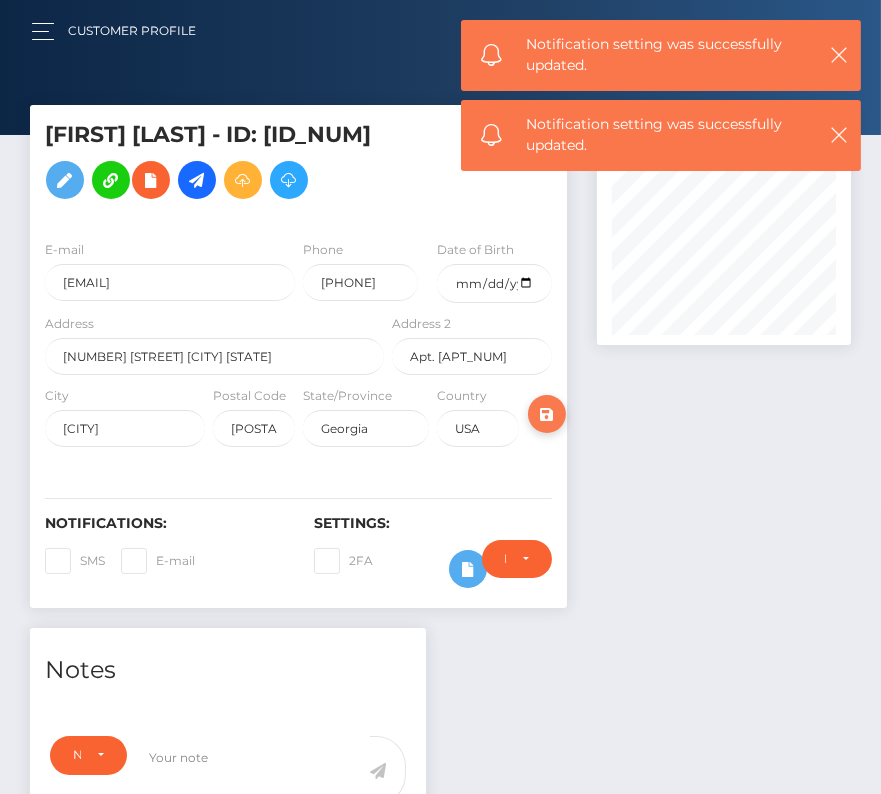 click at bounding box center (547, 414) 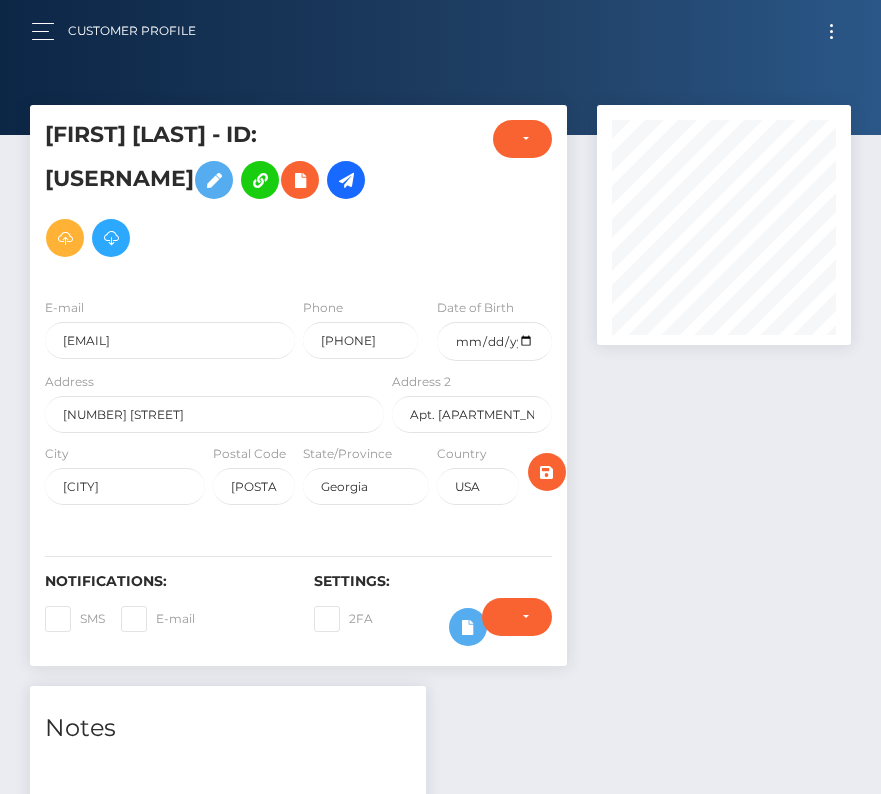 scroll, scrollTop: 0, scrollLeft: 0, axis: both 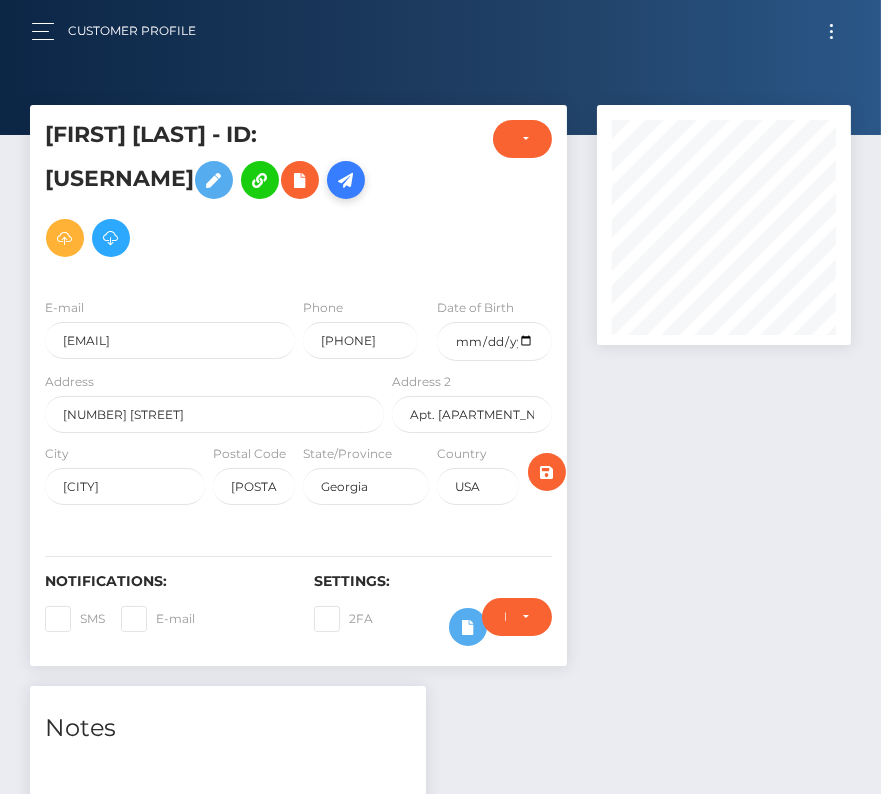 click at bounding box center (346, 180) 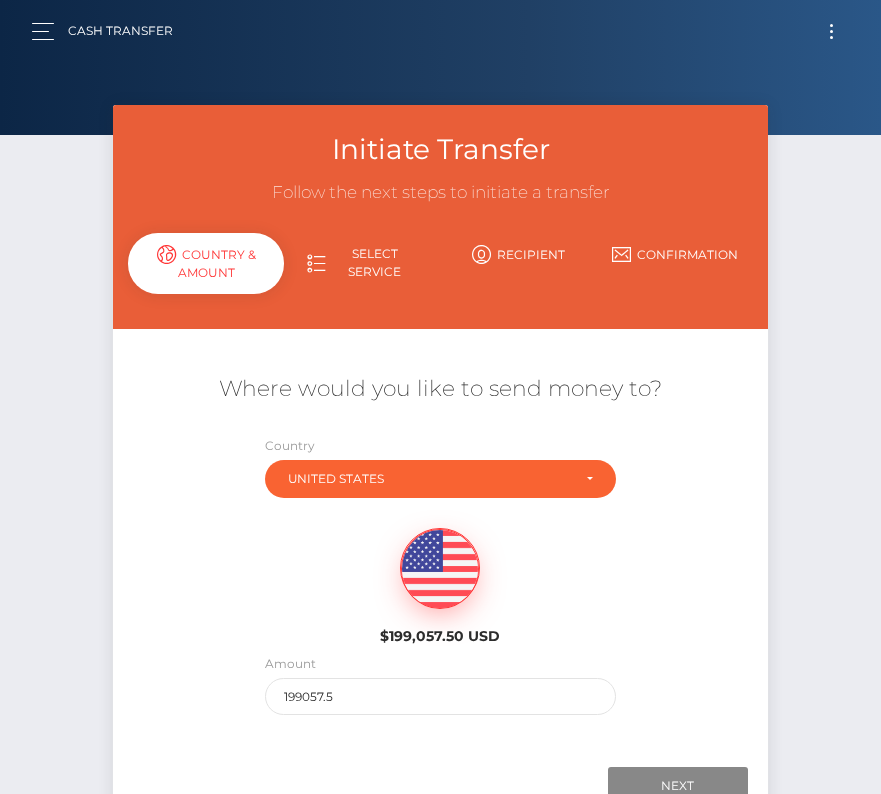 scroll, scrollTop: 0, scrollLeft: 0, axis: both 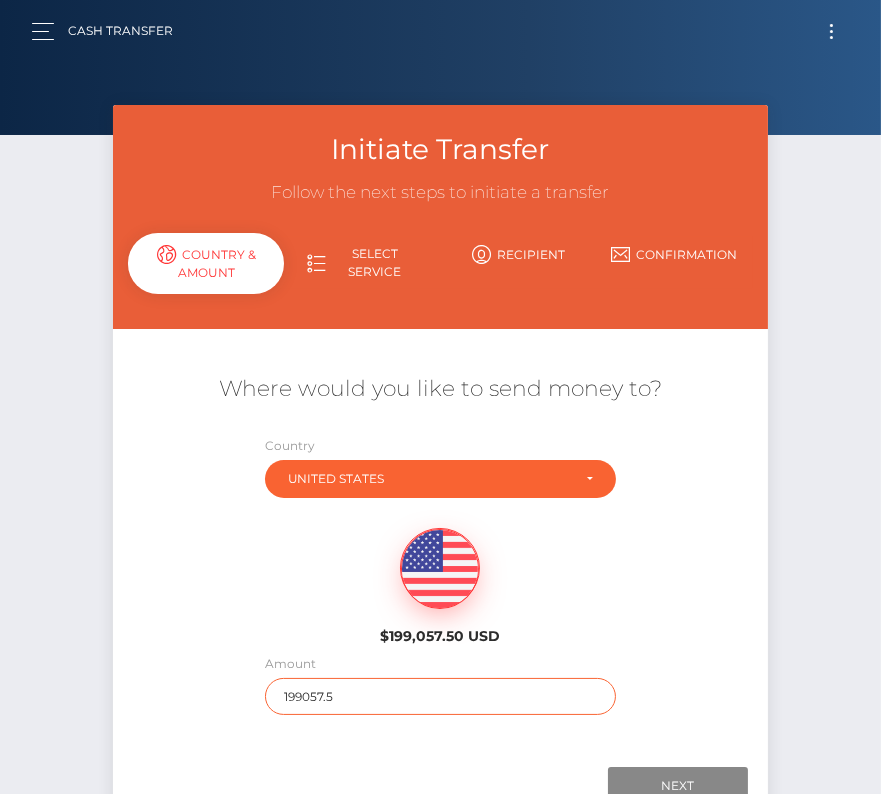 click on "199057.5" at bounding box center (441, 696) 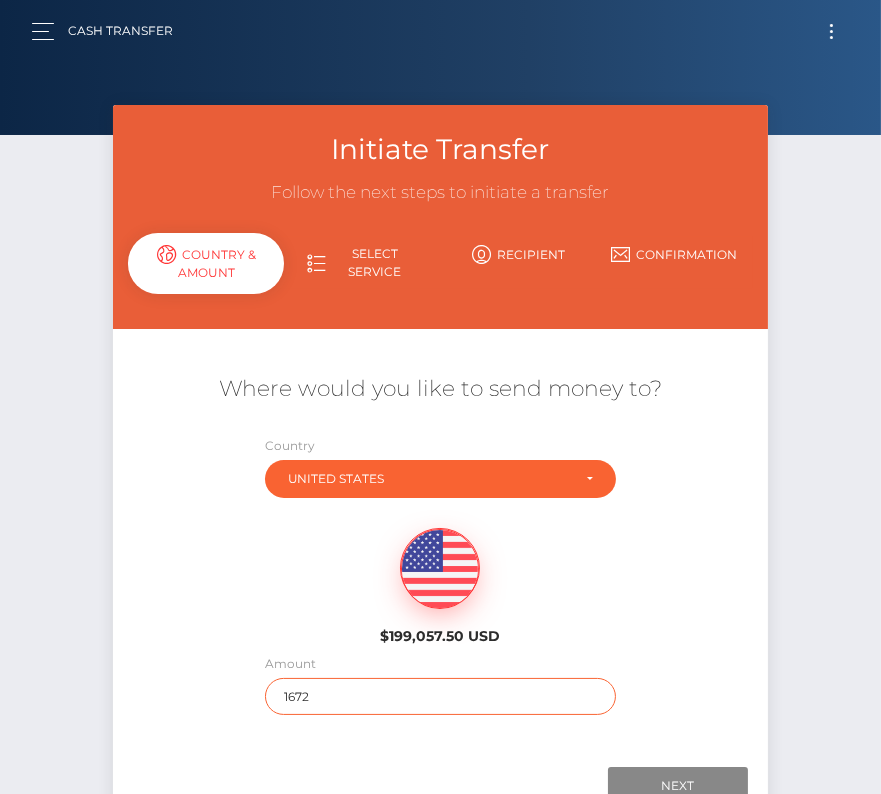 scroll, scrollTop: 83, scrollLeft: 0, axis: vertical 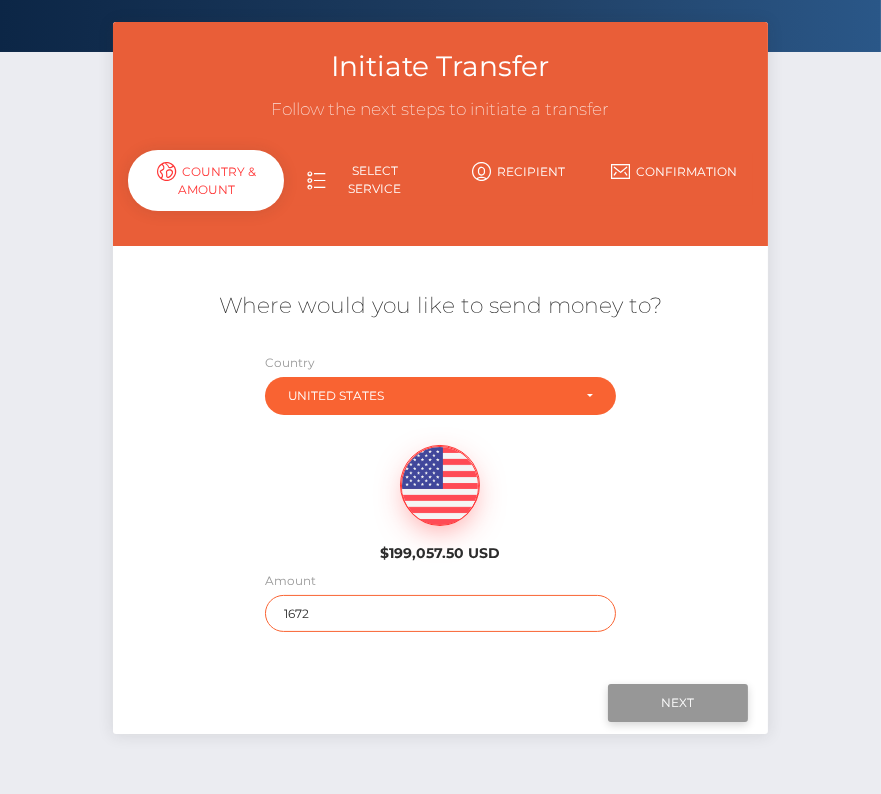 type on "1672" 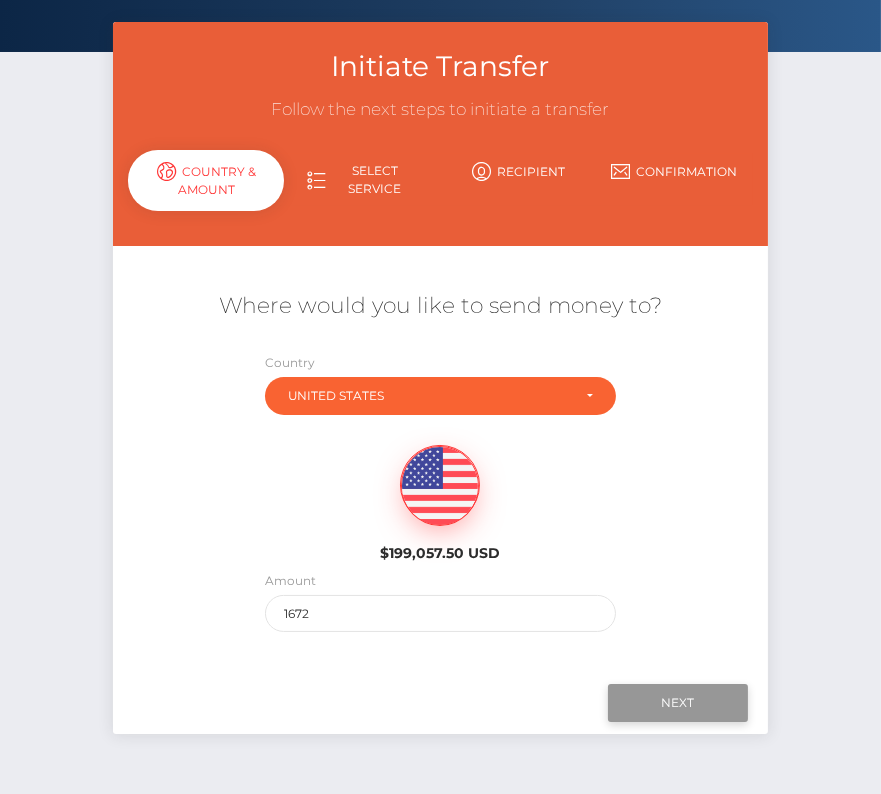 click on "Next" at bounding box center (678, 703) 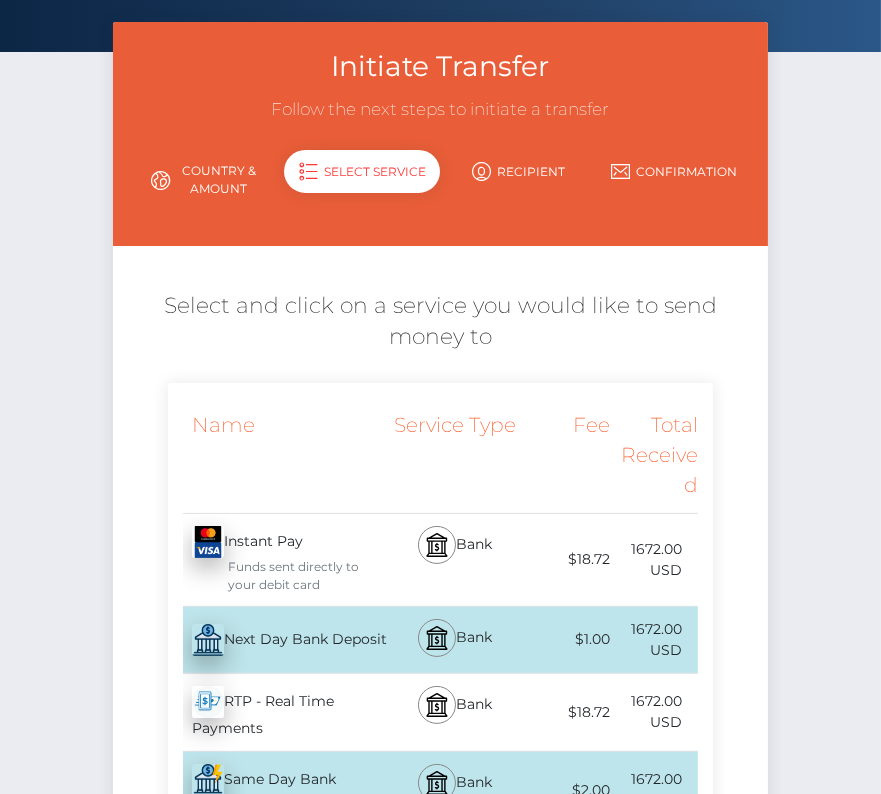 click on "Next Day Bank Deposit  - USD" at bounding box center (278, 640) 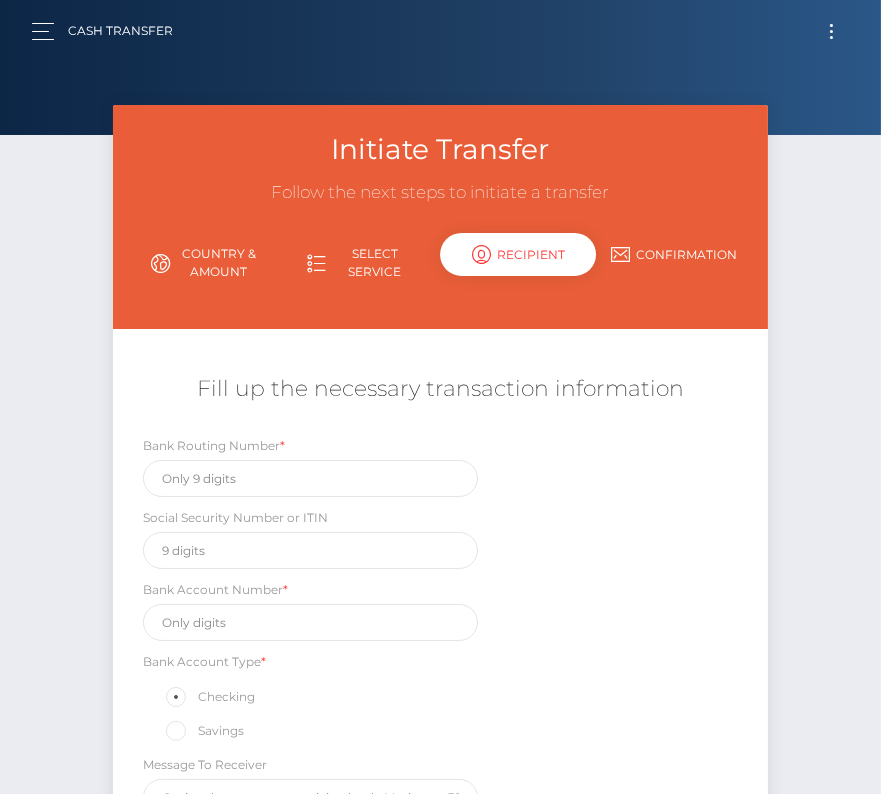 scroll, scrollTop: 0, scrollLeft: 0, axis: both 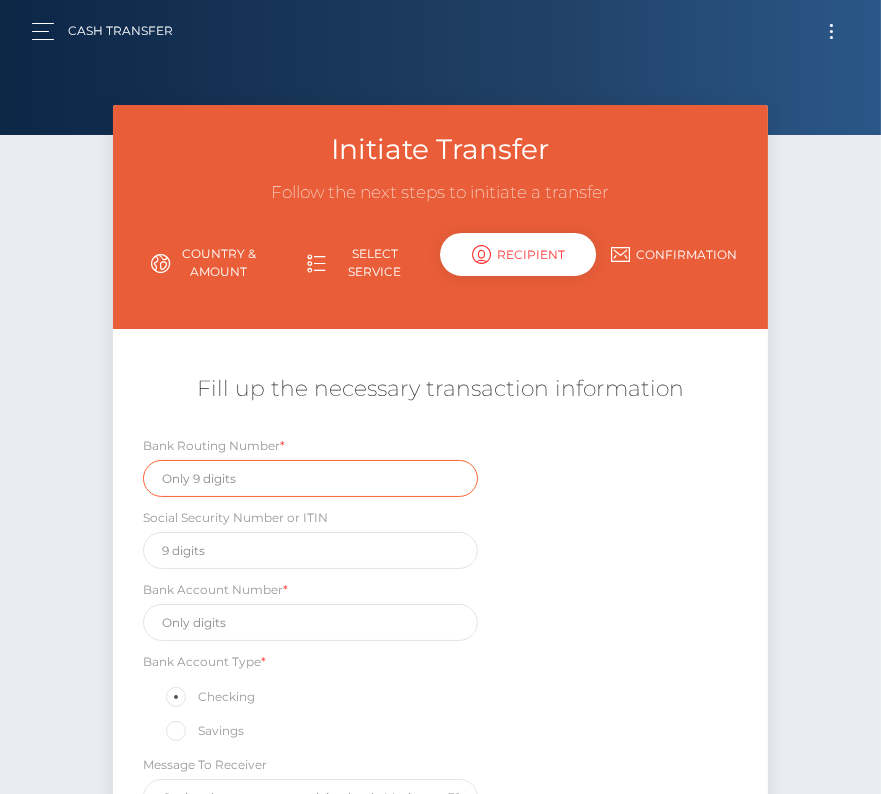 click at bounding box center (310, 478) 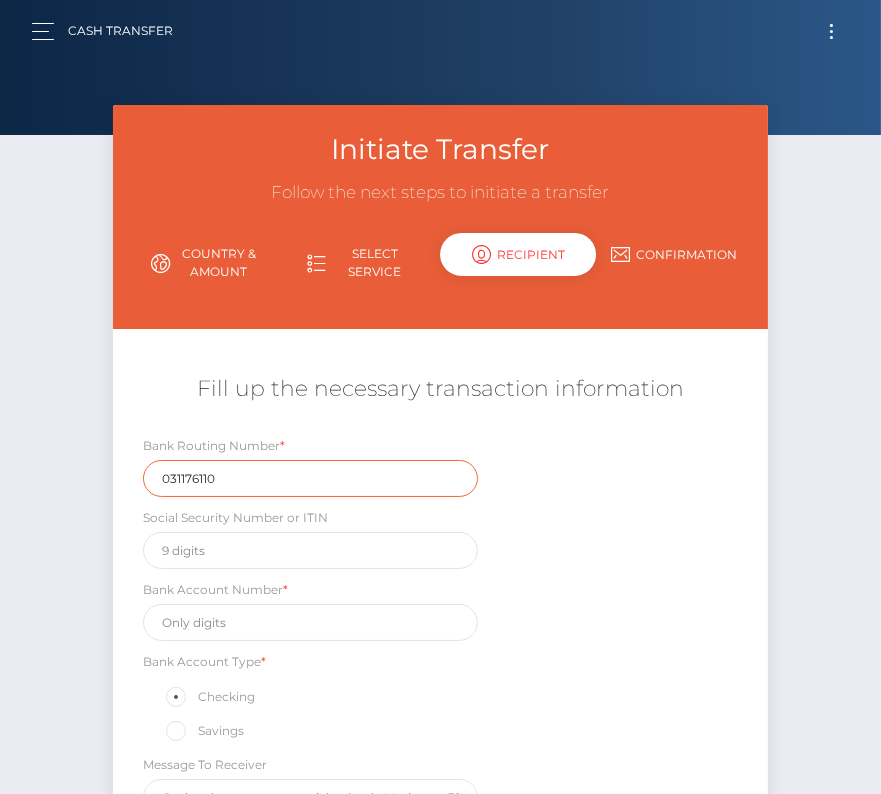 type on "031176110" 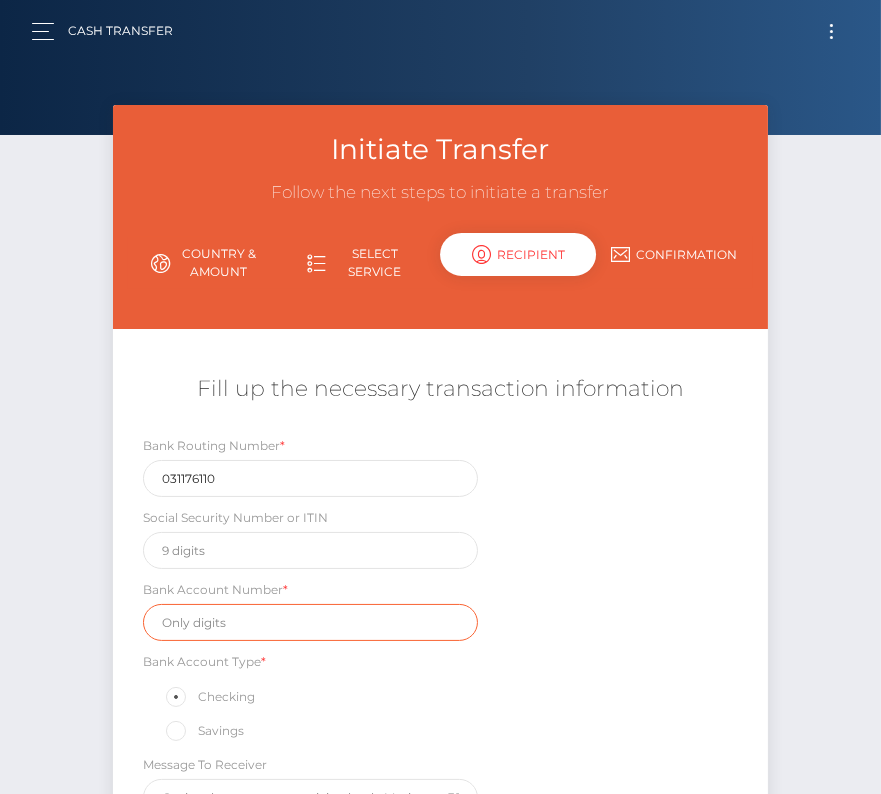 click at bounding box center [310, 622] 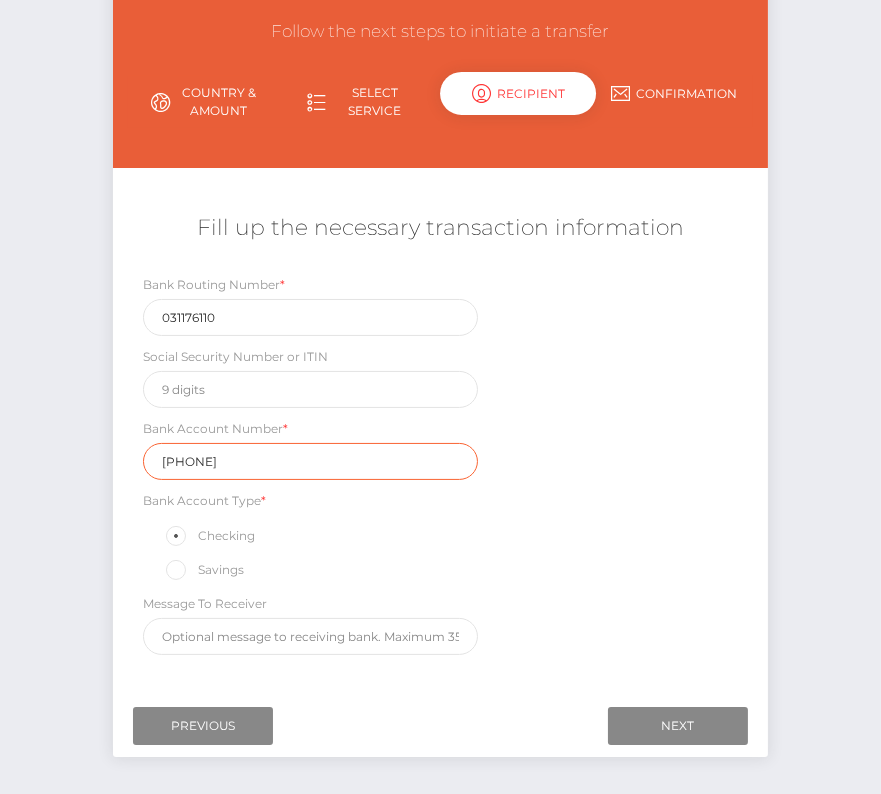 scroll, scrollTop: 187, scrollLeft: 0, axis: vertical 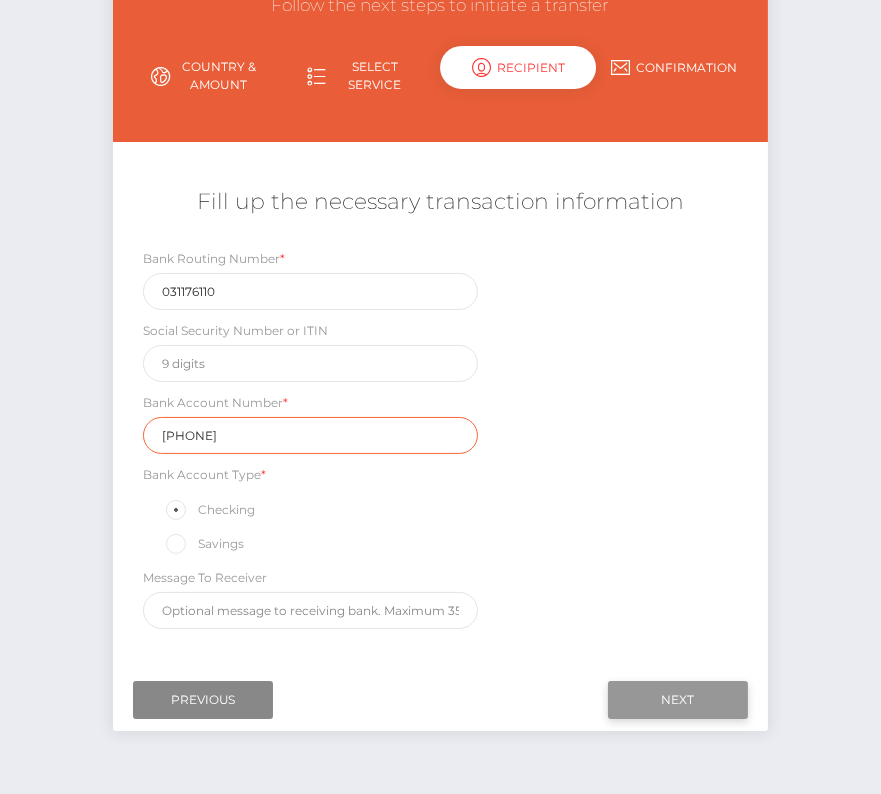 type on "36131957146" 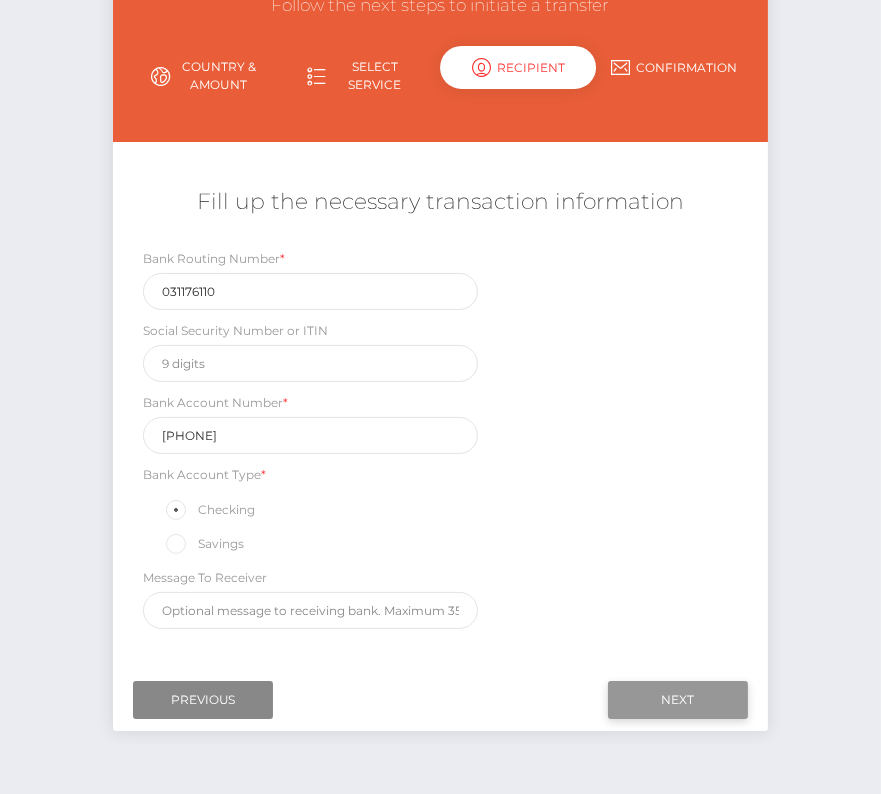 click on "Next" at bounding box center (678, 700) 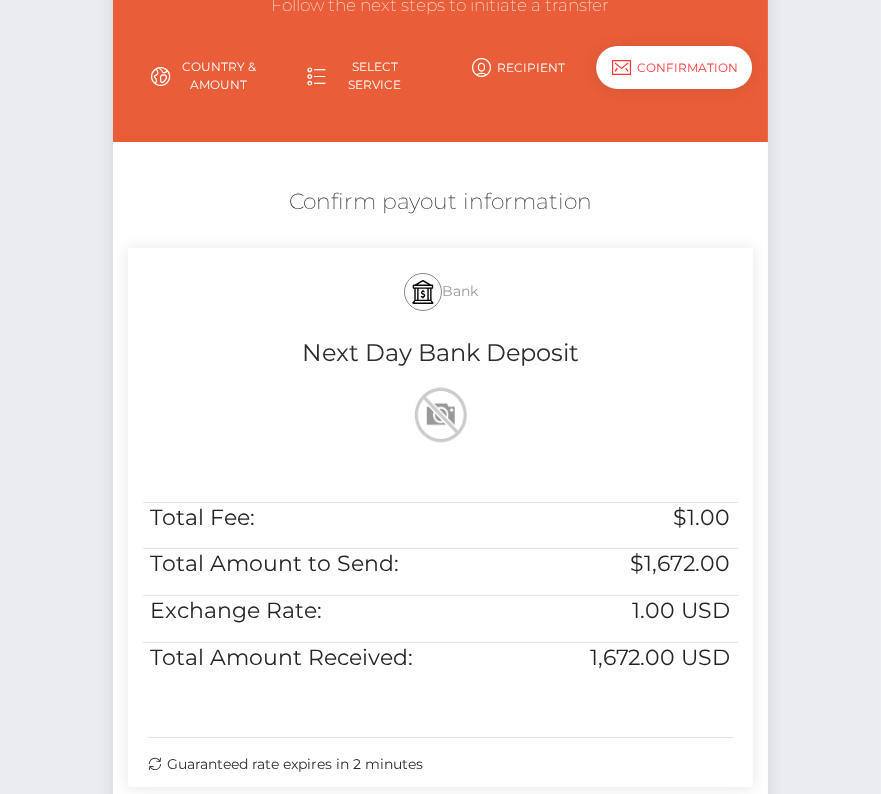 scroll, scrollTop: 382, scrollLeft: 0, axis: vertical 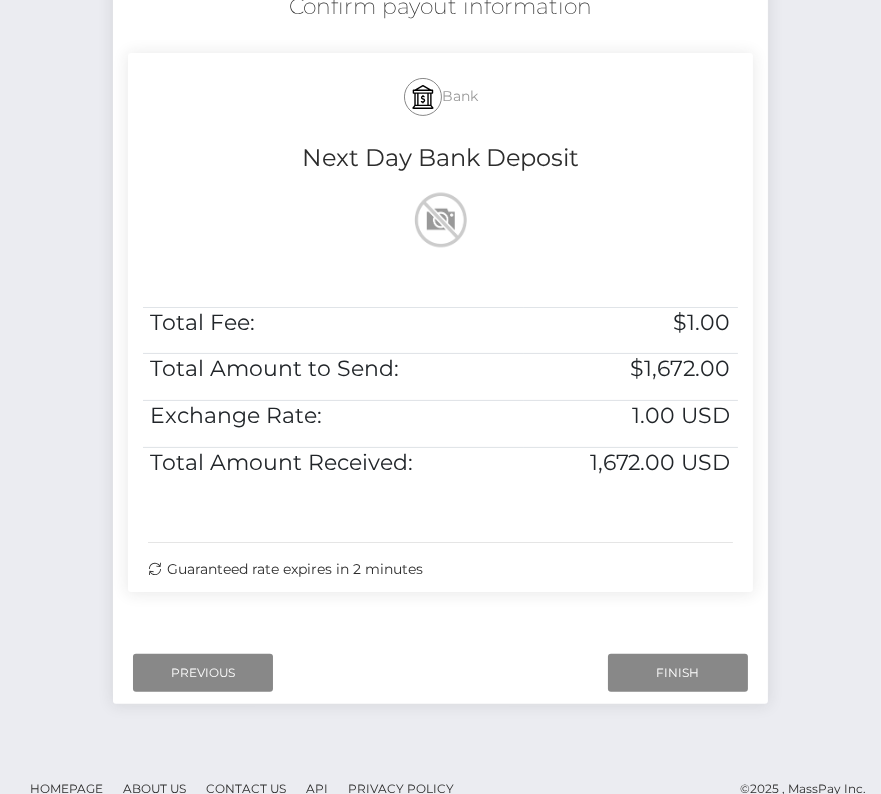 click on "Next
Finish
Previous" at bounding box center [440, 673] 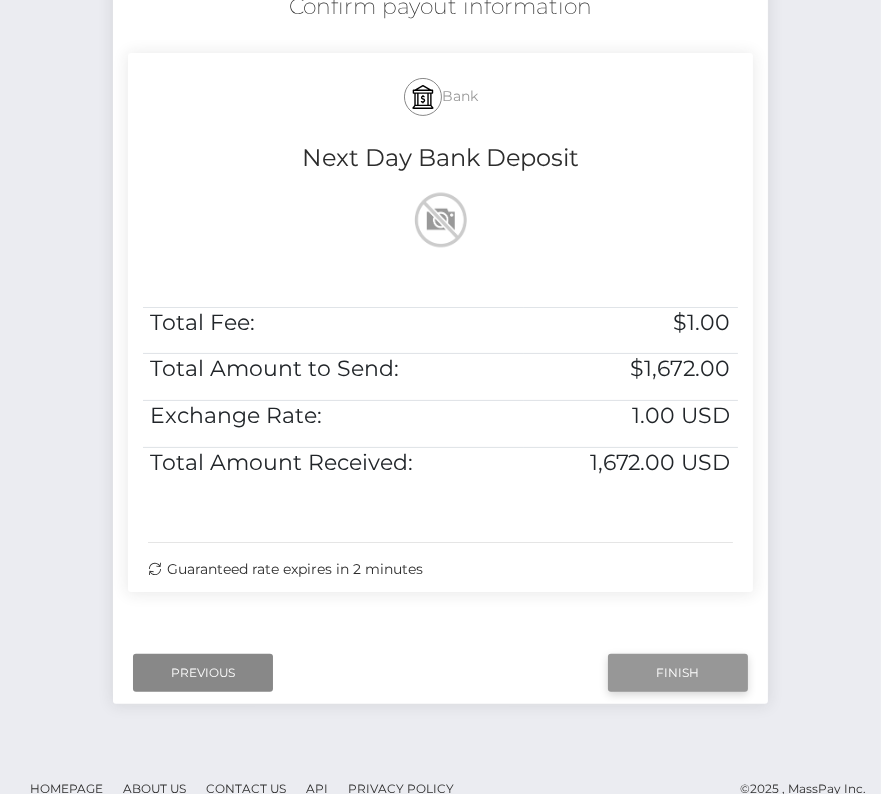 click on "Finish" at bounding box center [678, 673] 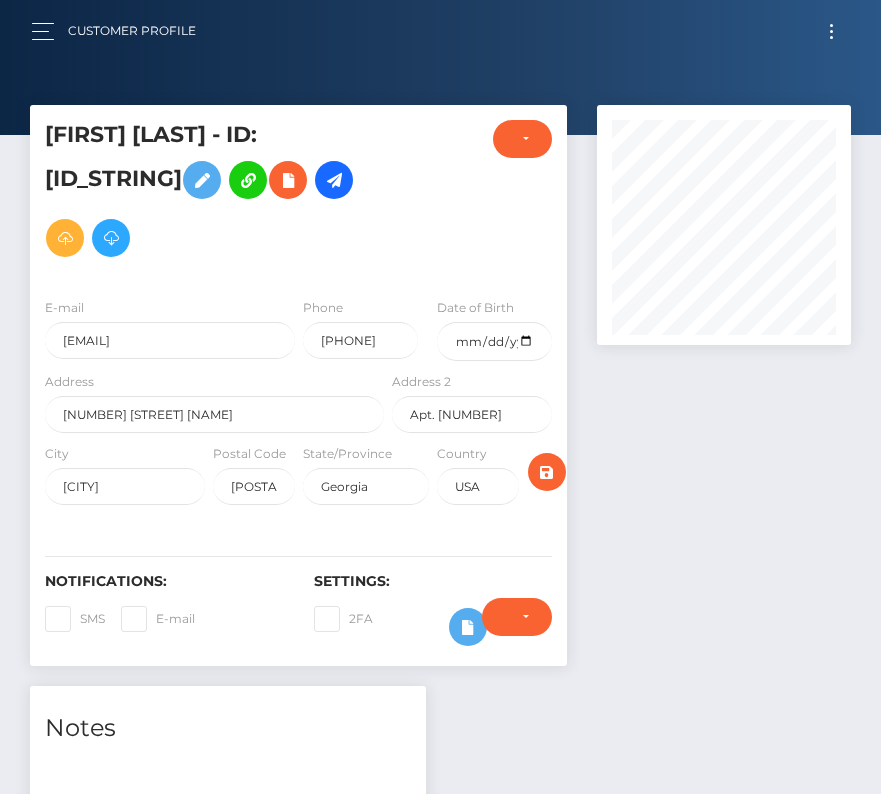 scroll, scrollTop: 0, scrollLeft: 0, axis: both 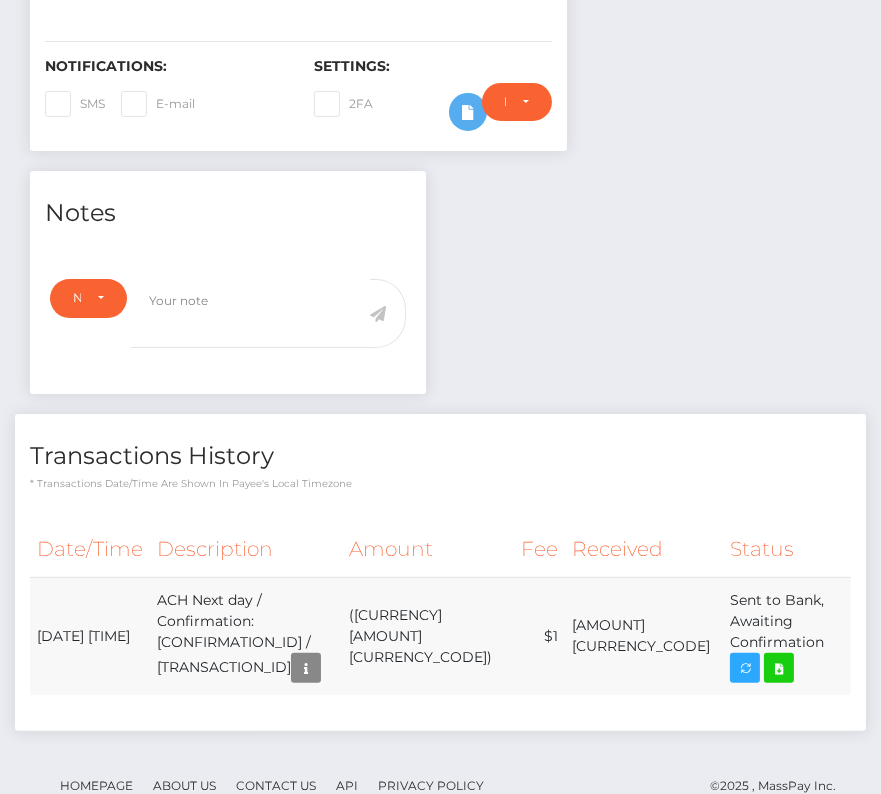 drag, startPoint x: 34, startPoint y: 614, endPoint x: 825, endPoint y: 639, distance: 791.39496 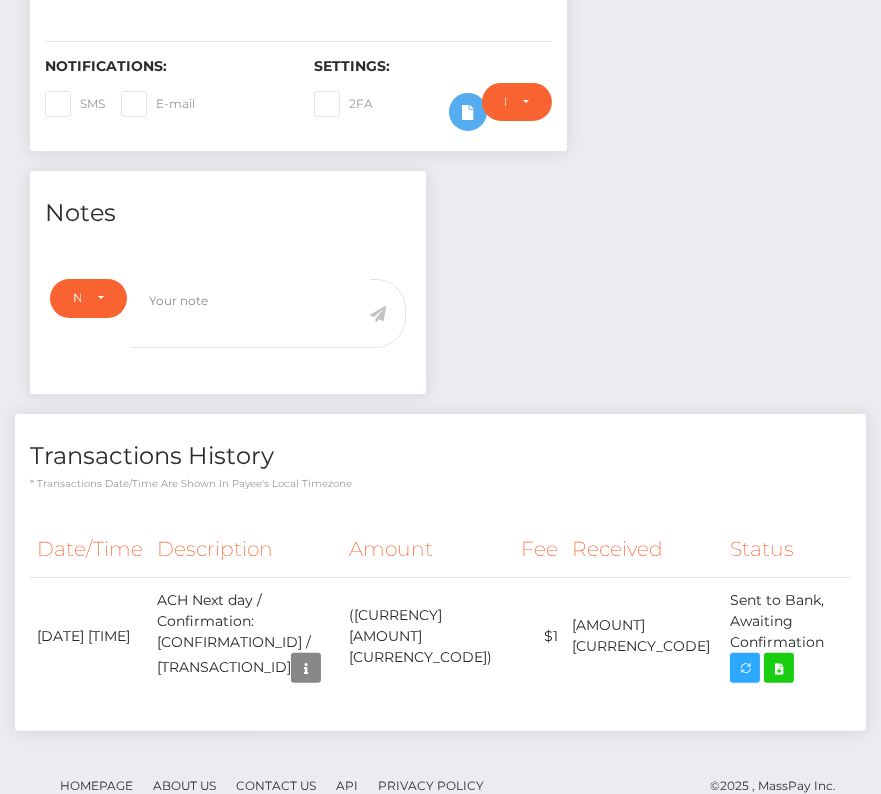 copy on "August  5, 2025 06:29AM
ACH Next day / Confirmation: 02119206543440f3b6318f6746203b09 / 6891dc8b66eb3
($1,672.00 USD)
$1
1,672.00 USD
Sent to Bank, Awaiting Confirmation" 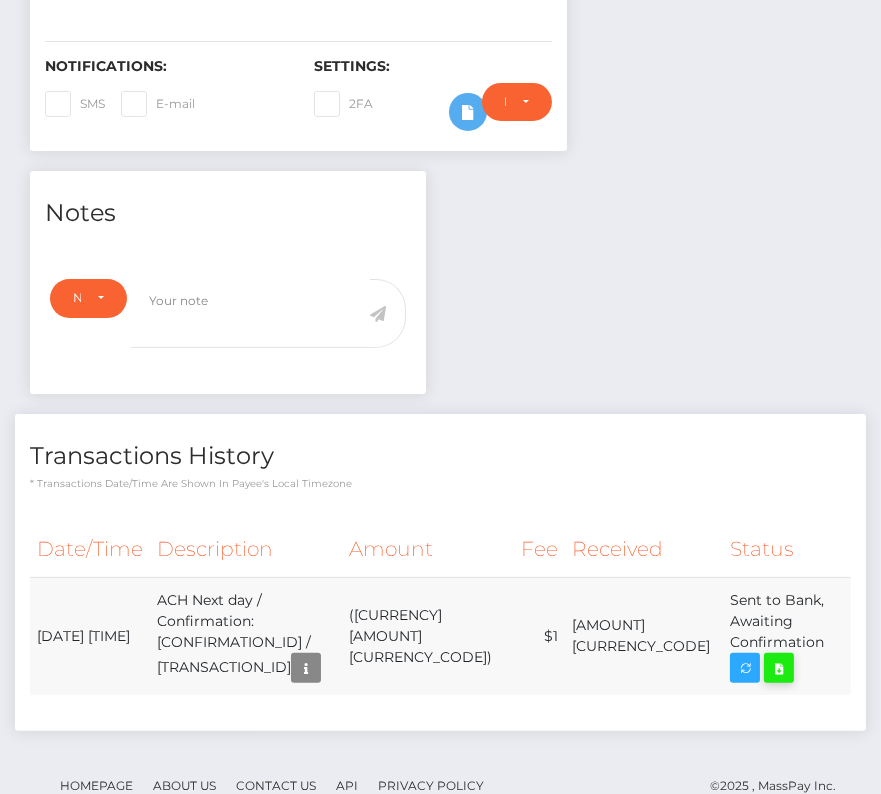 click at bounding box center (779, 668) 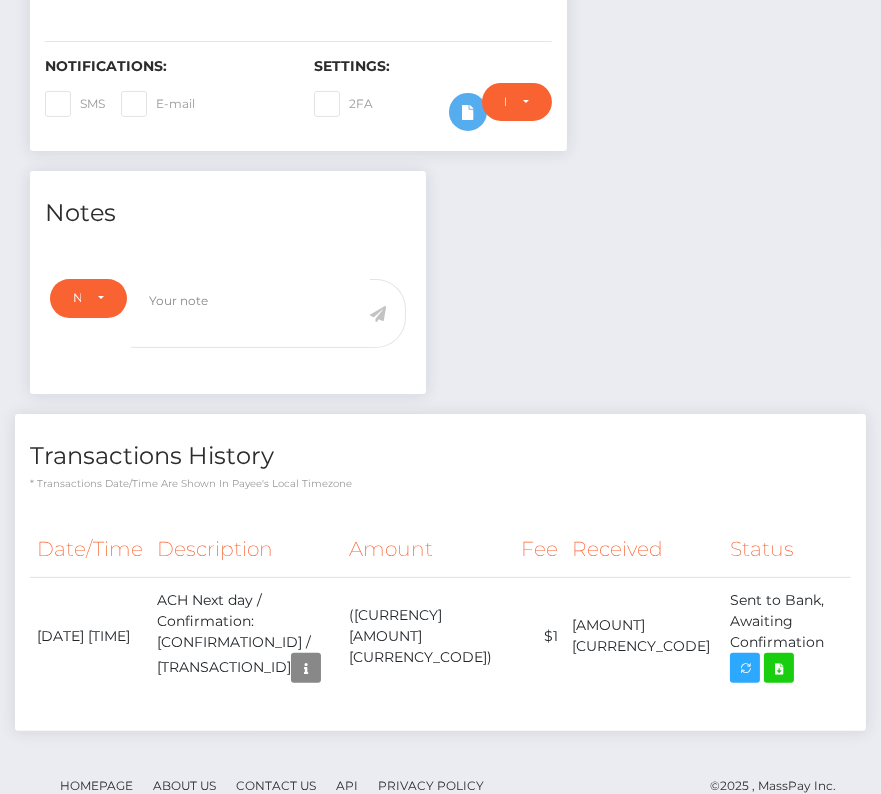 click on "Transactions History
* Transactions date/time are shown in payee's local timezone" at bounding box center [440, 452] 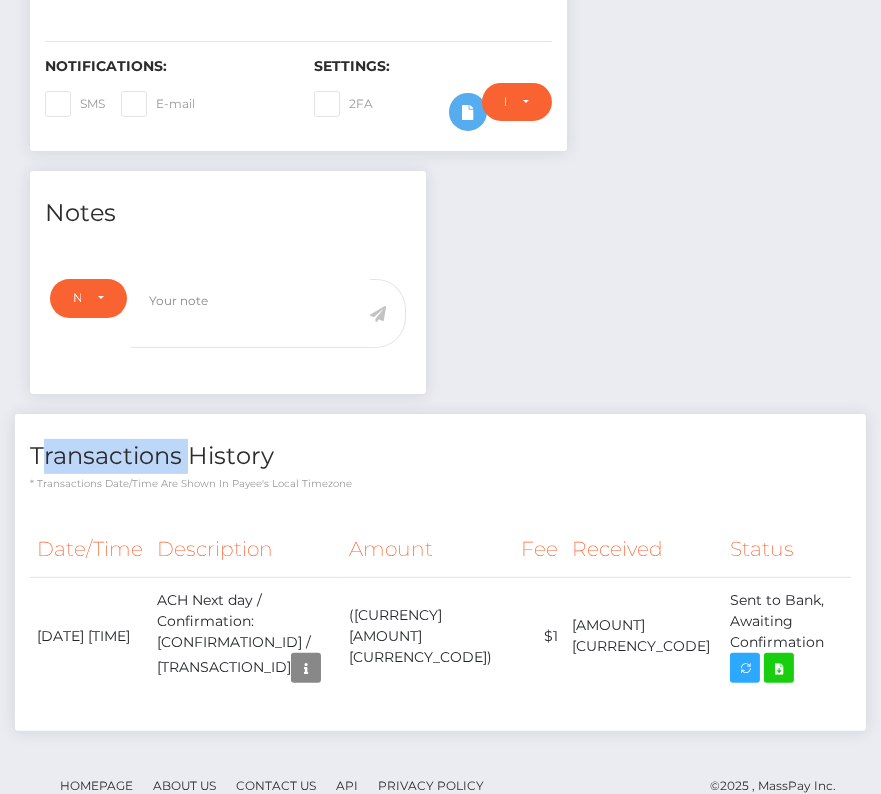 click on "Transactions History
* Transactions date/time are shown in payee's local timezone" at bounding box center [440, 452] 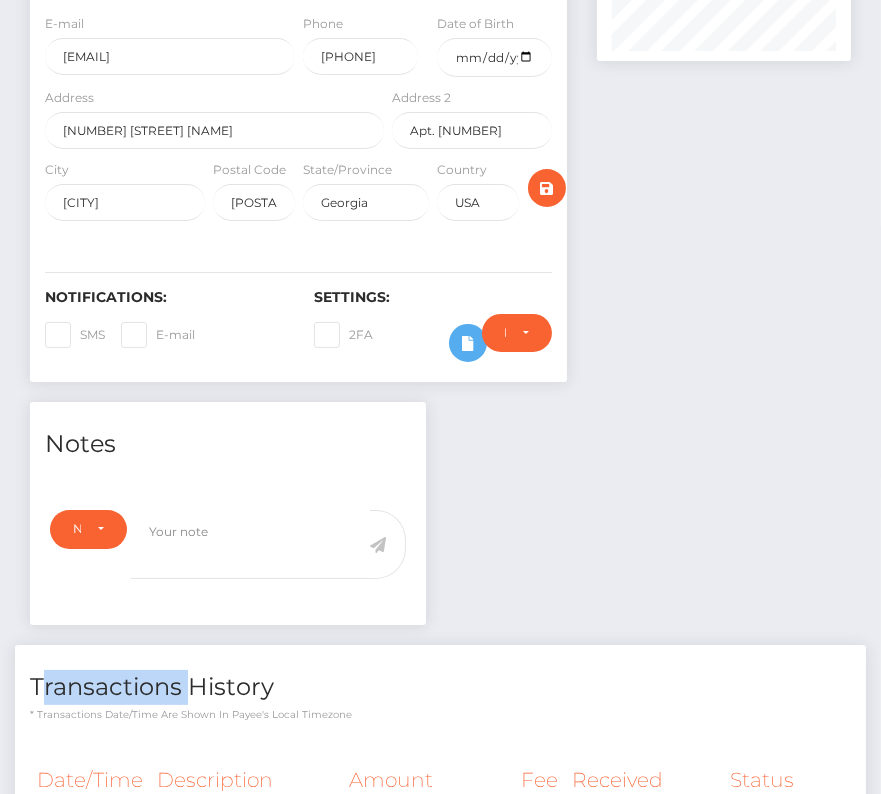 scroll, scrollTop: 0, scrollLeft: 0, axis: both 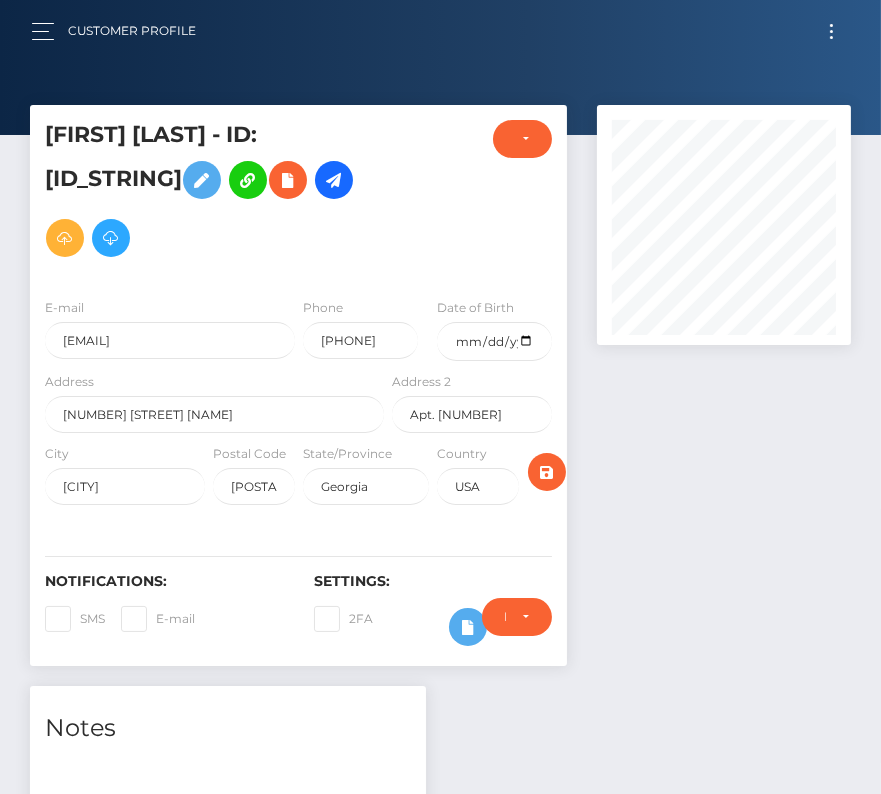 click at bounding box center [831, 31] 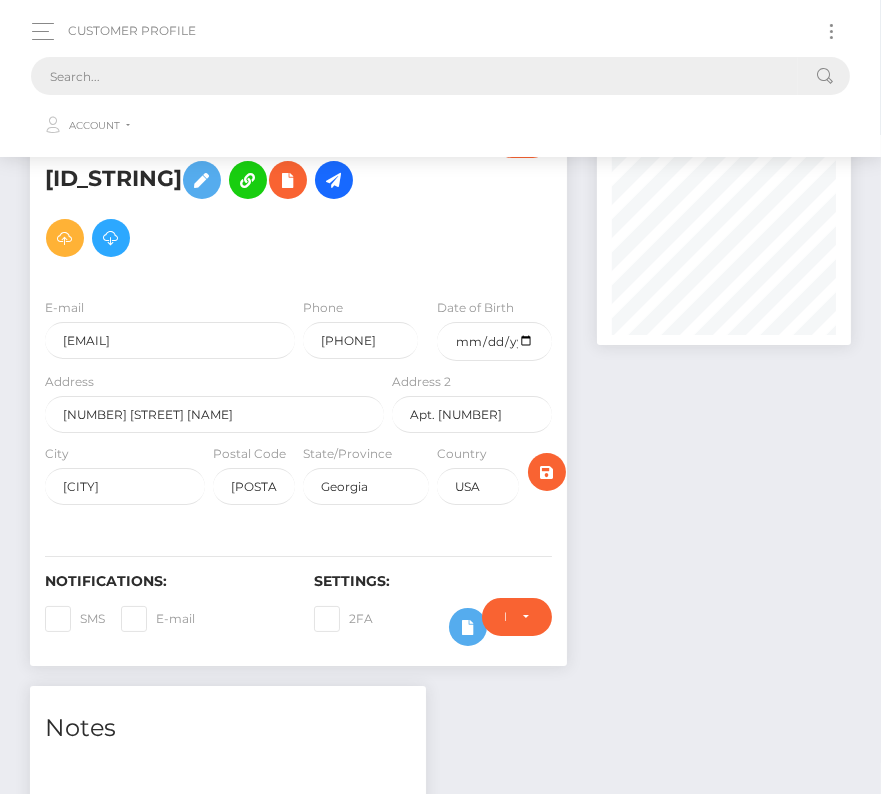 click at bounding box center [414, 76] 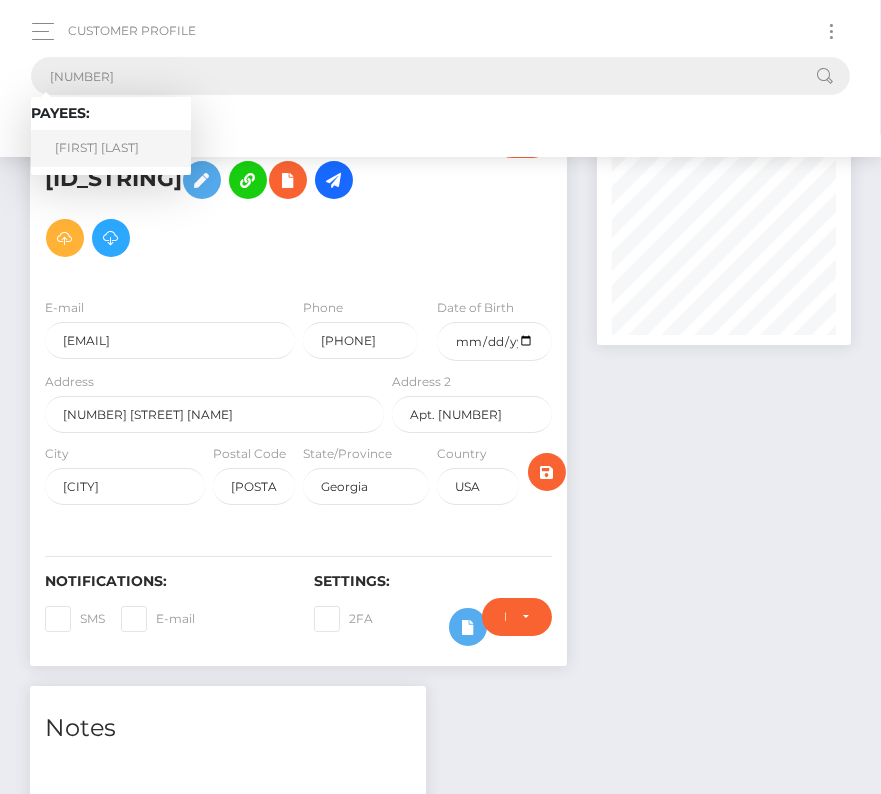 type on "722024" 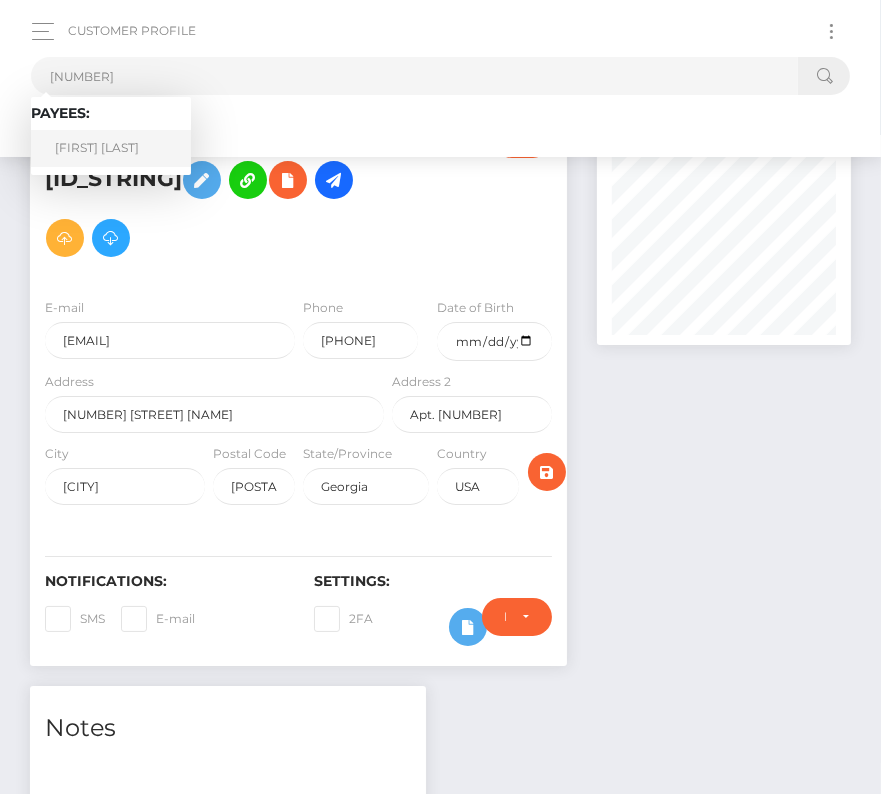 click on "Sydney  Watson" at bounding box center (111, 148) 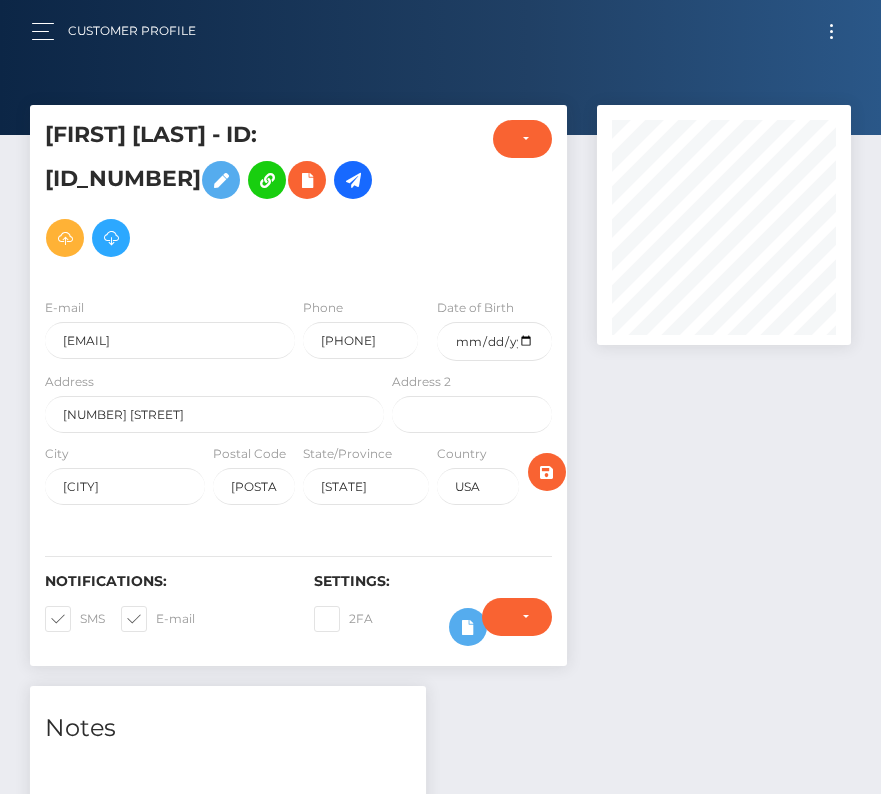 scroll, scrollTop: 0, scrollLeft: 0, axis: both 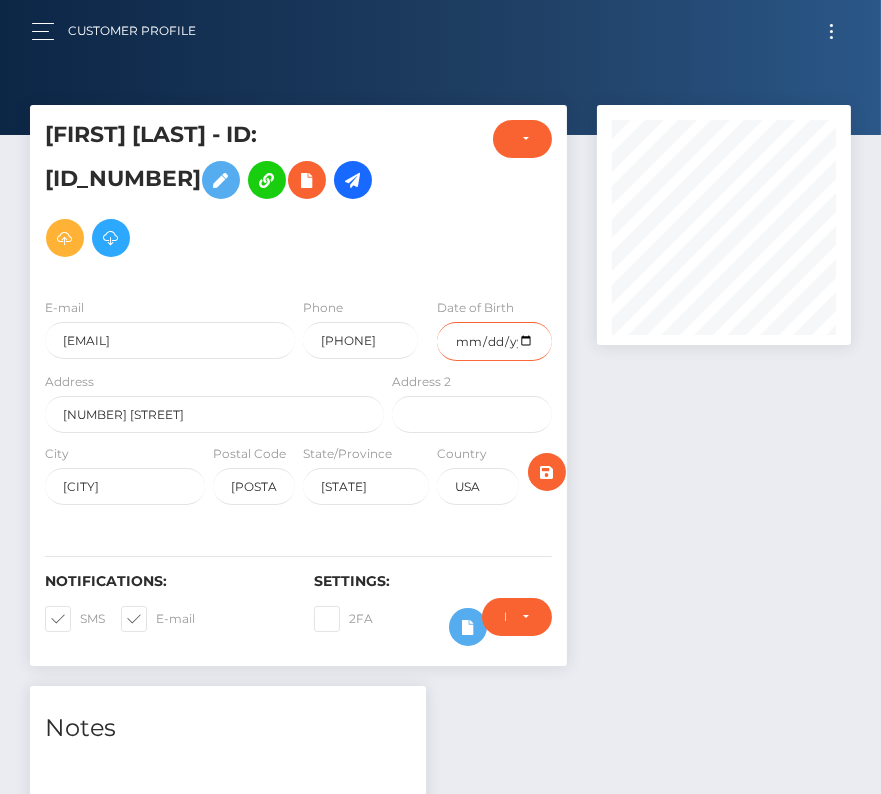 click at bounding box center [494, 341] 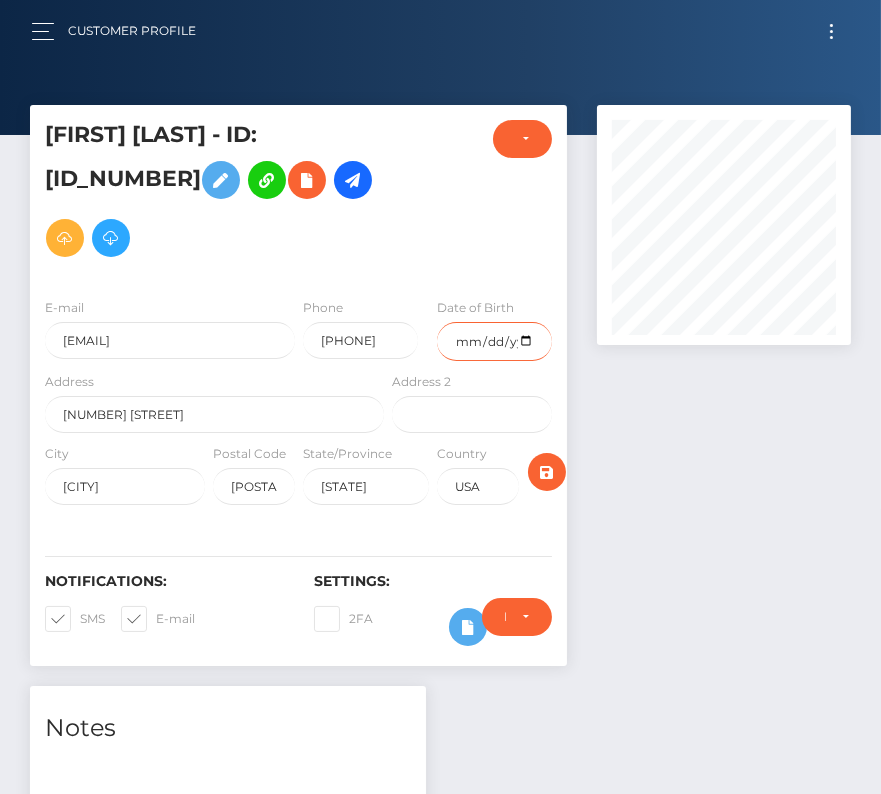 type on "[DATE]" 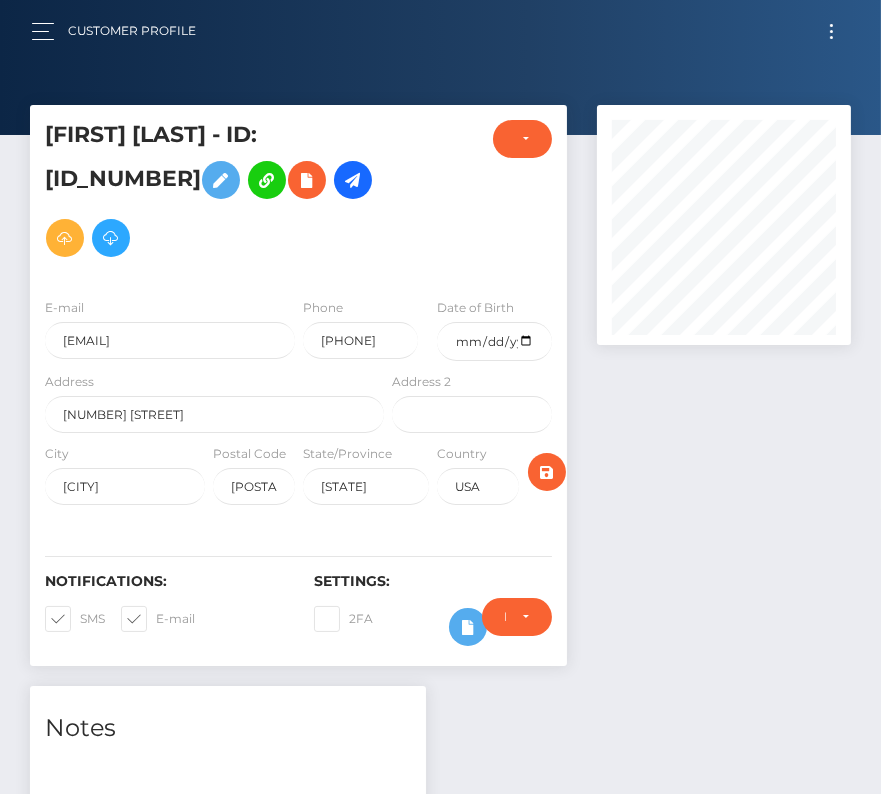 click at bounding box center [80, 618] 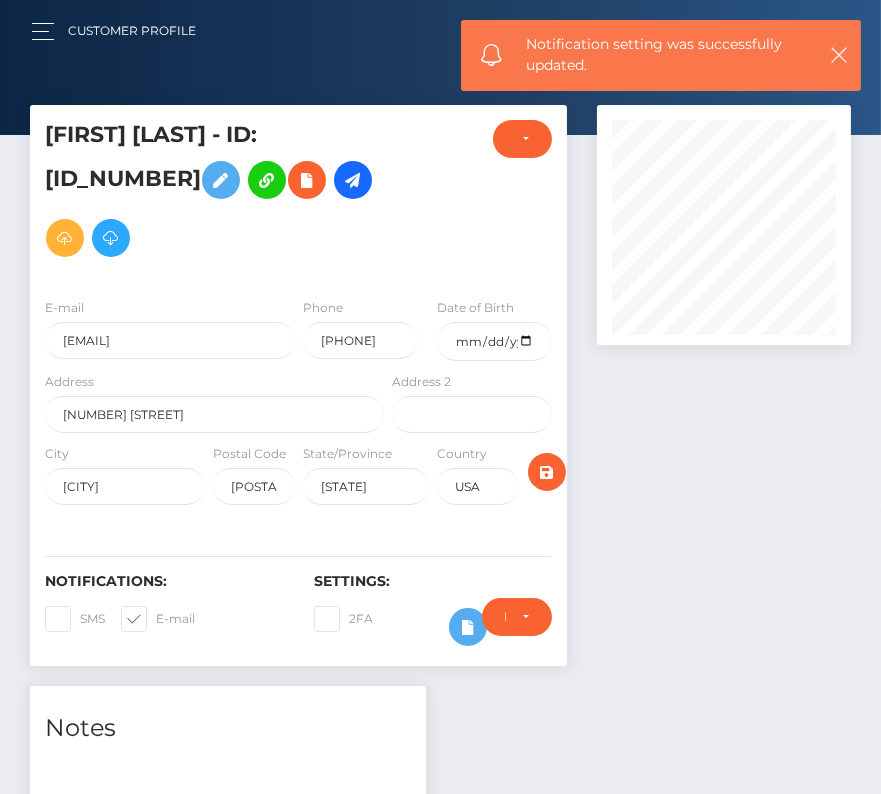 click at bounding box center (156, 618) 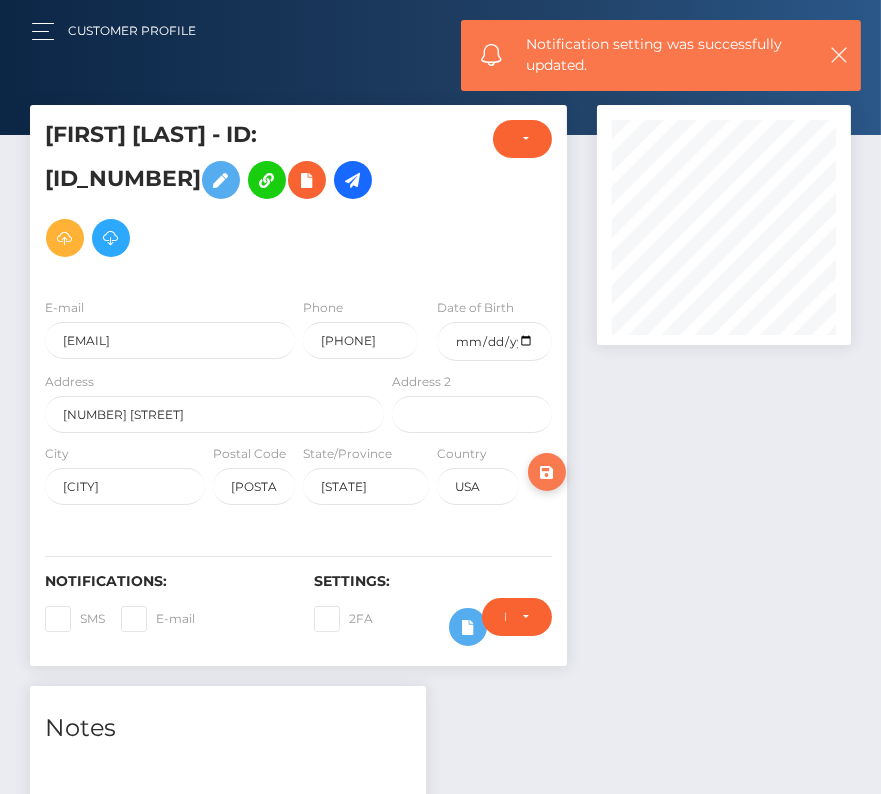 click at bounding box center [547, 472] 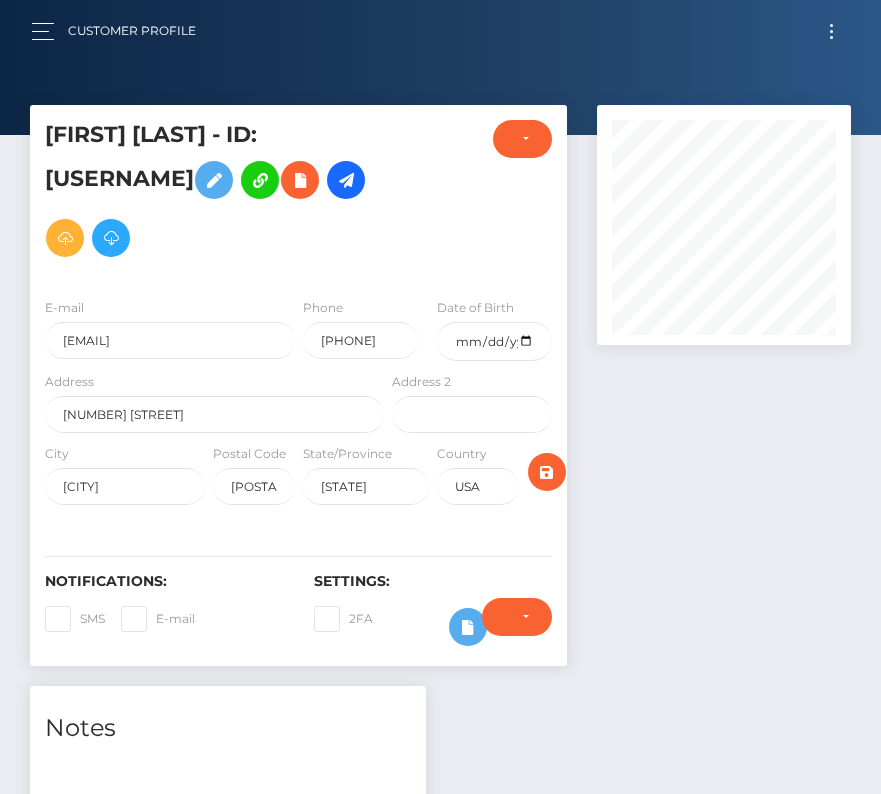 scroll, scrollTop: 0, scrollLeft: 0, axis: both 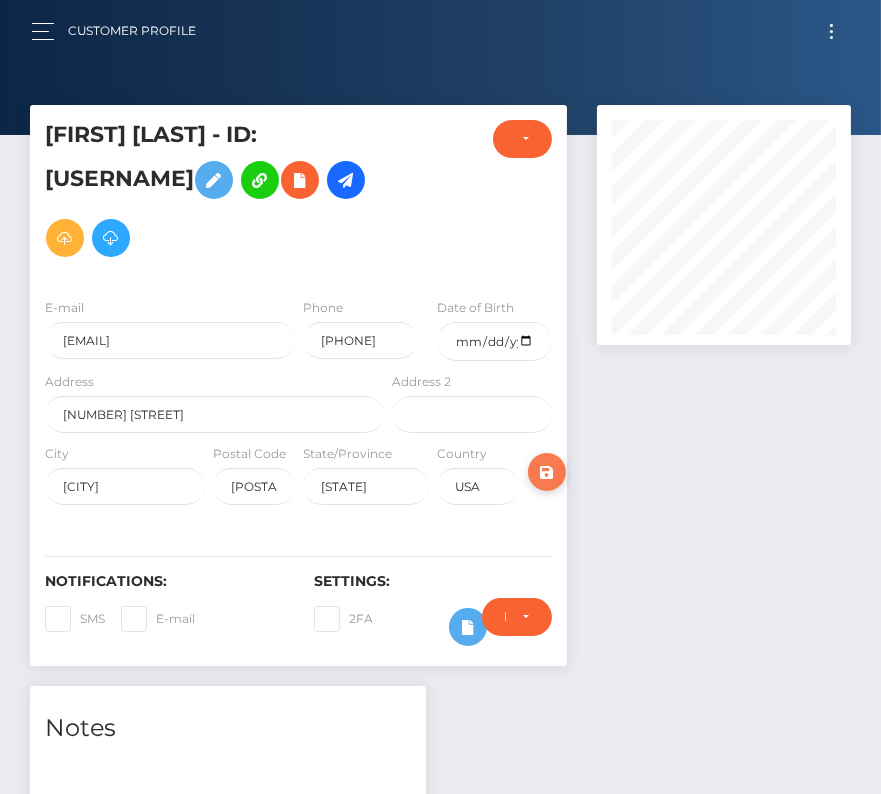 click at bounding box center (547, 472) 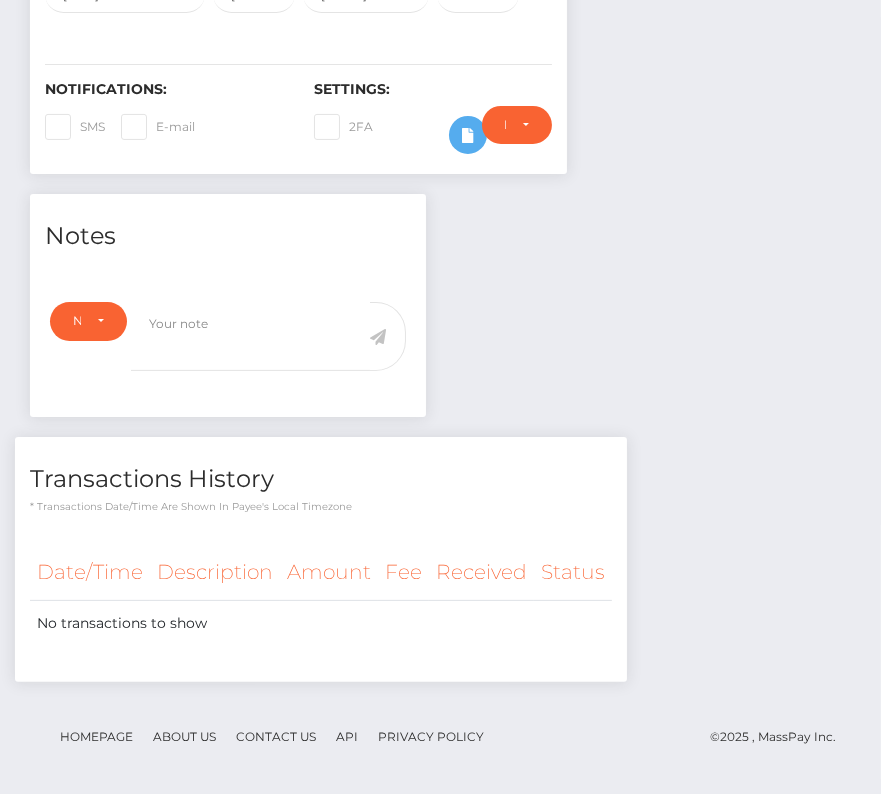 scroll, scrollTop: 0, scrollLeft: 0, axis: both 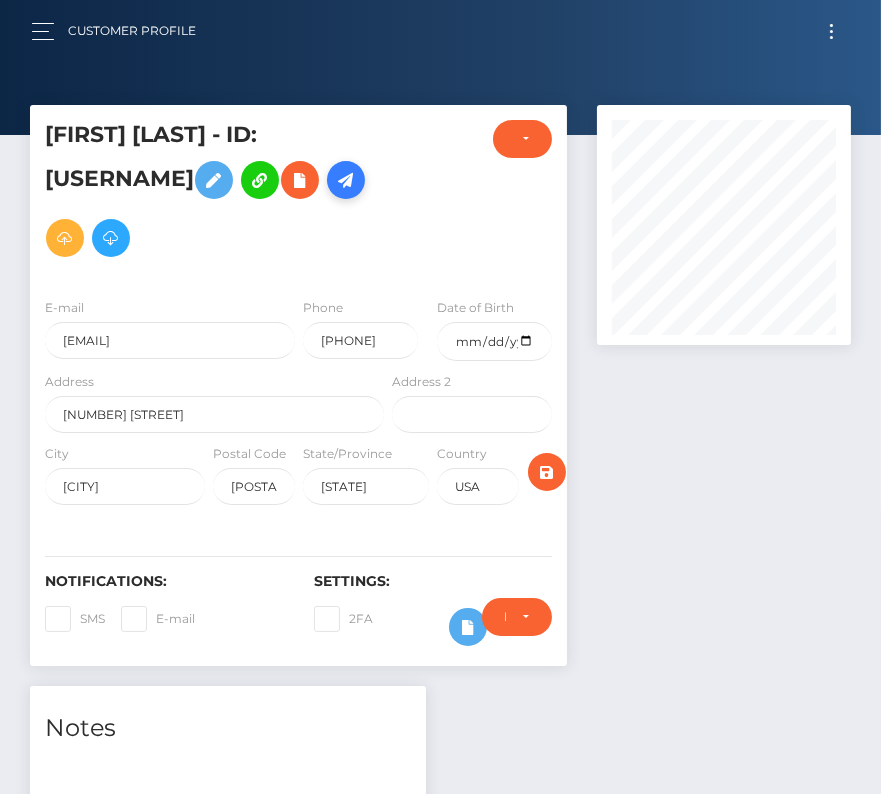 click at bounding box center [346, 180] 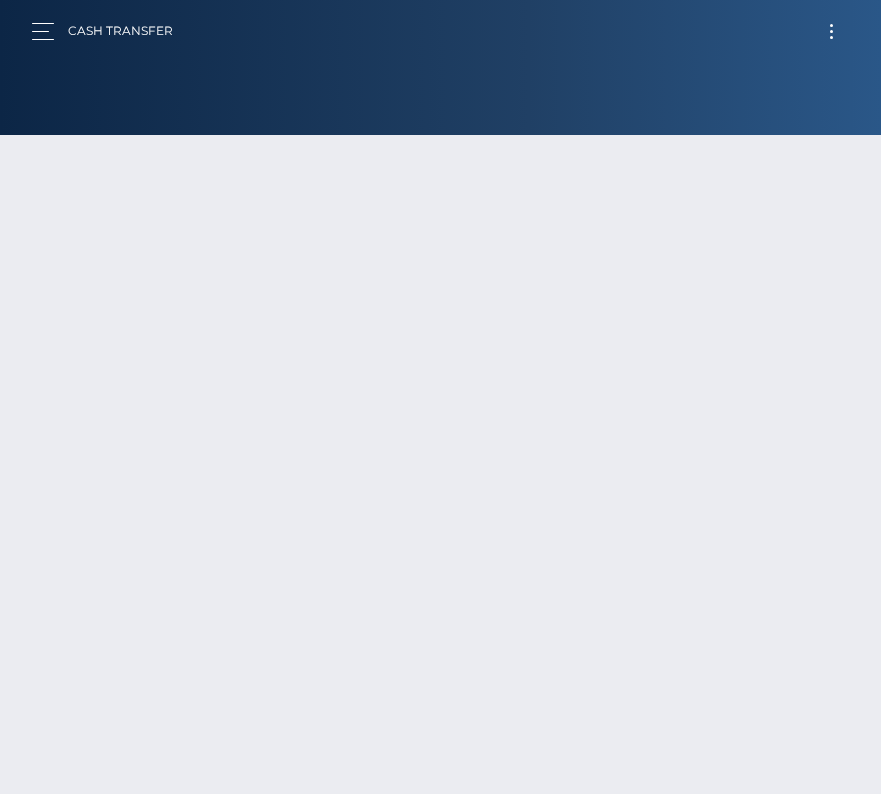 scroll, scrollTop: 0, scrollLeft: 0, axis: both 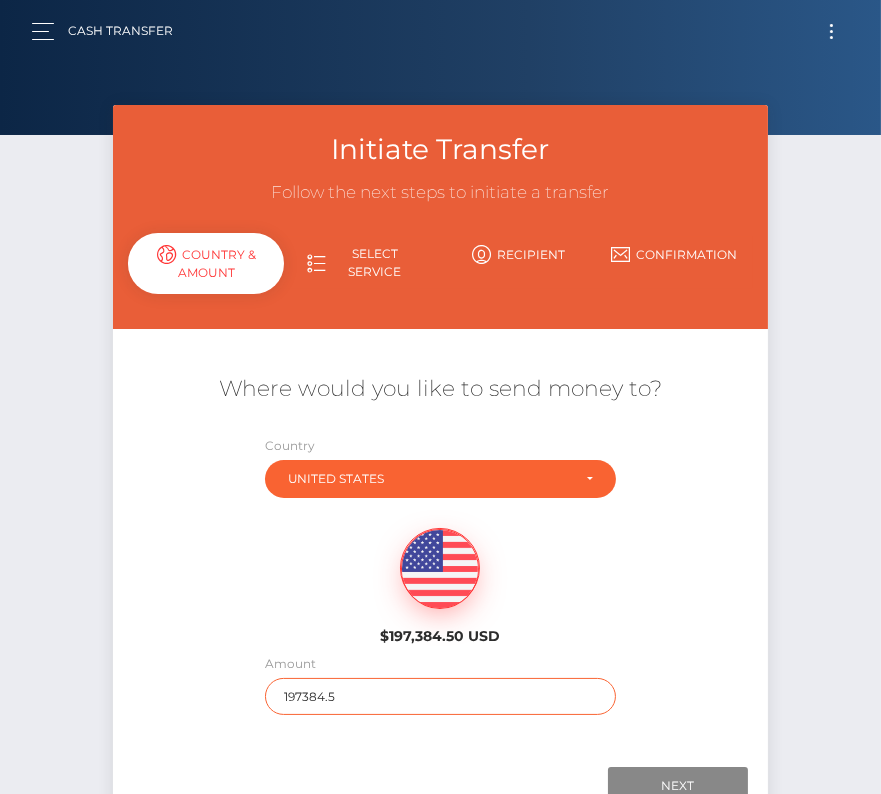 click on "197384.5" at bounding box center [441, 696] 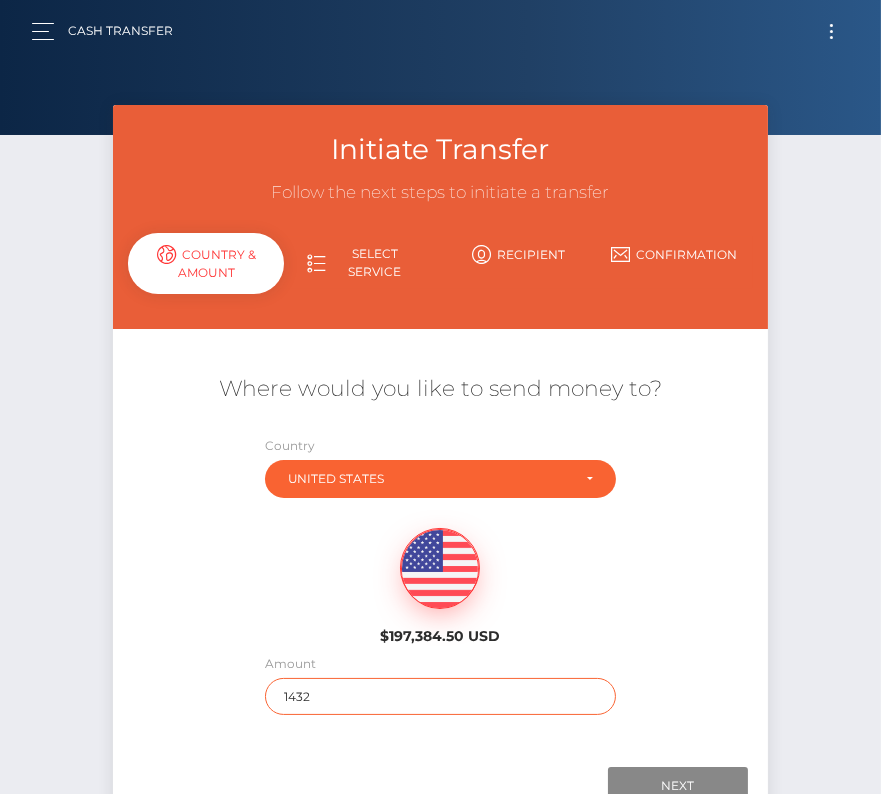 type on "1432" 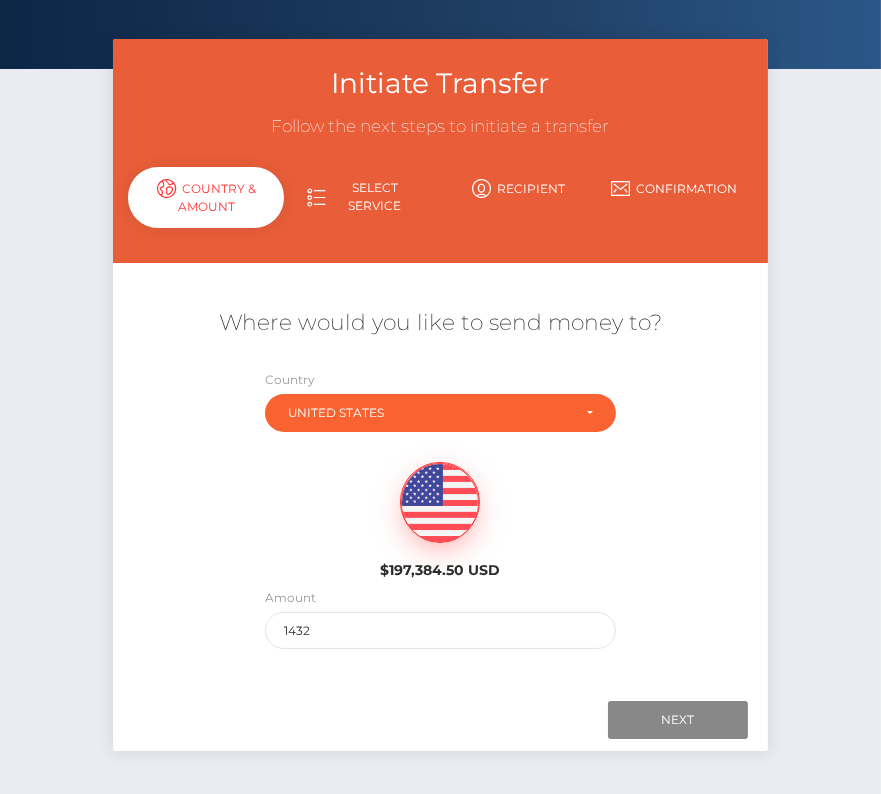 scroll, scrollTop: 110, scrollLeft: 0, axis: vertical 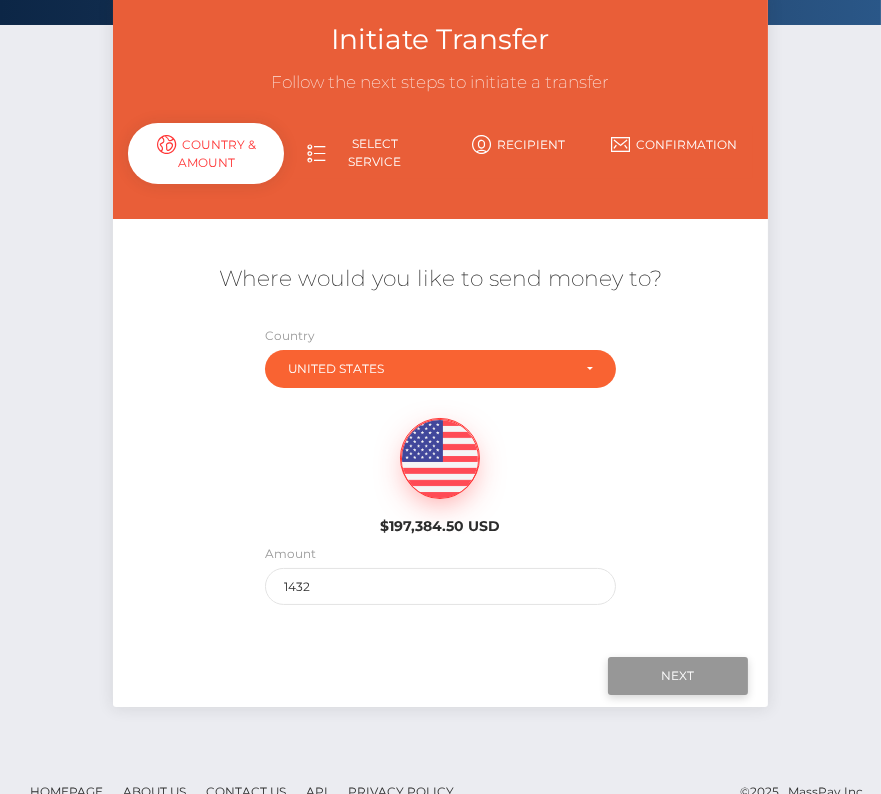 click on "Next" at bounding box center [678, 676] 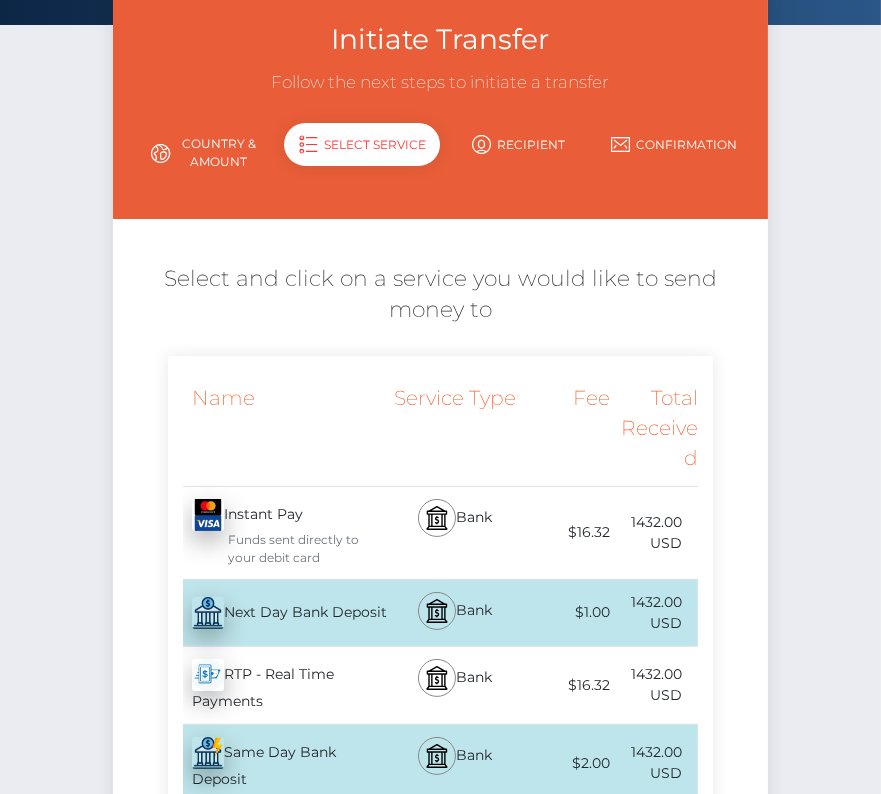 click on "Next Day Bank Deposit  - USD" at bounding box center [278, 613] 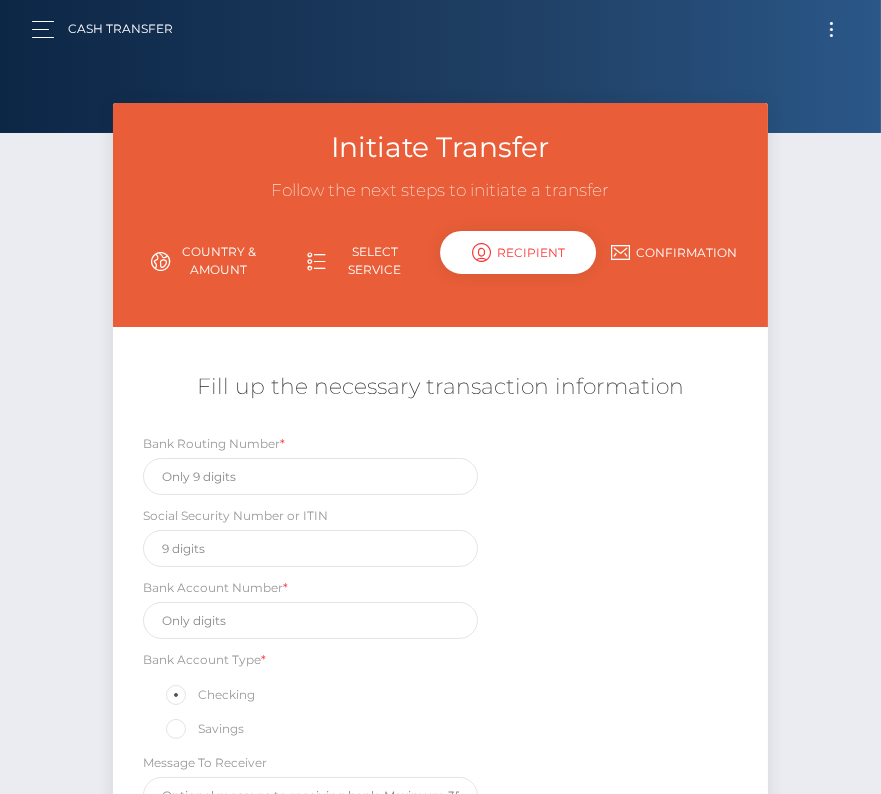 scroll, scrollTop: 0, scrollLeft: 0, axis: both 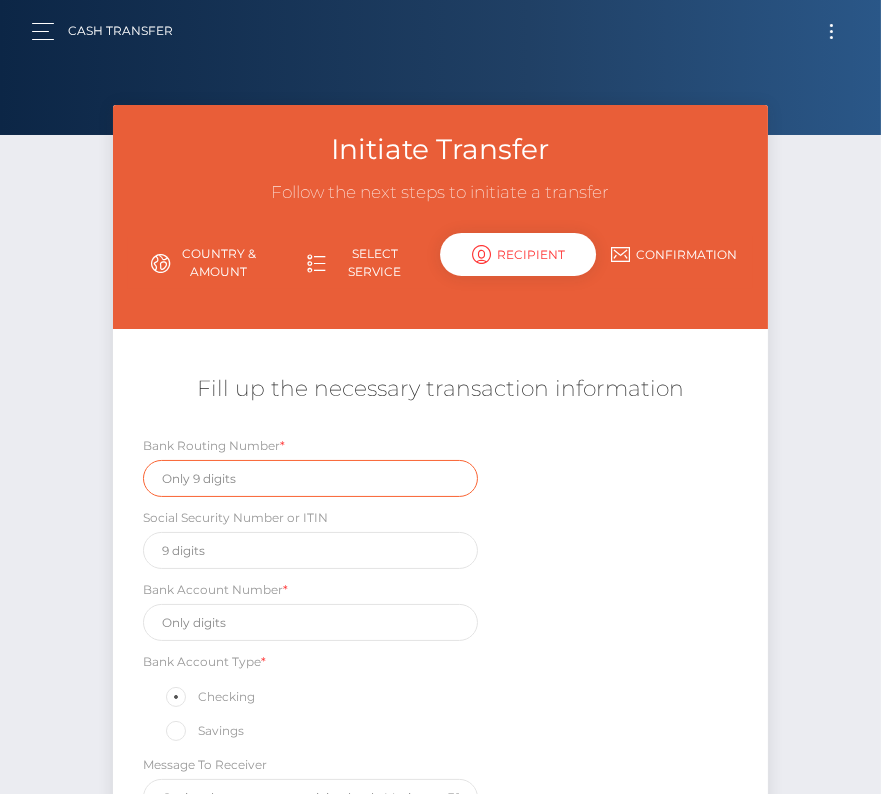 click at bounding box center (310, 478) 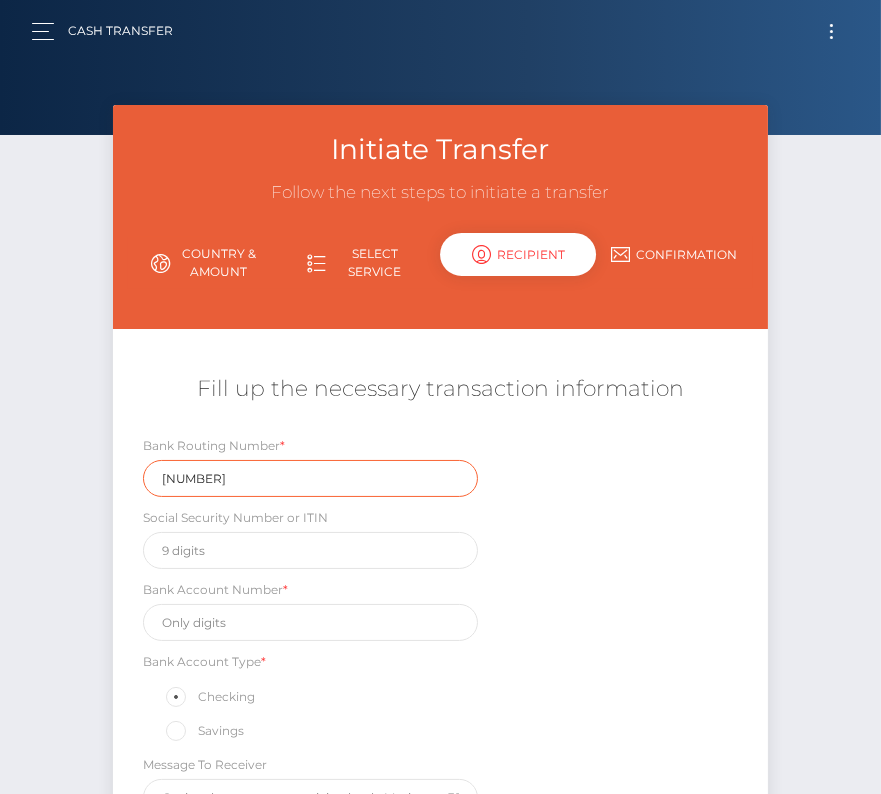 type on "111900659" 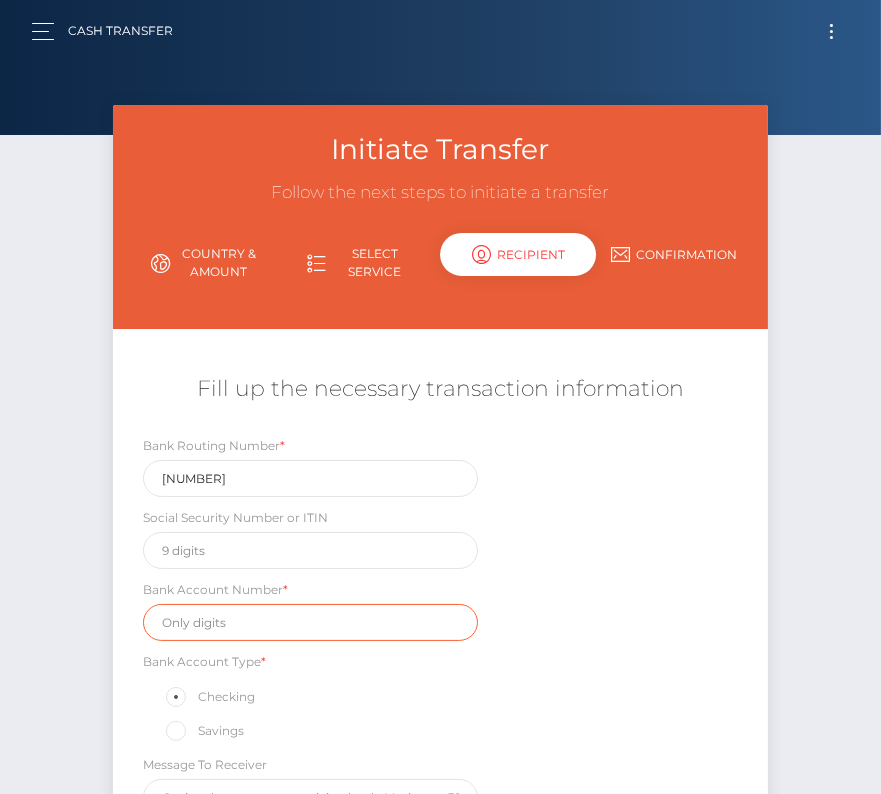 click at bounding box center [310, 622] 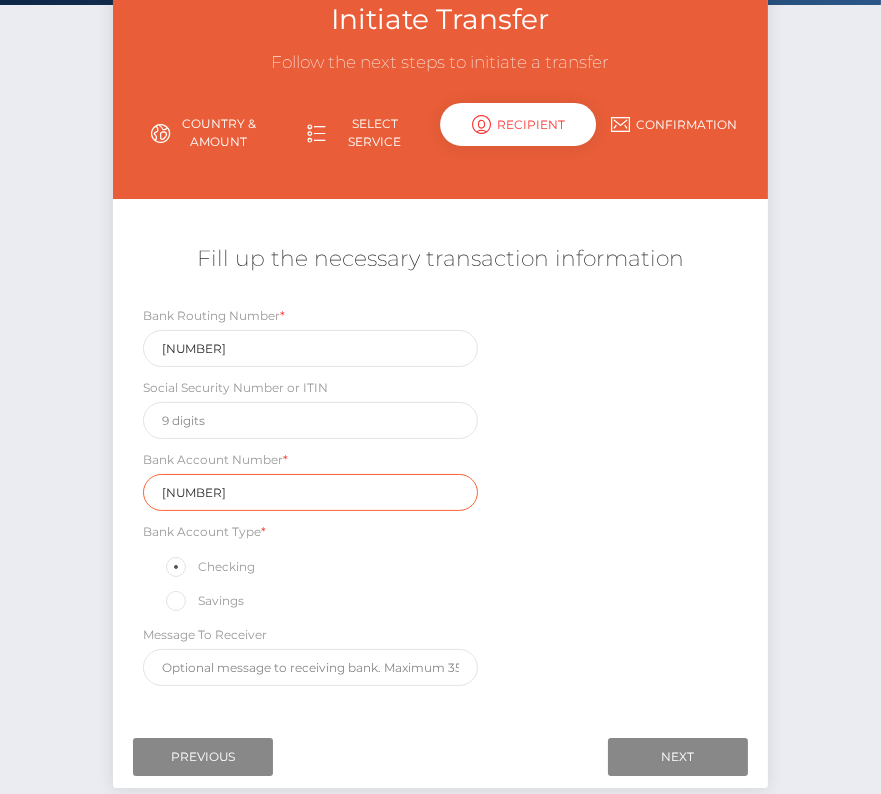 scroll, scrollTop: 176, scrollLeft: 0, axis: vertical 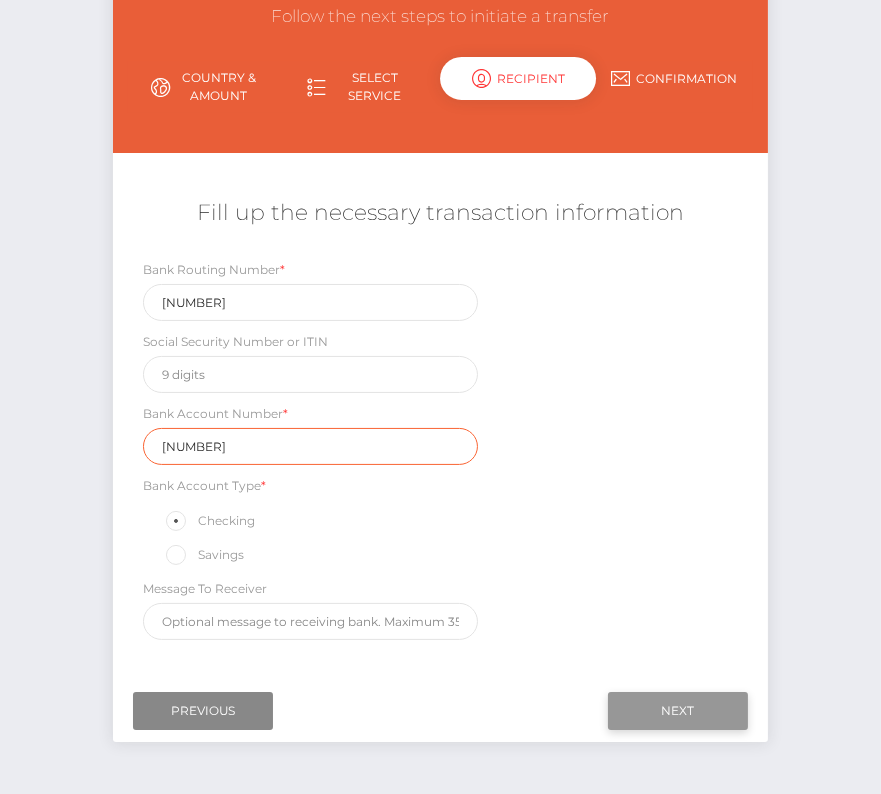type on "7669747839" 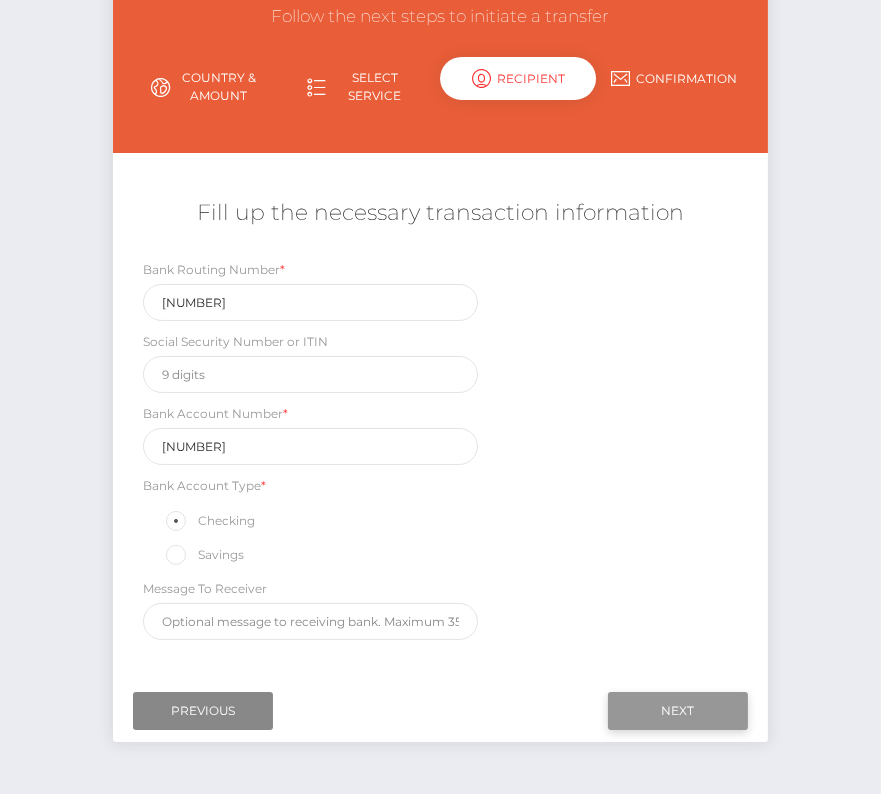 click on "Next" at bounding box center [678, 711] 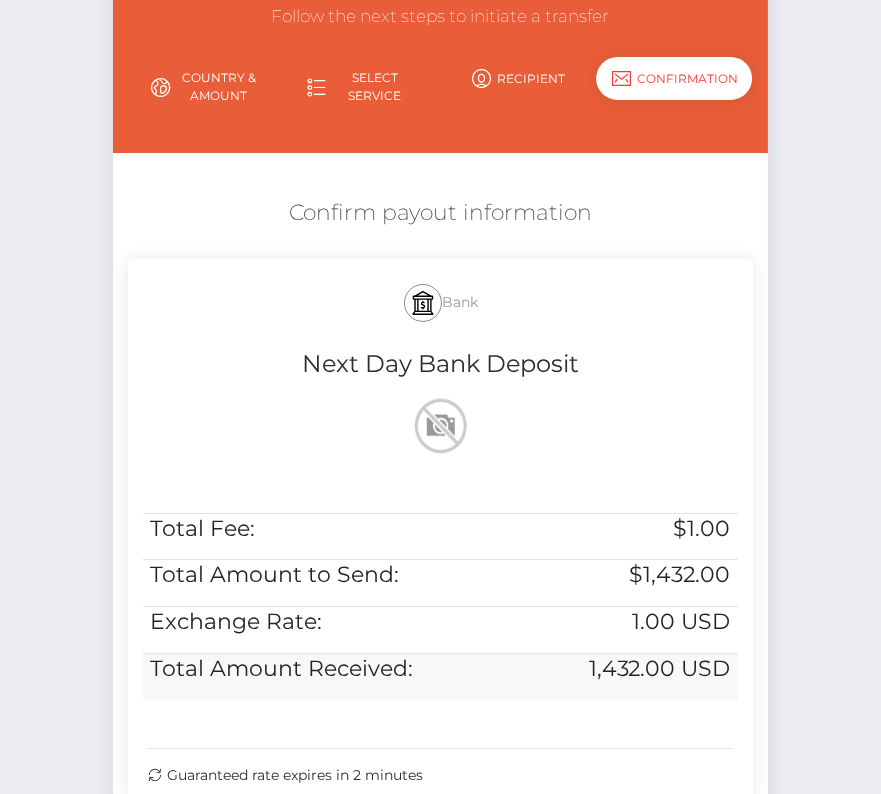 scroll, scrollTop: 326, scrollLeft: 0, axis: vertical 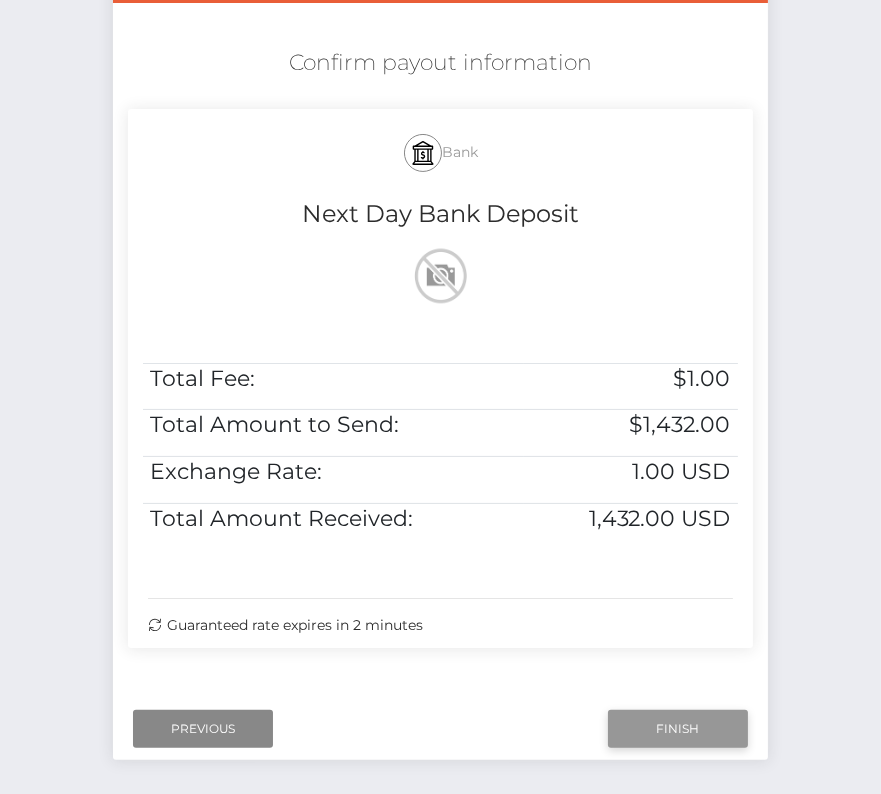 click on "Finish" at bounding box center (678, 729) 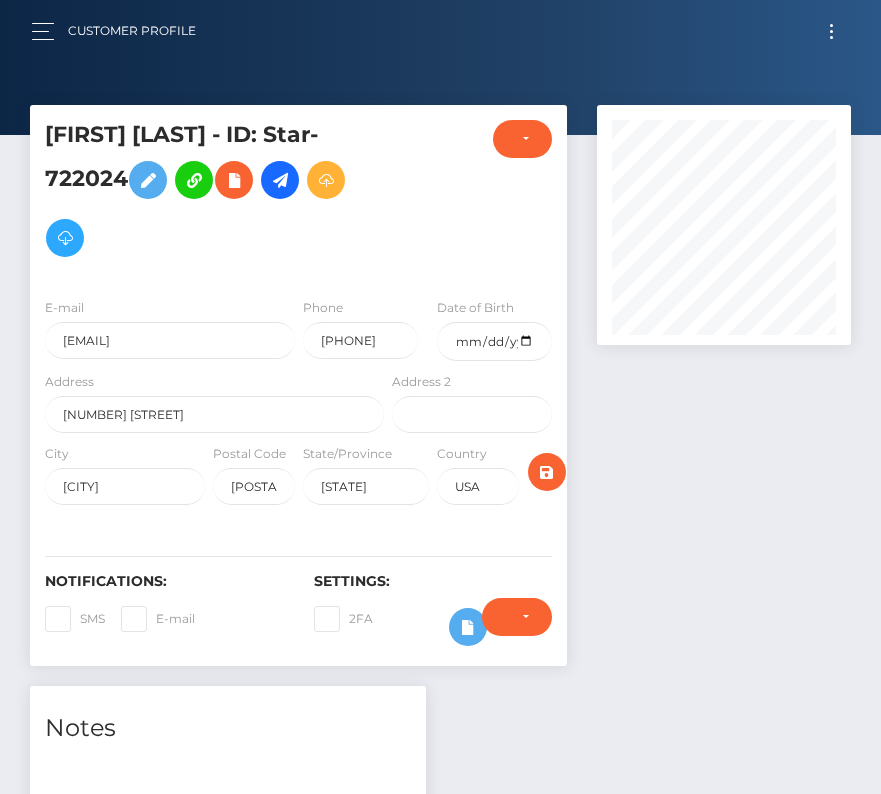 scroll, scrollTop: 0, scrollLeft: 0, axis: both 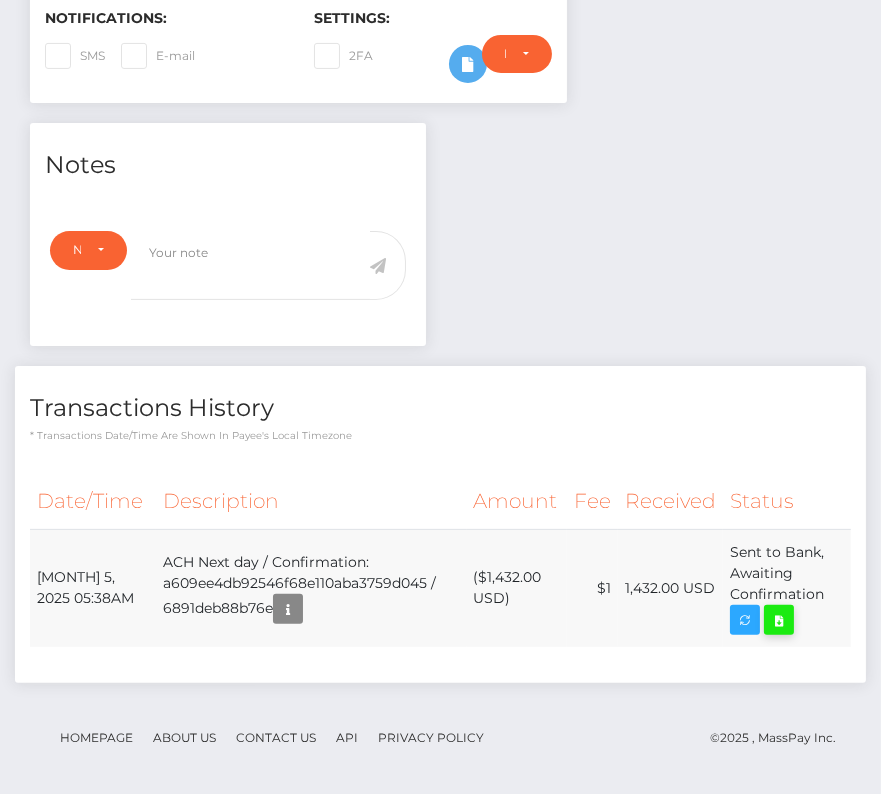 click at bounding box center [779, 620] 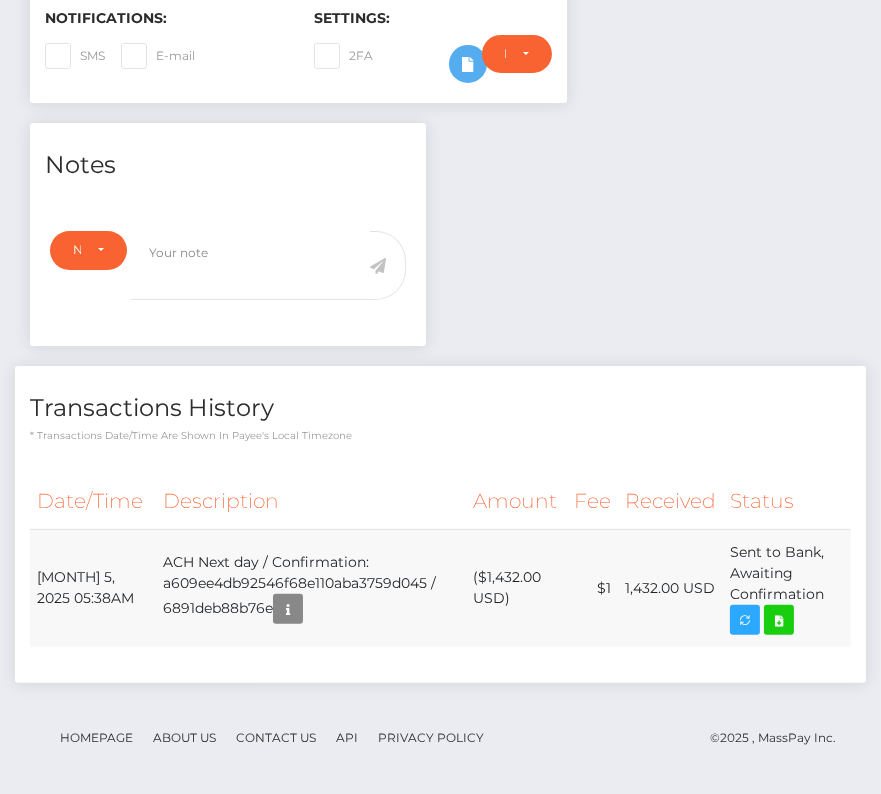 drag, startPoint x: 40, startPoint y: 559, endPoint x: 832, endPoint y: 584, distance: 792.3945 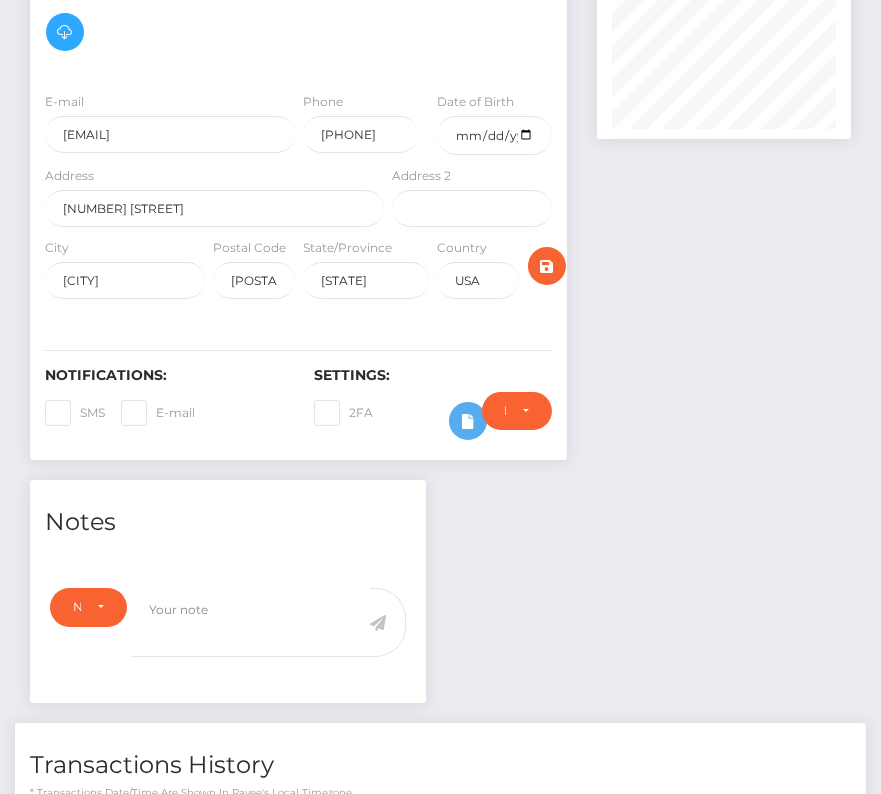 scroll, scrollTop: 0, scrollLeft: 0, axis: both 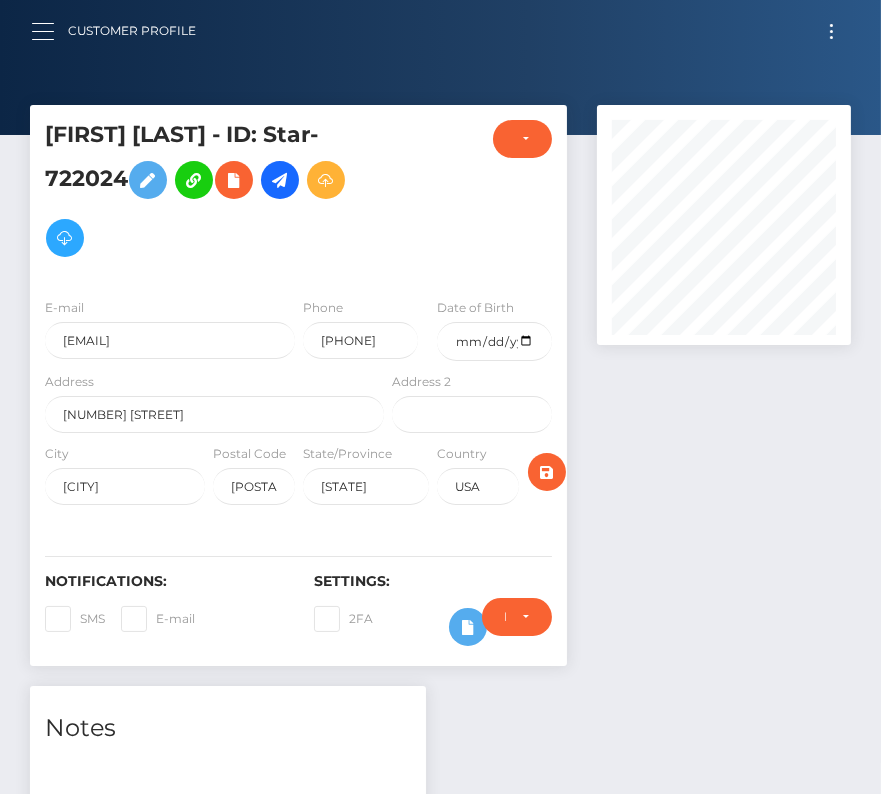 click at bounding box center [43, 23] 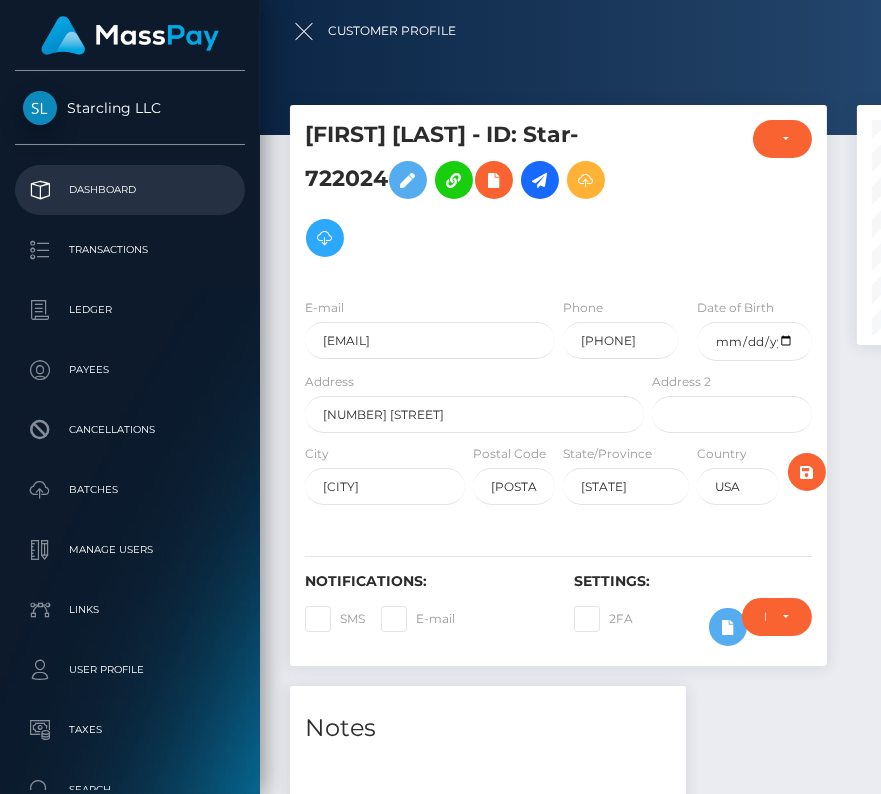 click on "Dashboard" at bounding box center (130, 190) 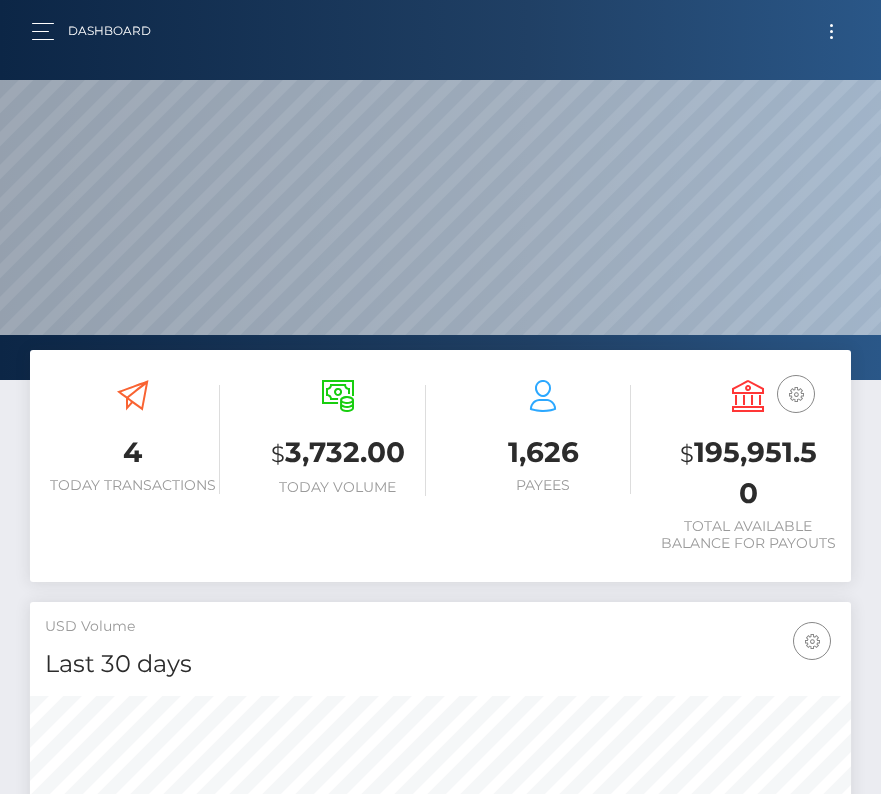 scroll, scrollTop: 0, scrollLeft: 0, axis: both 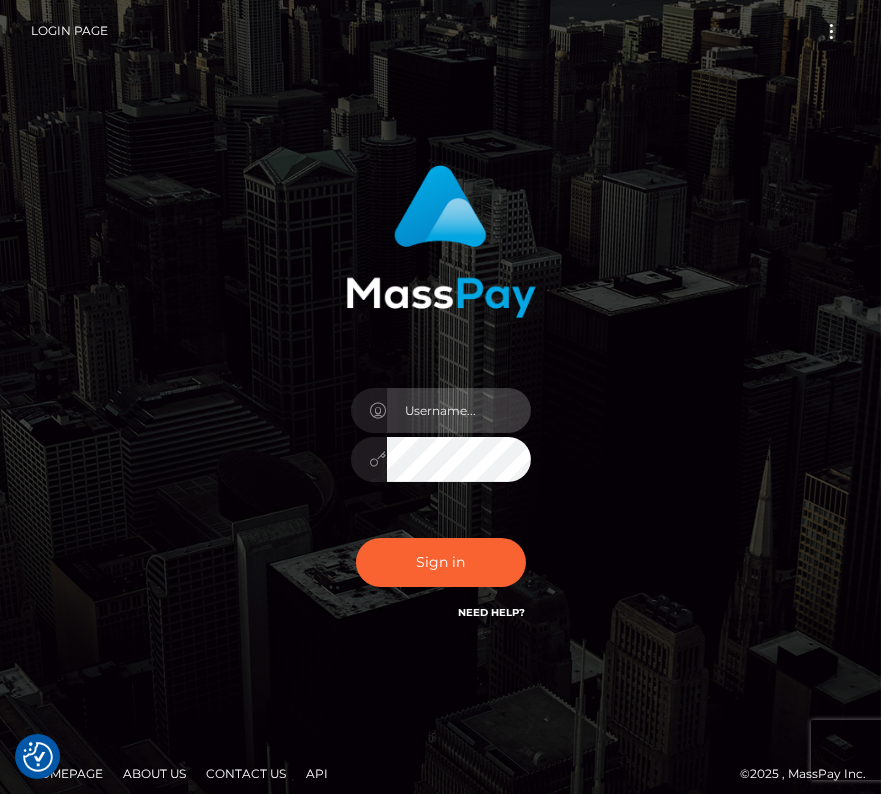 click at bounding box center [459, 410] 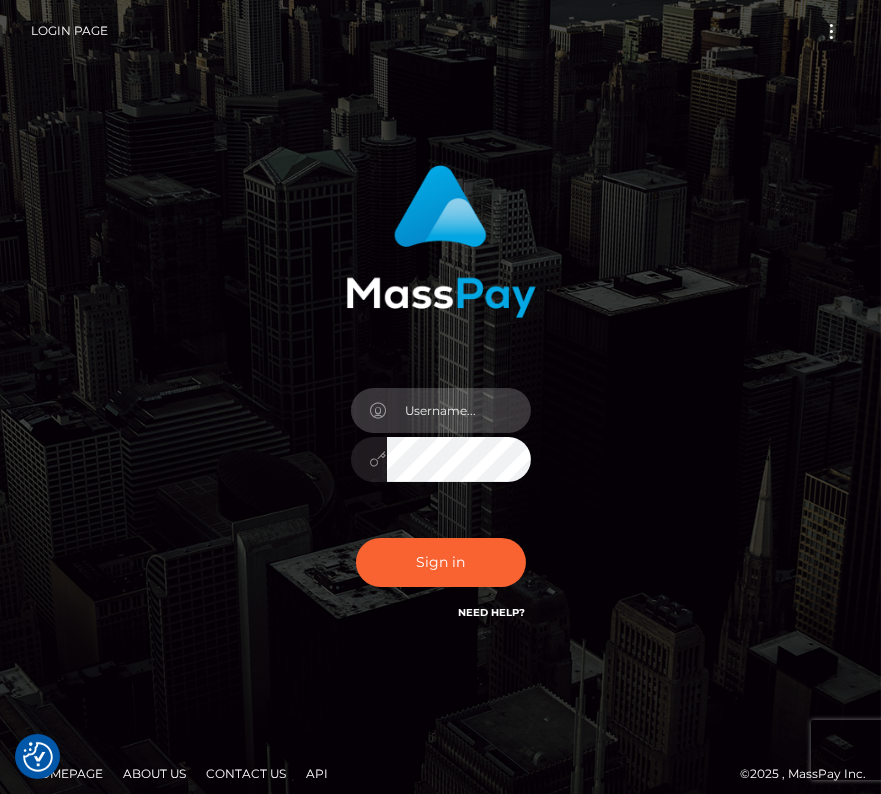 type on "kateo" 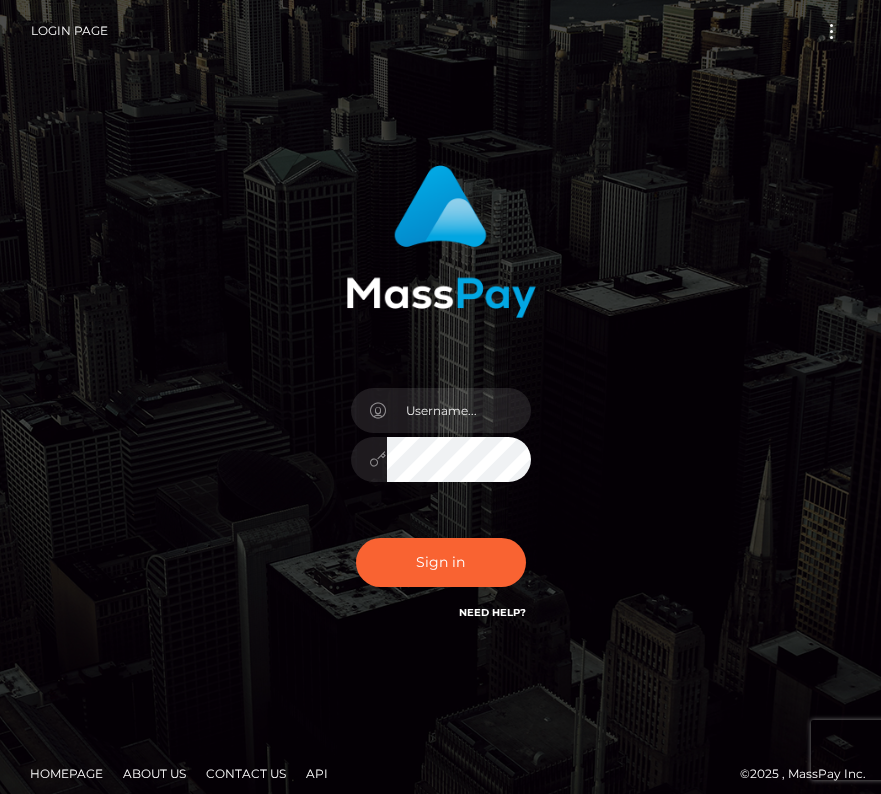 scroll, scrollTop: 0, scrollLeft: 0, axis: both 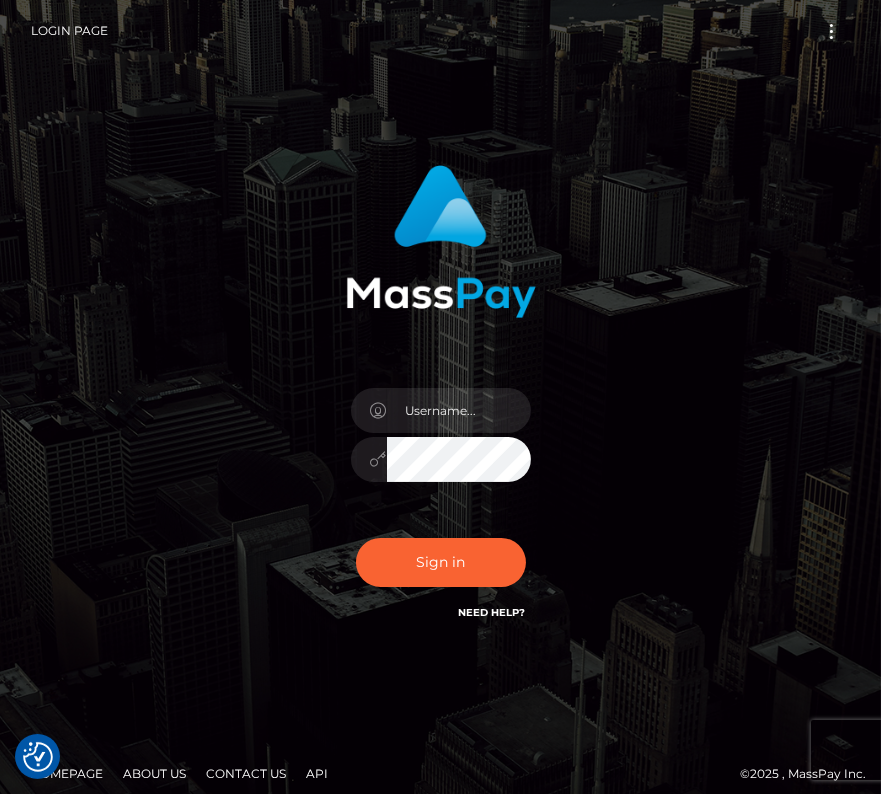 type on "kateo" 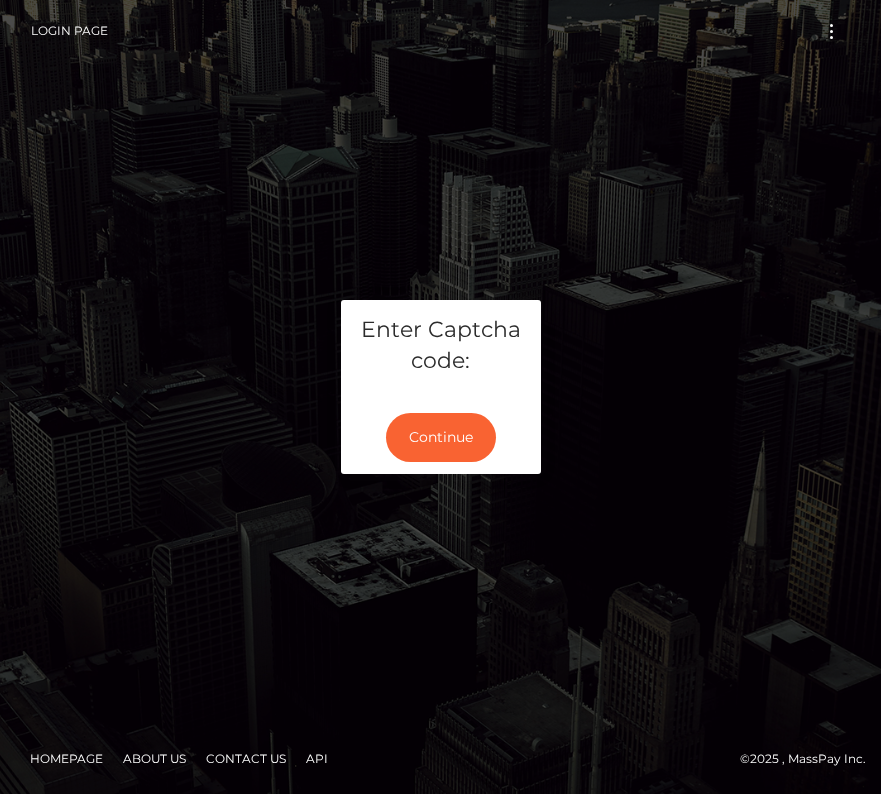 scroll, scrollTop: 0, scrollLeft: 0, axis: both 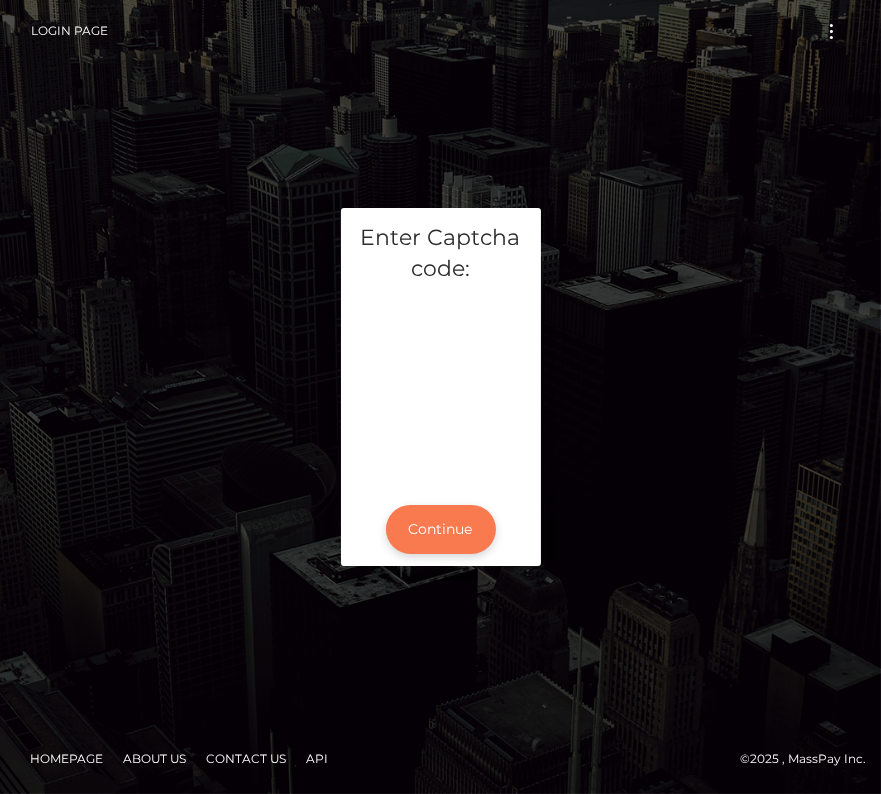 click on "Continue" at bounding box center [441, 529] 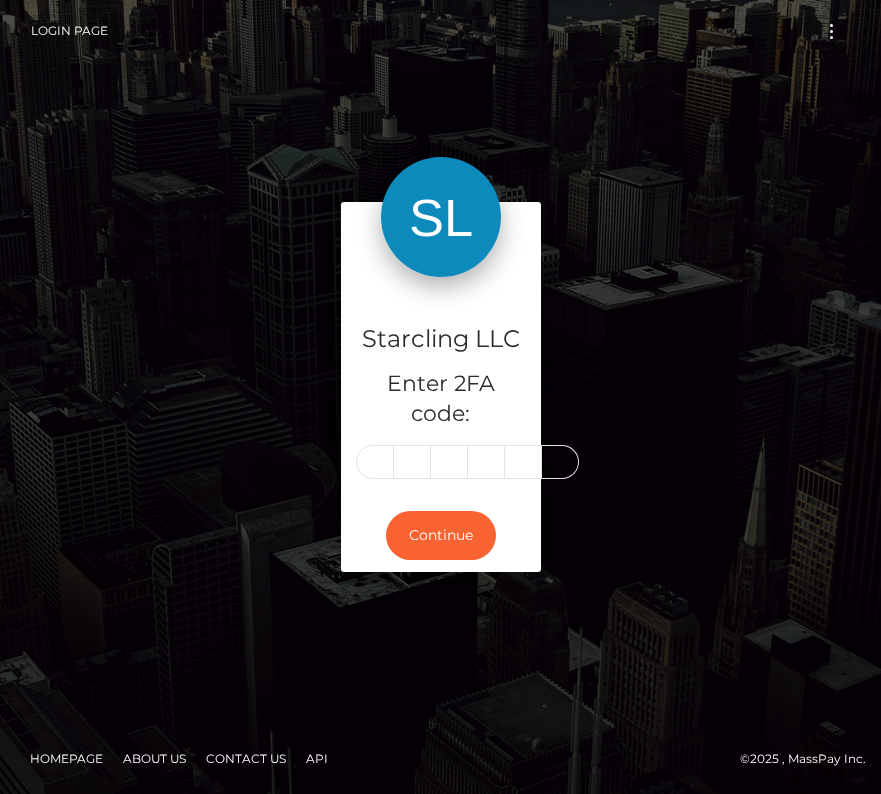 scroll, scrollTop: 0, scrollLeft: 0, axis: both 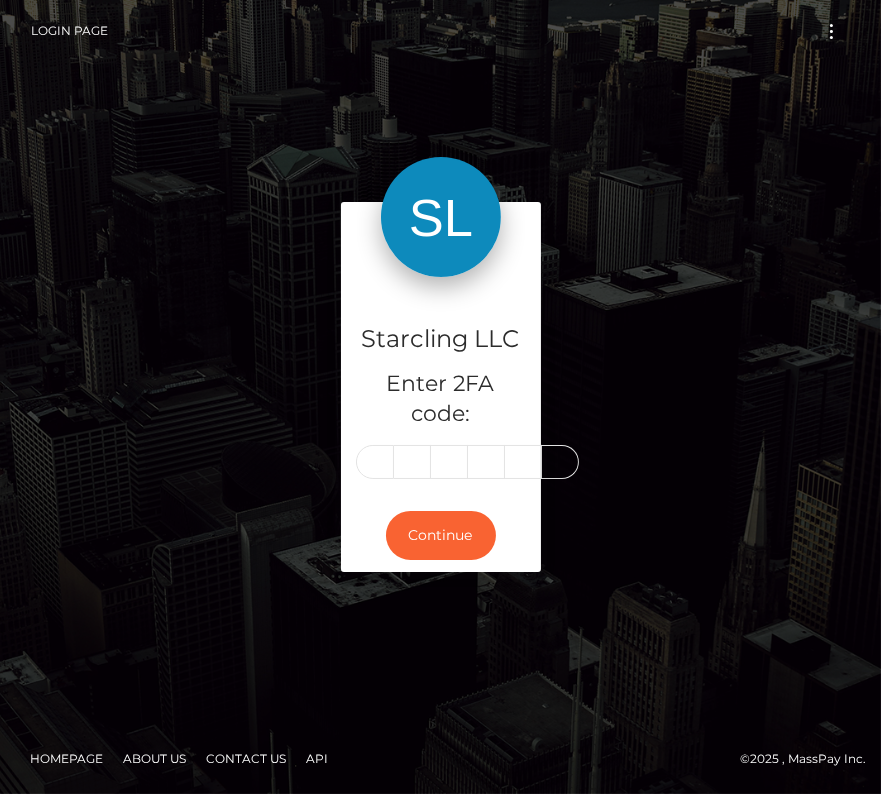 type on "5" 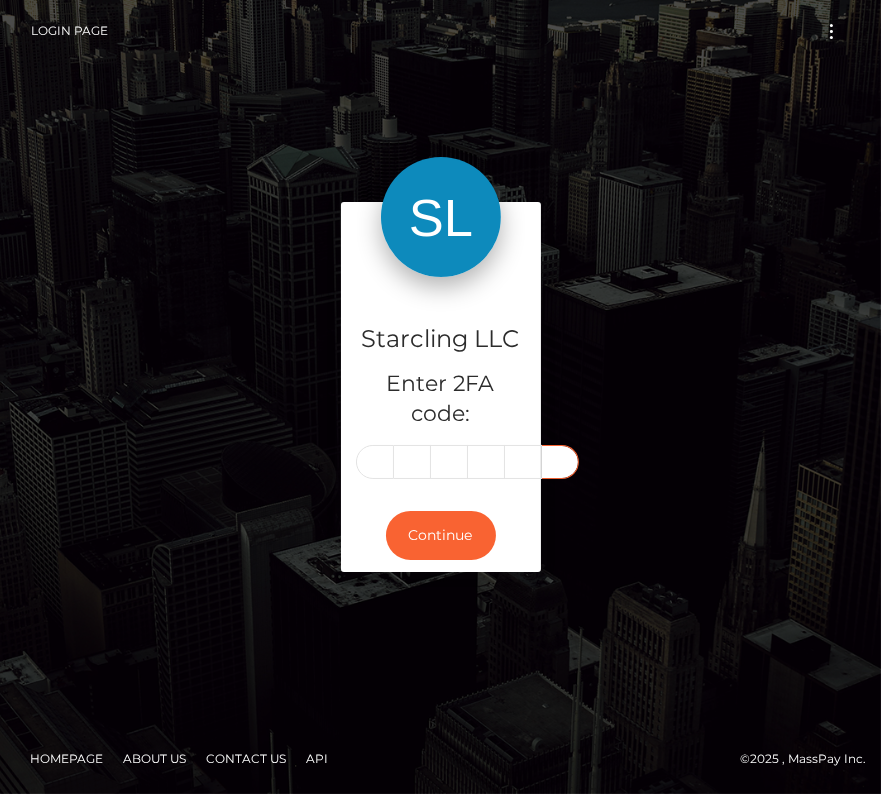 type on "9" 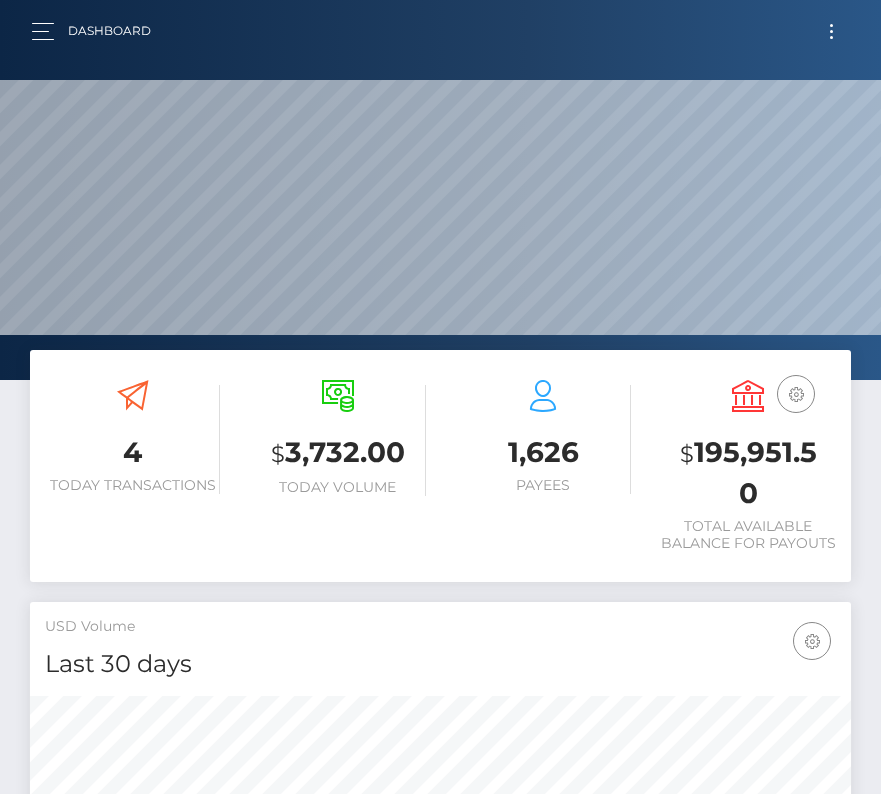 scroll, scrollTop: 0, scrollLeft: 0, axis: both 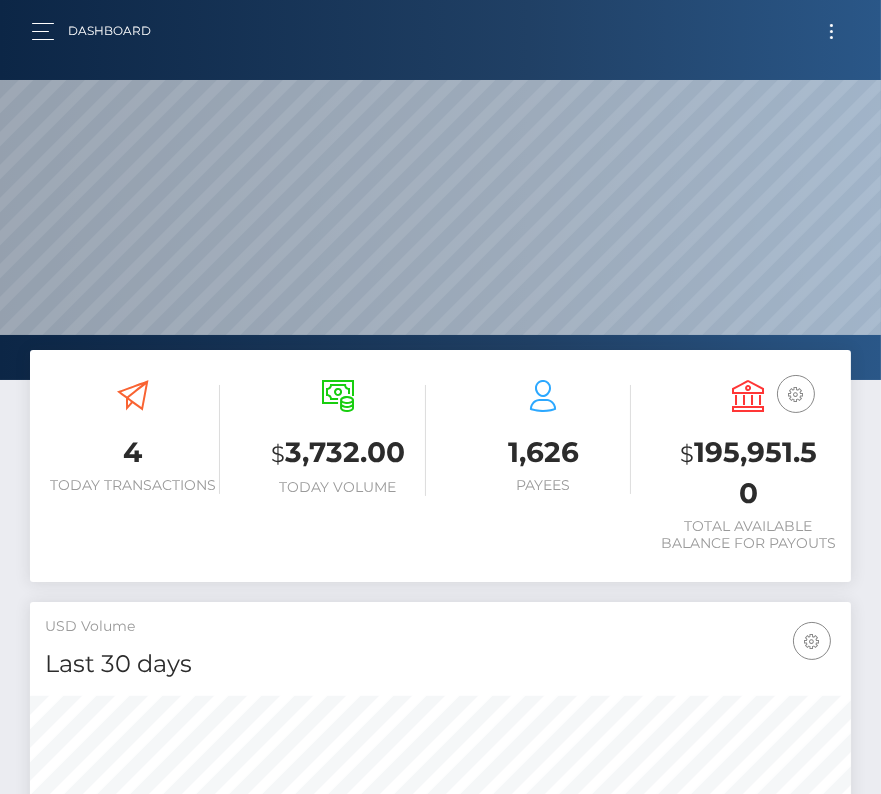 click at bounding box center [831, 31] 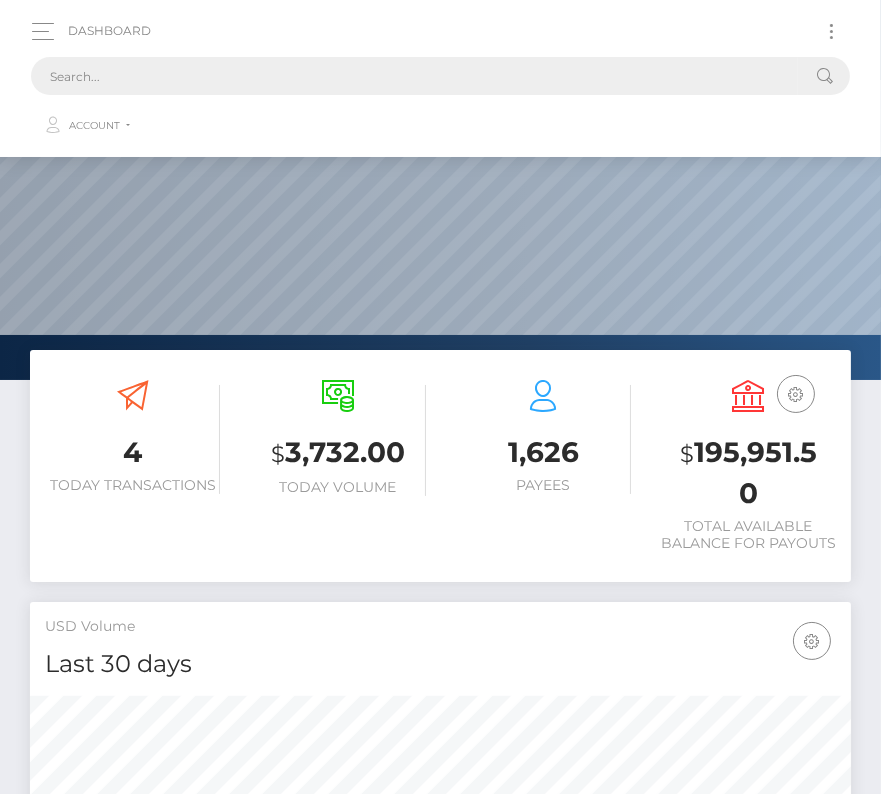 click at bounding box center (414, 76) 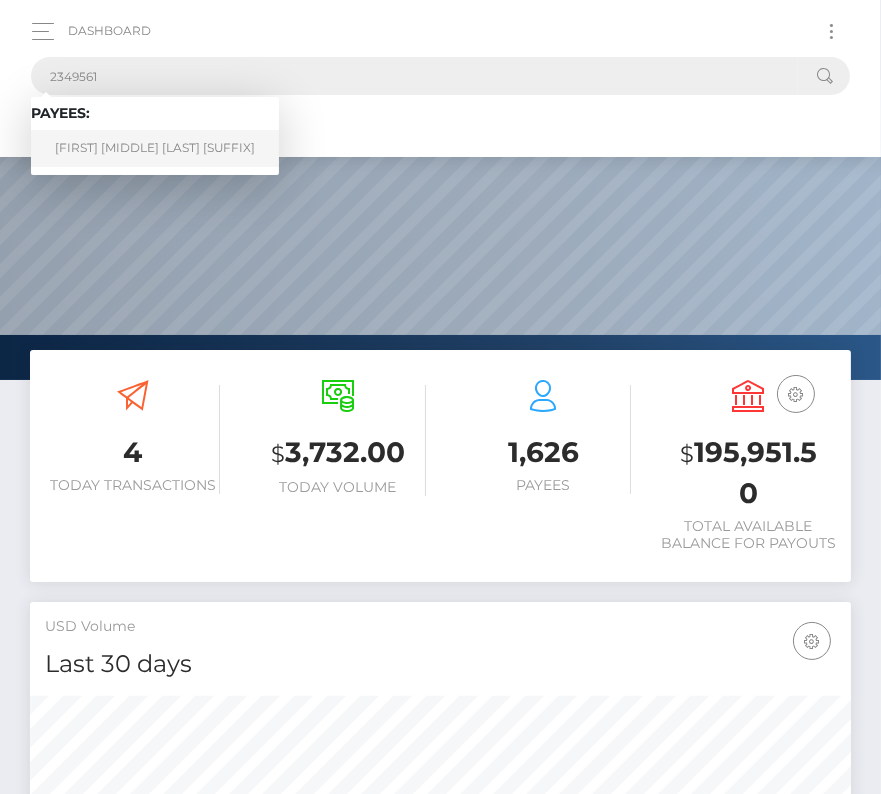 type on "2349561" 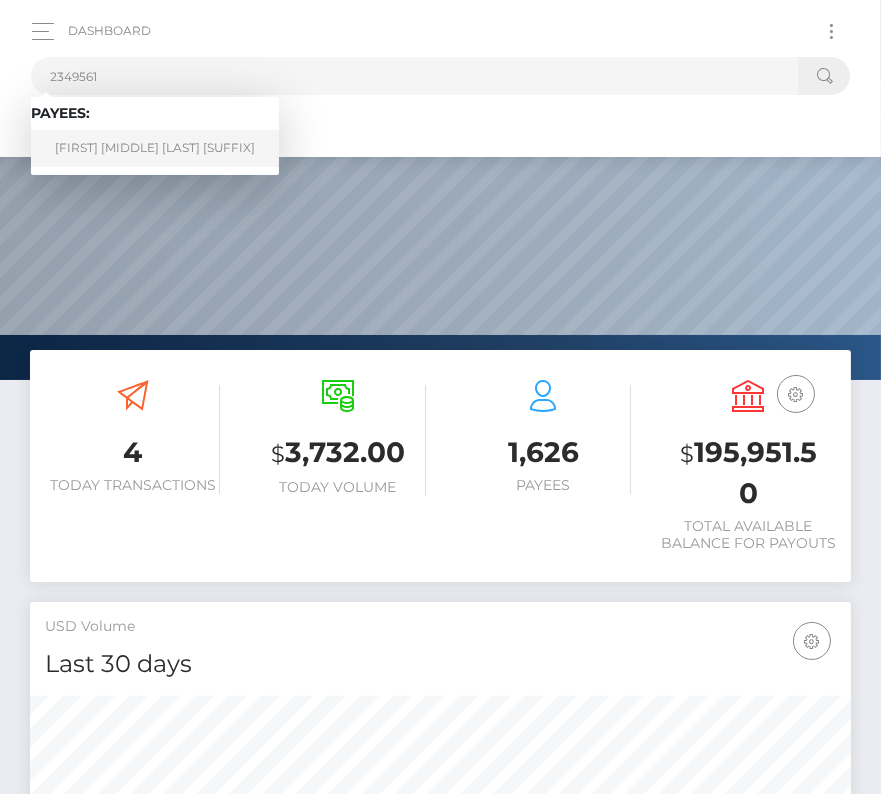 click on "Joseph Harold Brennan Jr" at bounding box center [155, 148] 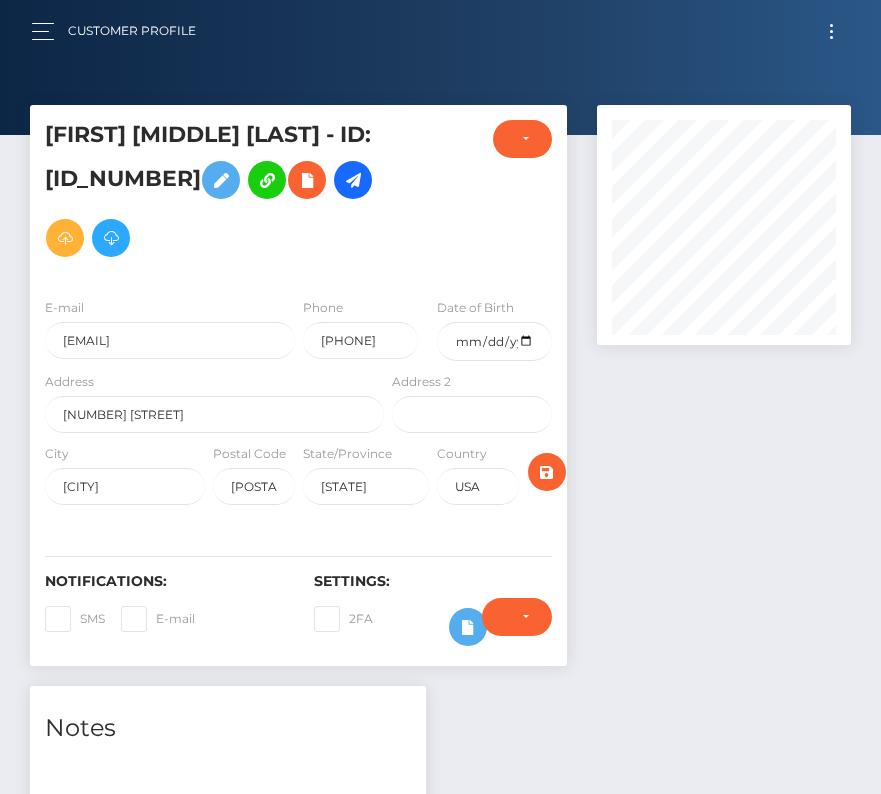 scroll, scrollTop: 0, scrollLeft: 0, axis: both 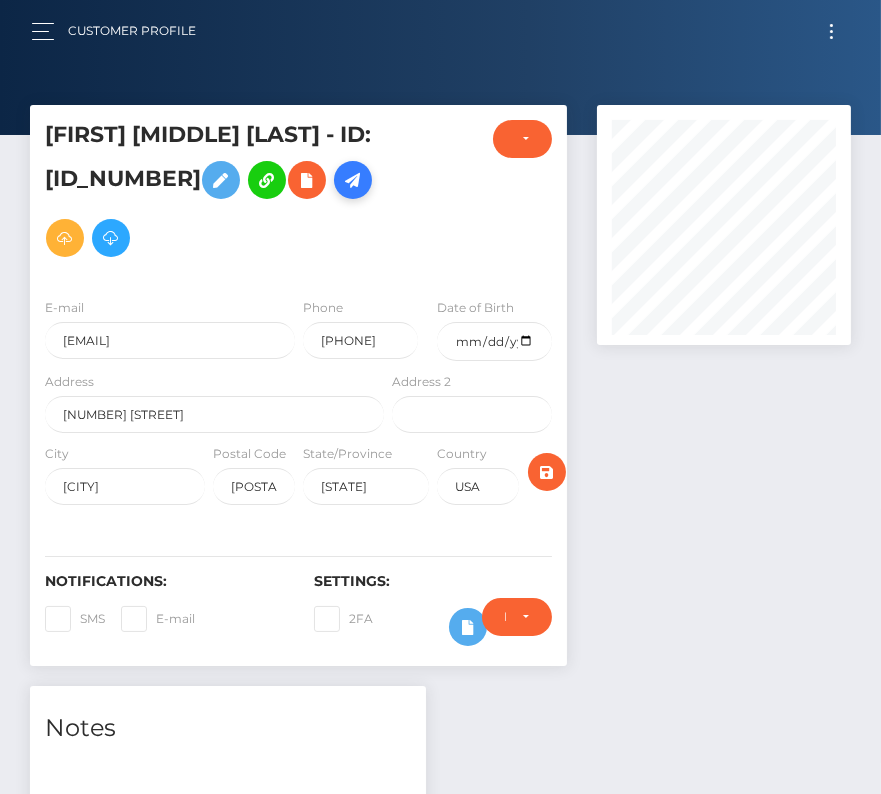 click at bounding box center (353, 180) 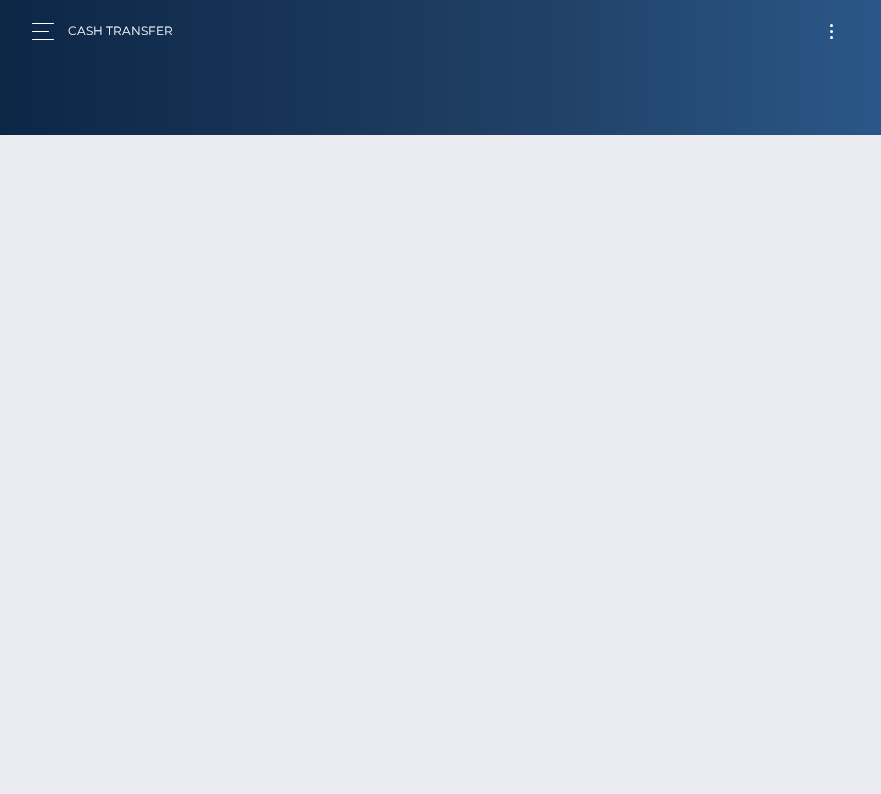 scroll, scrollTop: 0, scrollLeft: 0, axis: both 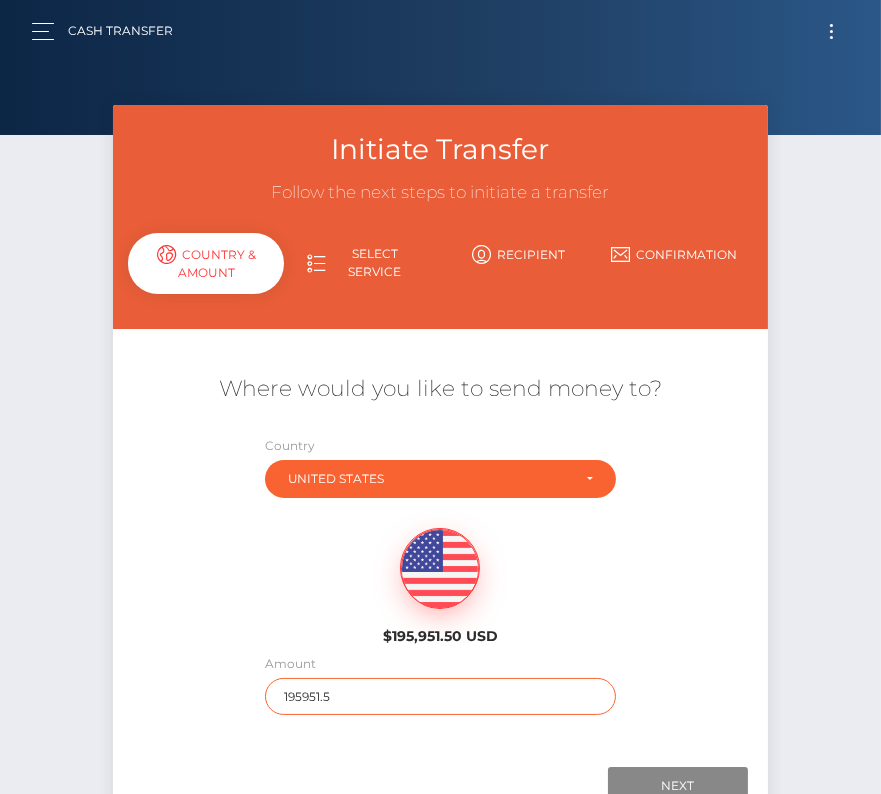 click on "195951.5" at bounding box center [441, 696] 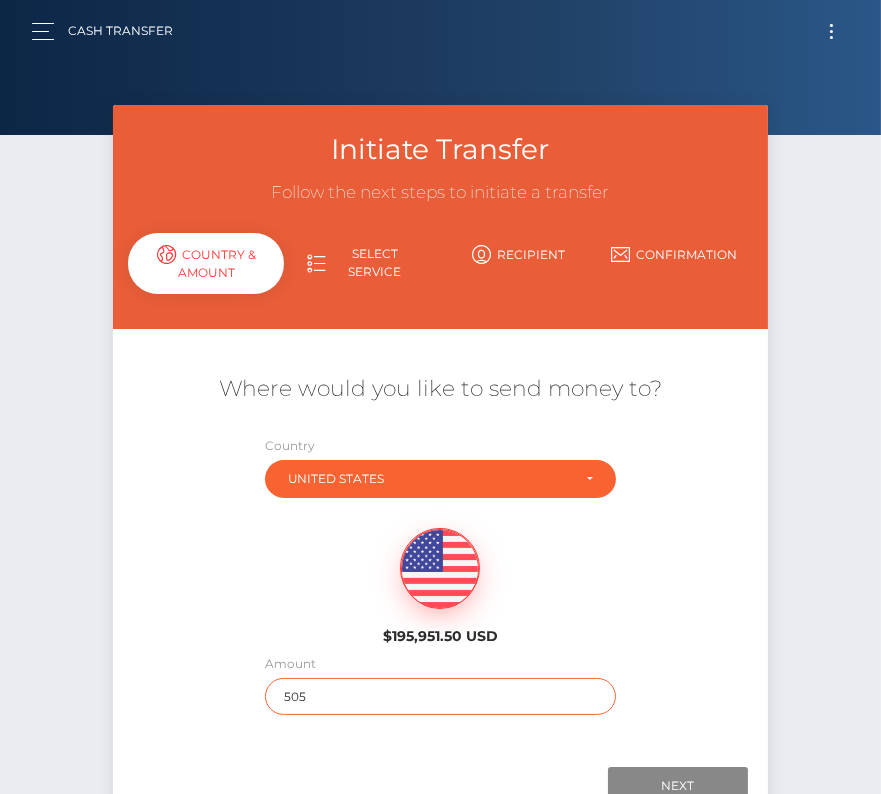 type on "505" 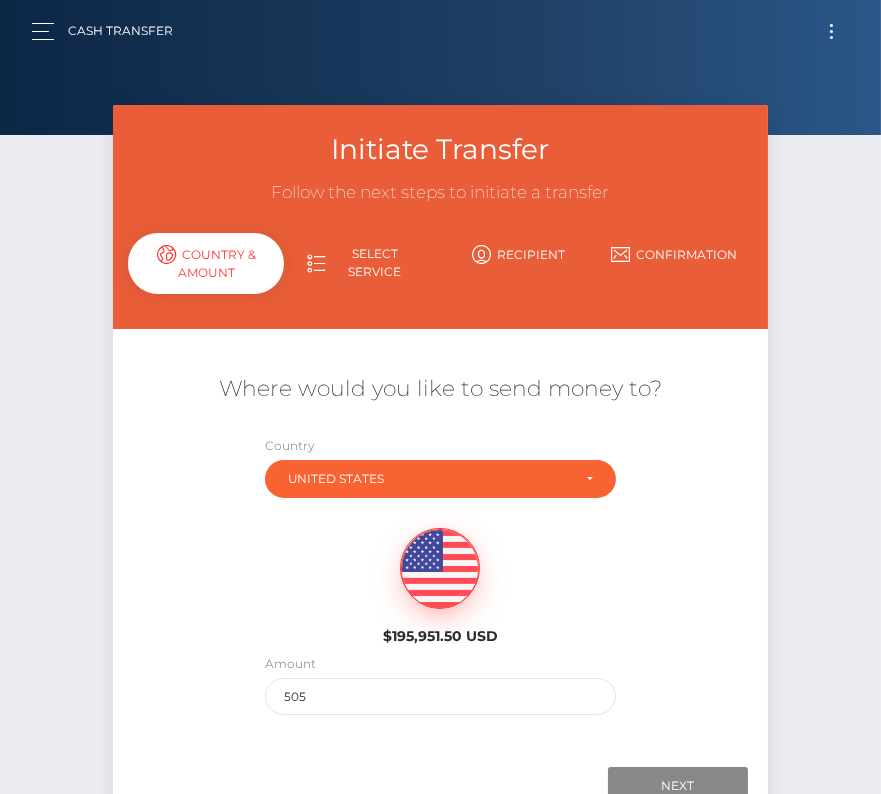 scroll, scrollTop: 1, scrollLeft: 0, axis: vertical 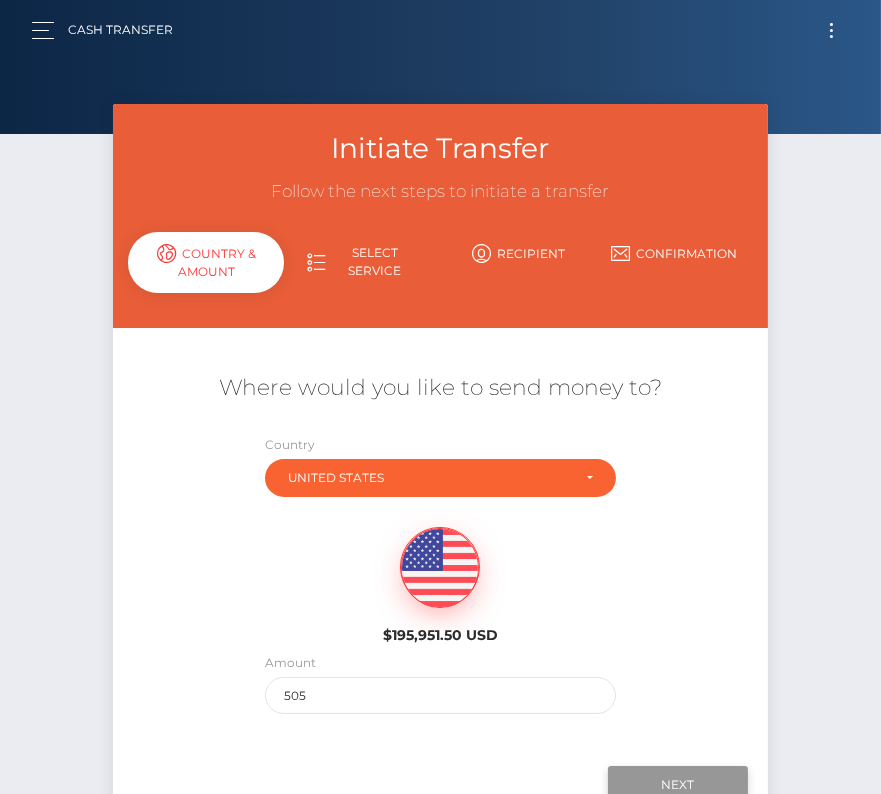 click on "Next" at bounding box center (678, 785) 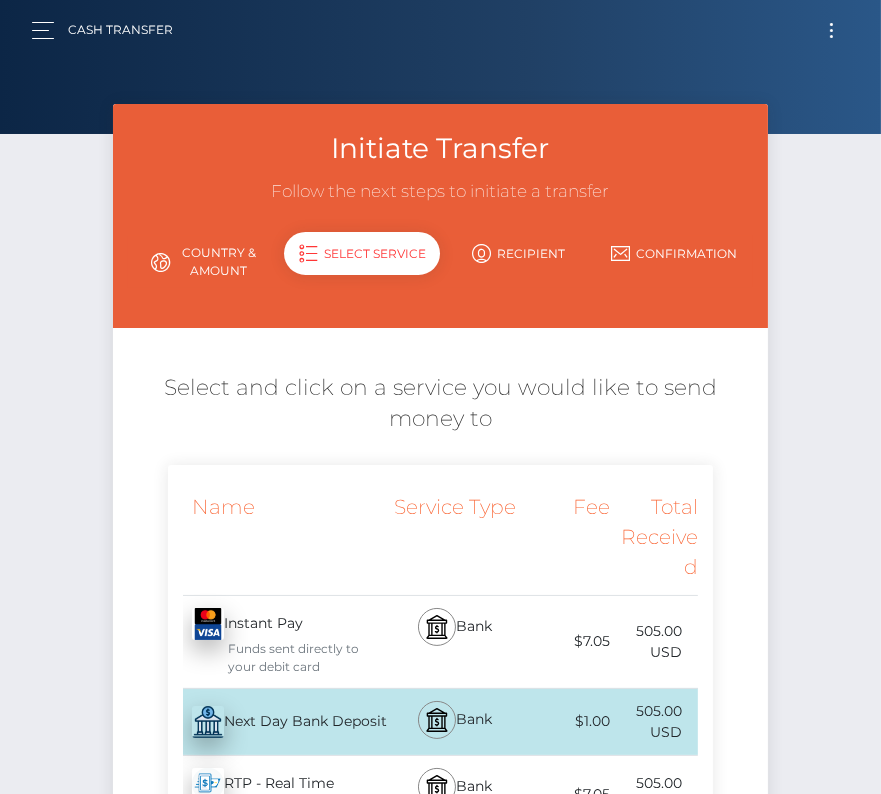 click on "Next Day Bank Deposit  - USD" at bounding box center [278, 722] 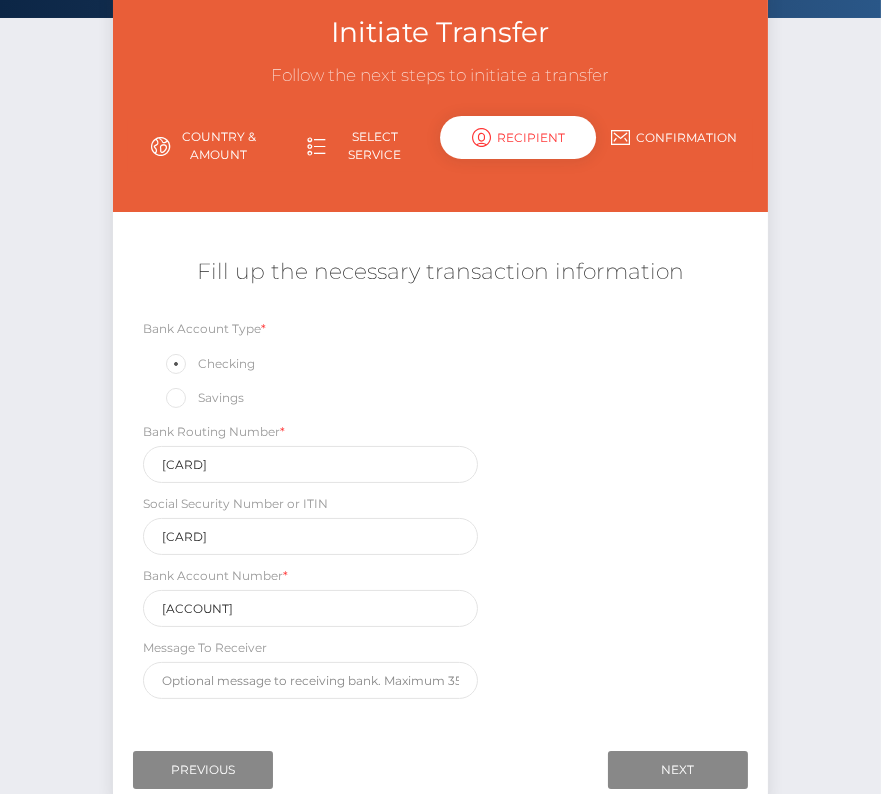 scroll, scrollTop: 162, scrollLeft: 0, axis: vertical 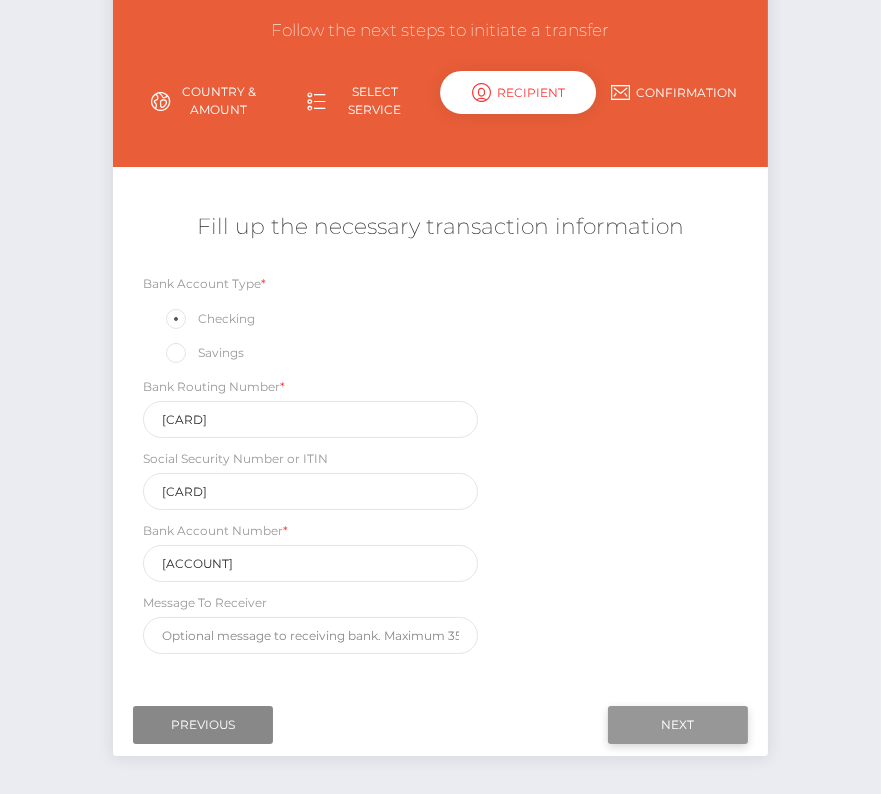 click on "Next" at bounding box center (678, 725) 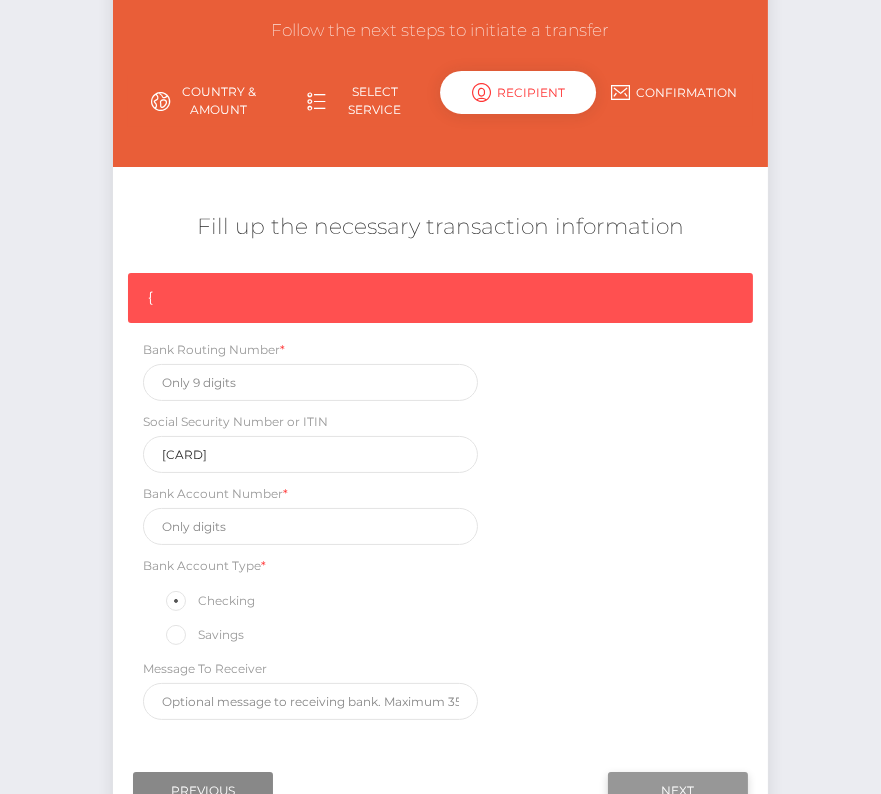 scroll, scrollTop: 169, scrollLeft: 0, axis: vertical 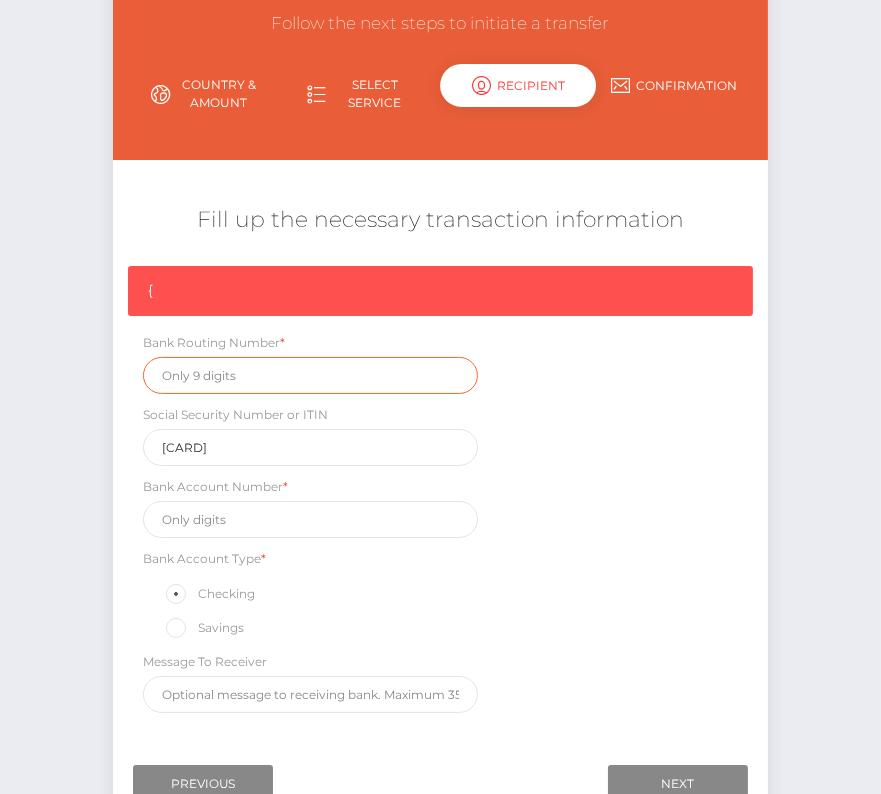 click at bounding box center [310, 375] 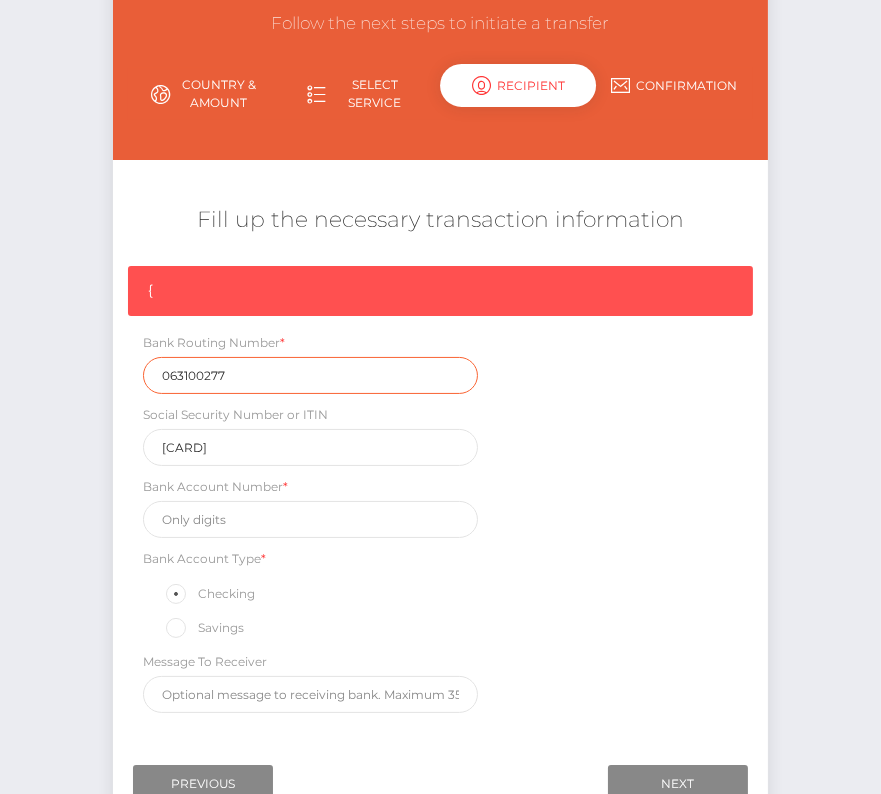 type on "063100277" 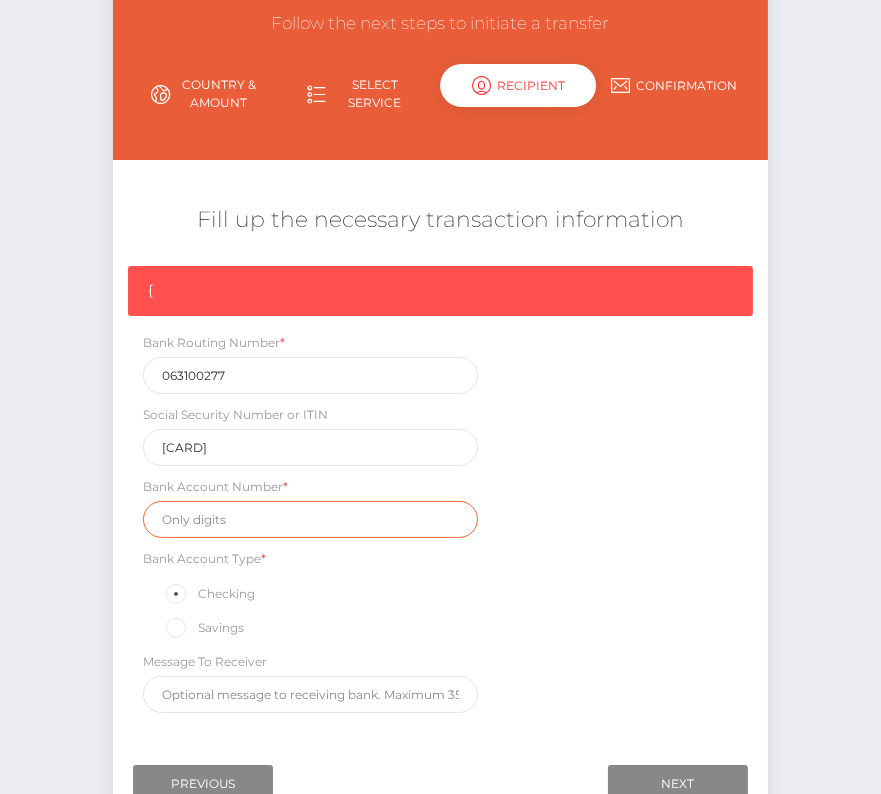 click at bounding box center [310, 519] 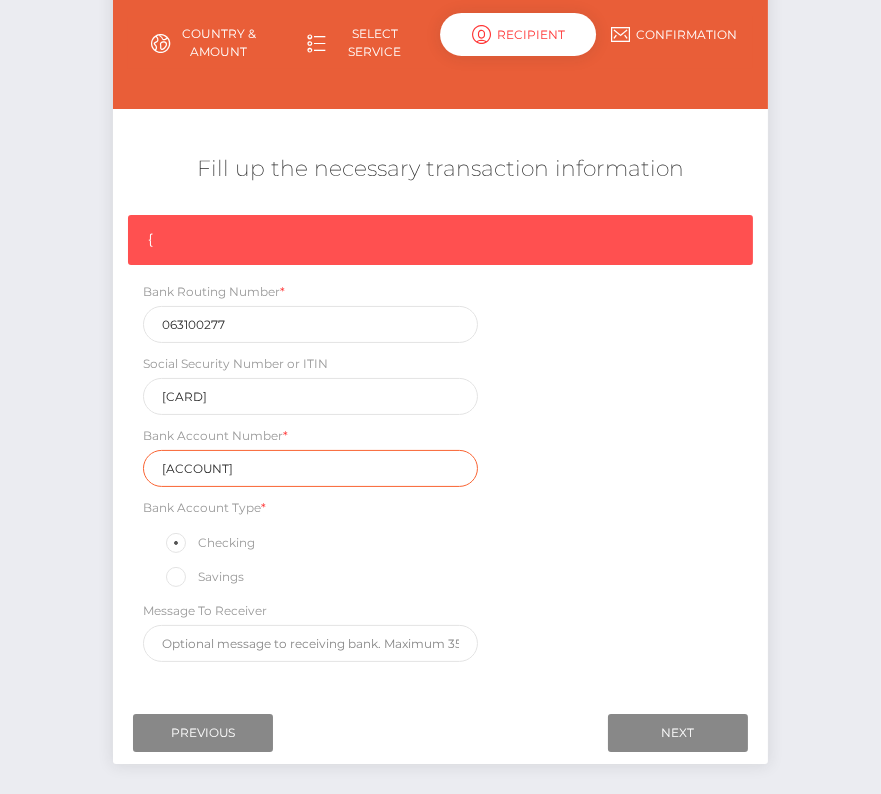scroll, scrollTop: 231, scrollLeft: 0, axis: vertical 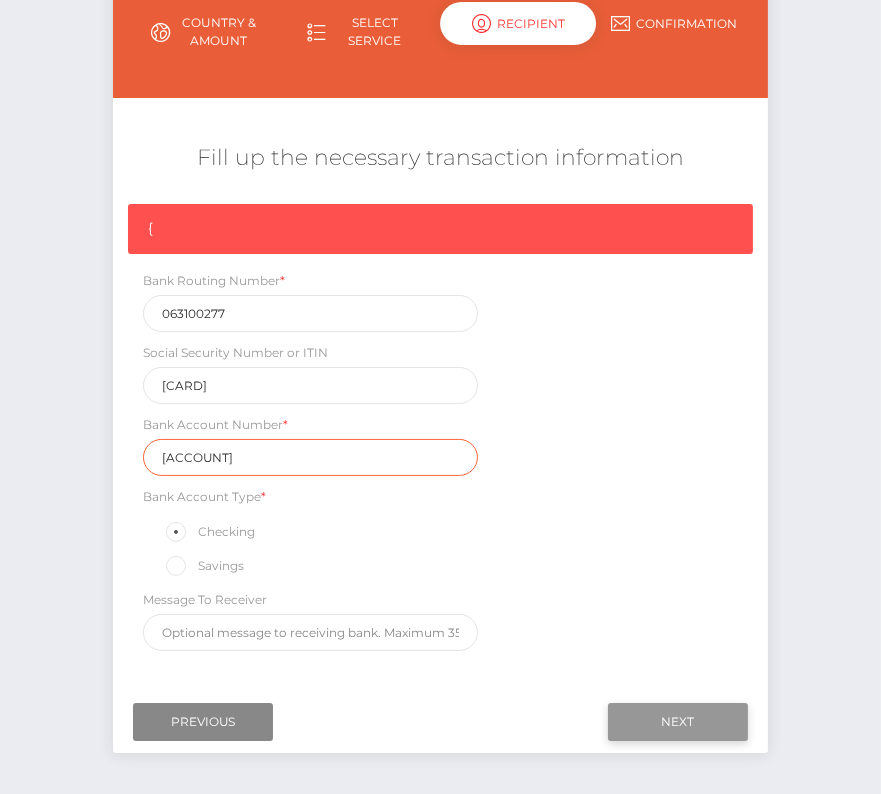 type on "229021500182" 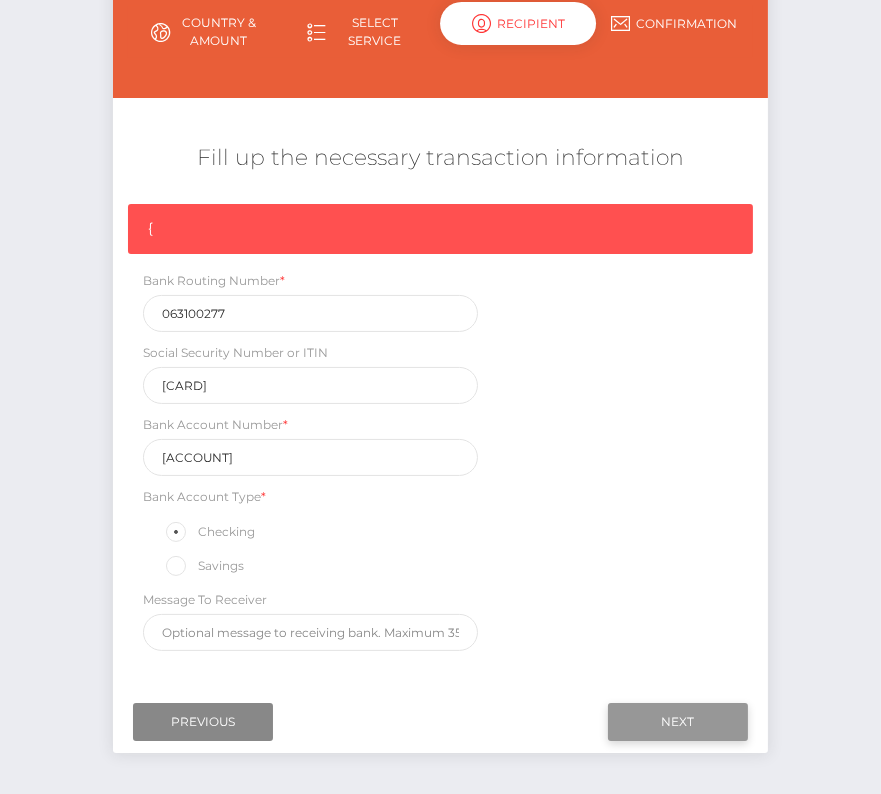 click on "Next" at bounding box center (678, 722) 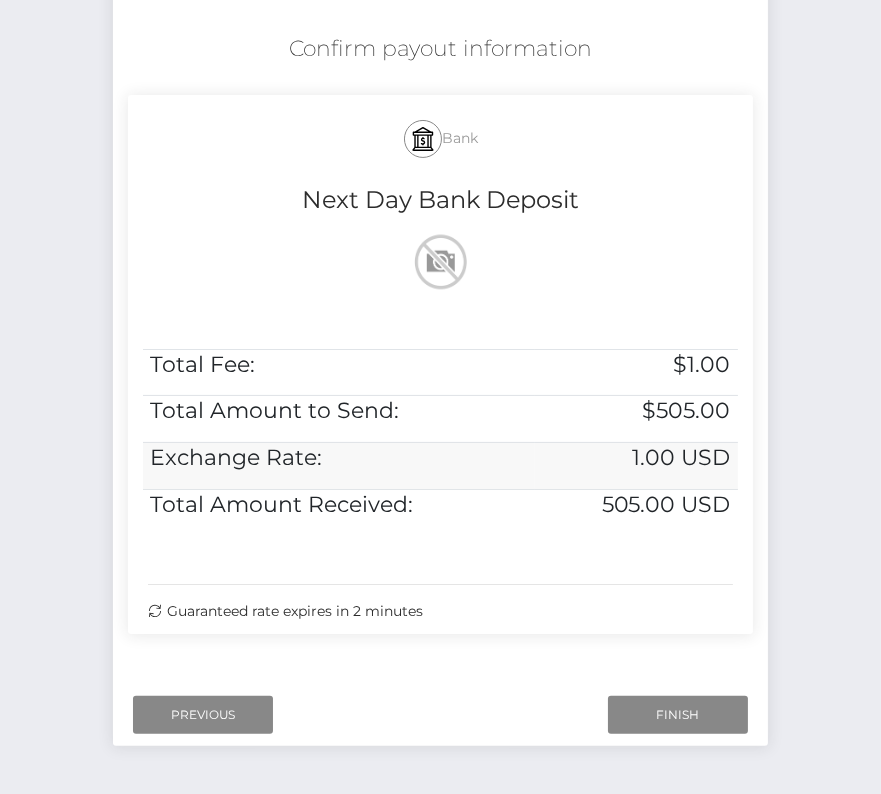 scroll, scrollTop: 408, scrollLeft: 0, axis: vertical 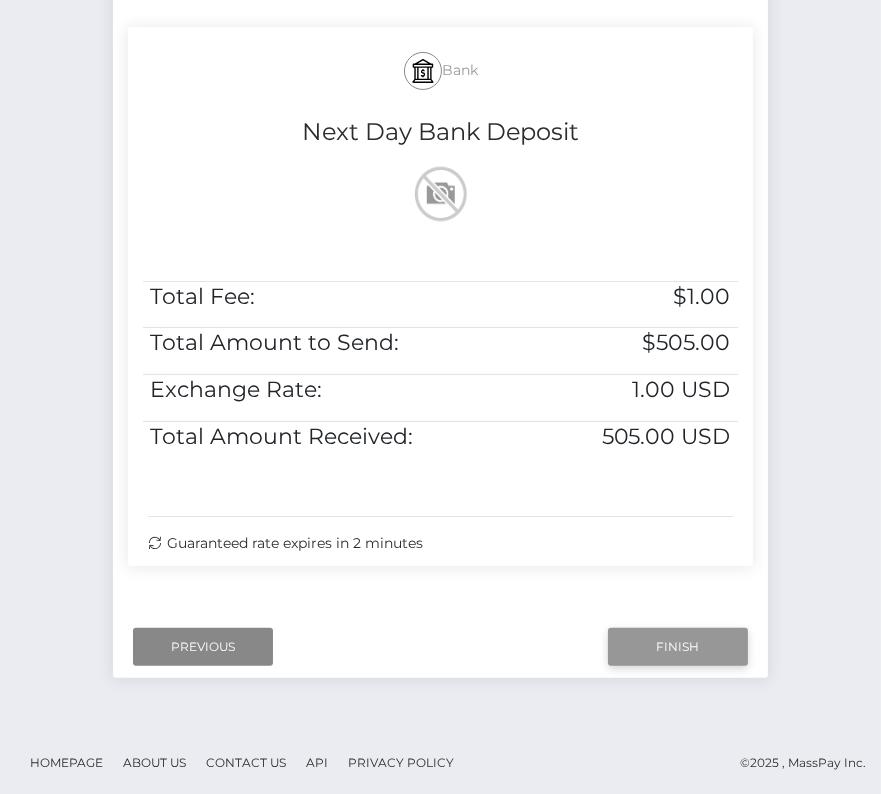 click on "Finish" at bounding box center (678, 647) 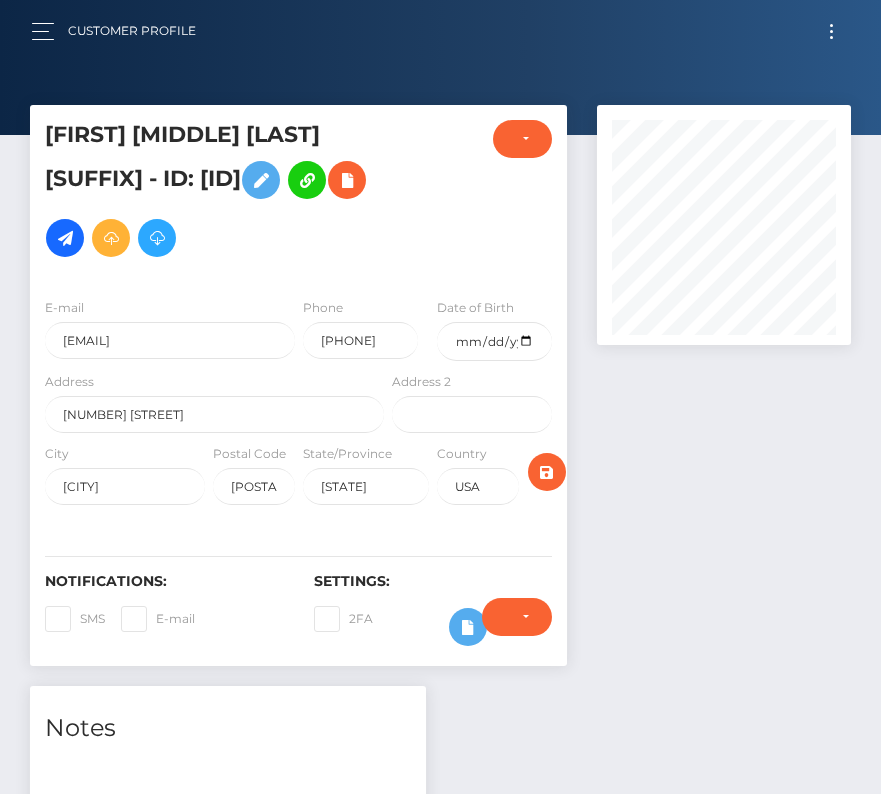 scroll, scrollTop: 0, scrollLeft: 0, axis: both 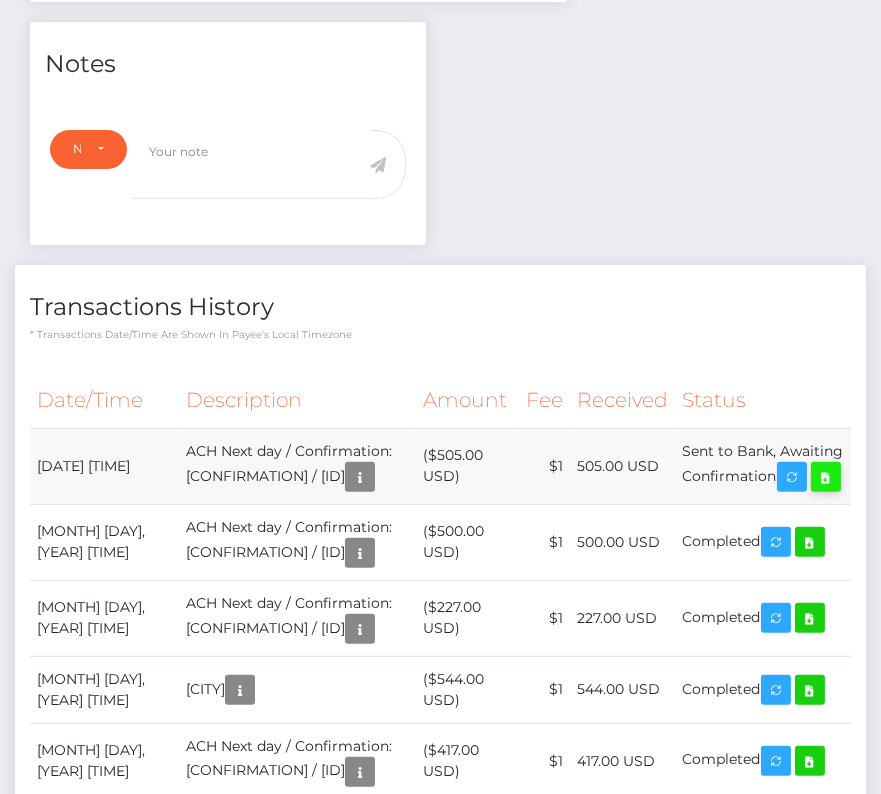 click at bounding box center [826, 477] 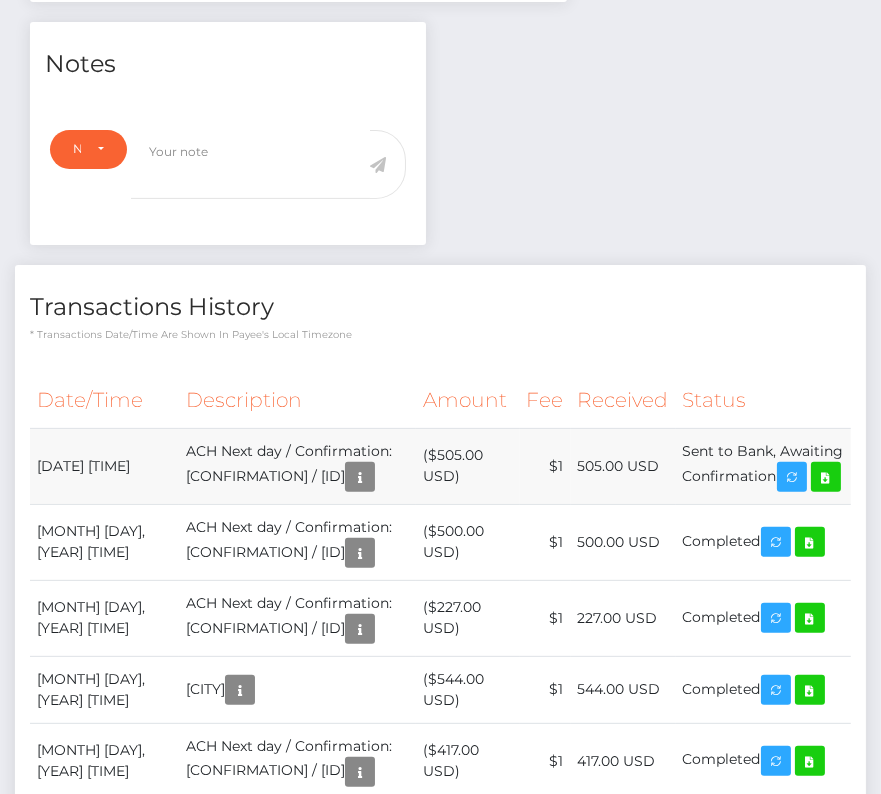 drag, startPoint x: 40, startPoint y: 467, endPoint x: 833, endPoint y: 489, distance: 793.3051 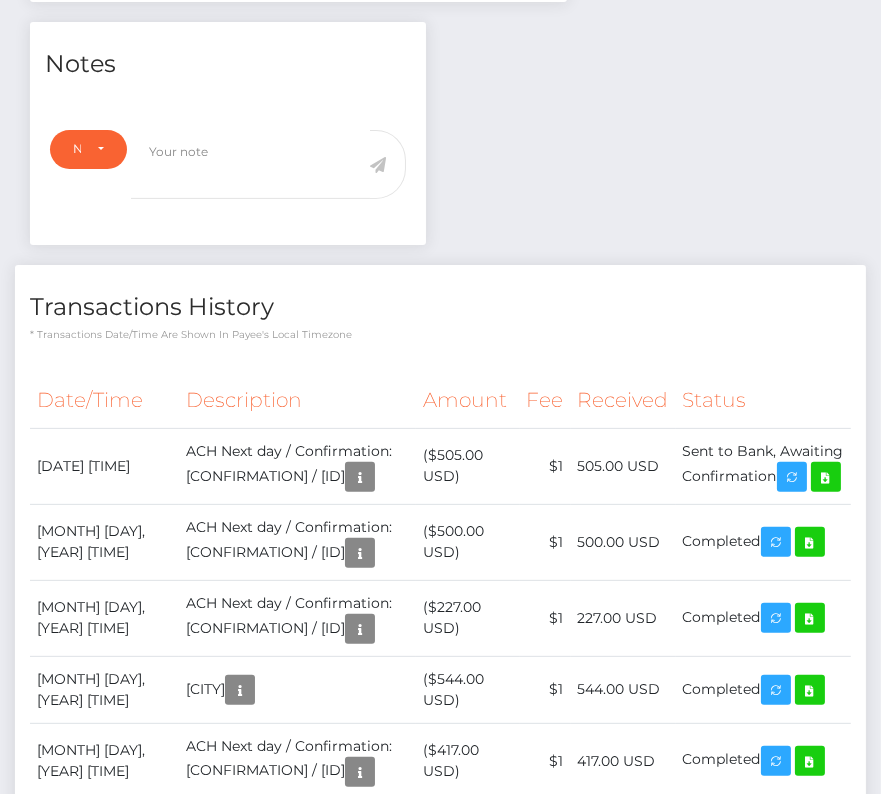 copy on "[DATE] [TIME]
ACH Next day / Confirmation: [CONFIRMATION] / [ID]
($[AMOUNT] [CURRENCY])
$[AMOUNT]
[AMOUNT] [CURRENCY]
Sent to Bank, Awaiting Confirmation" 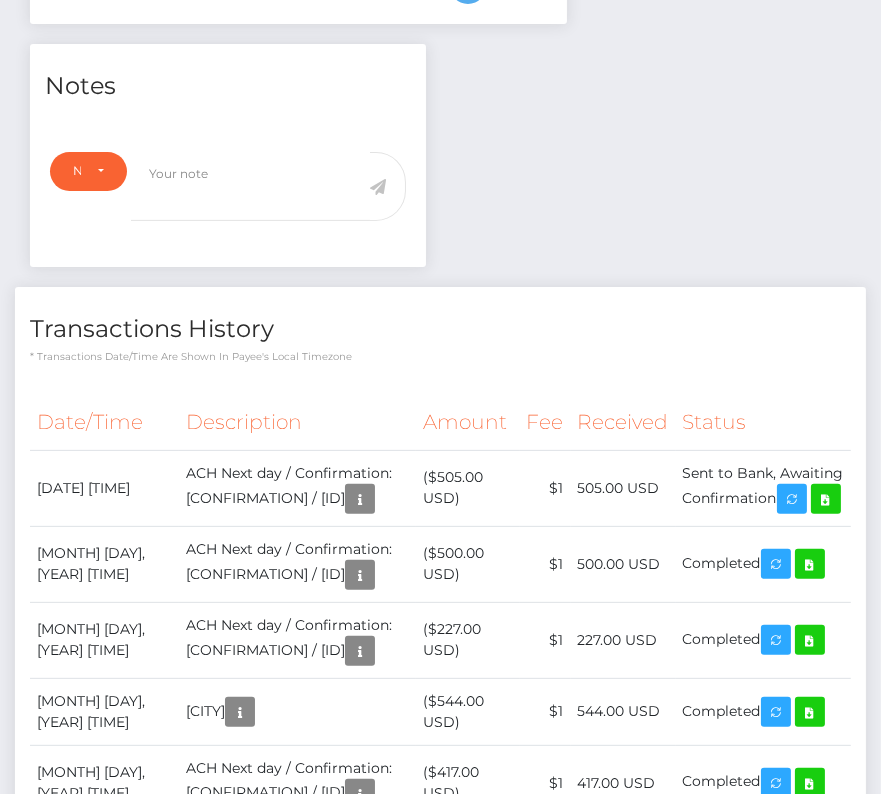 scroll, scrollTop: 0, scrollLeft: 0, axis: both 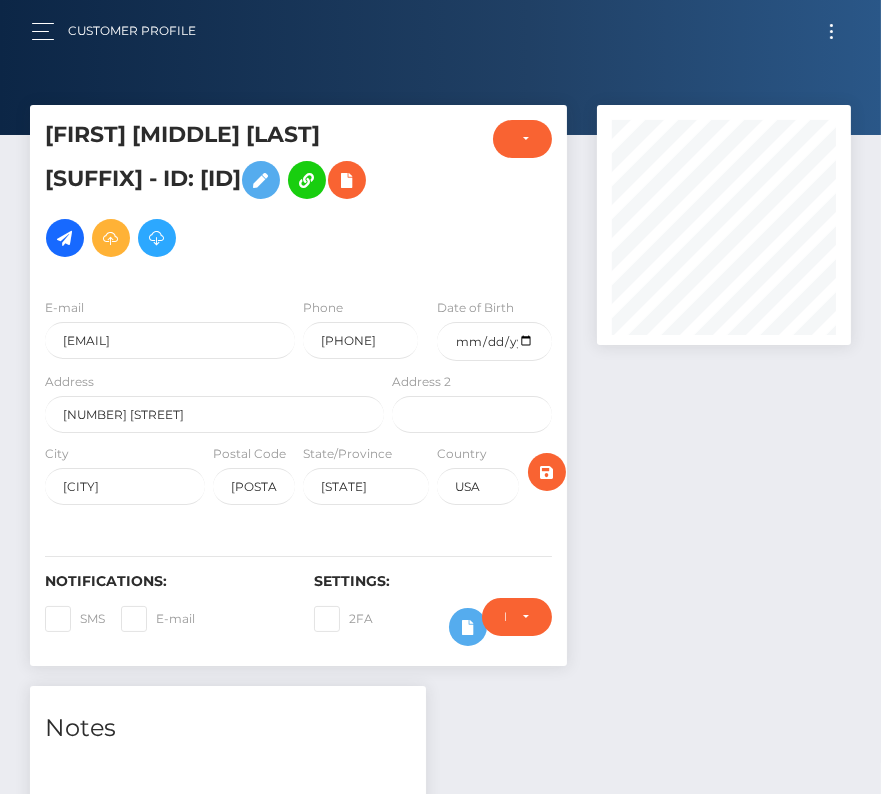 click at bounding box center (831, 31) 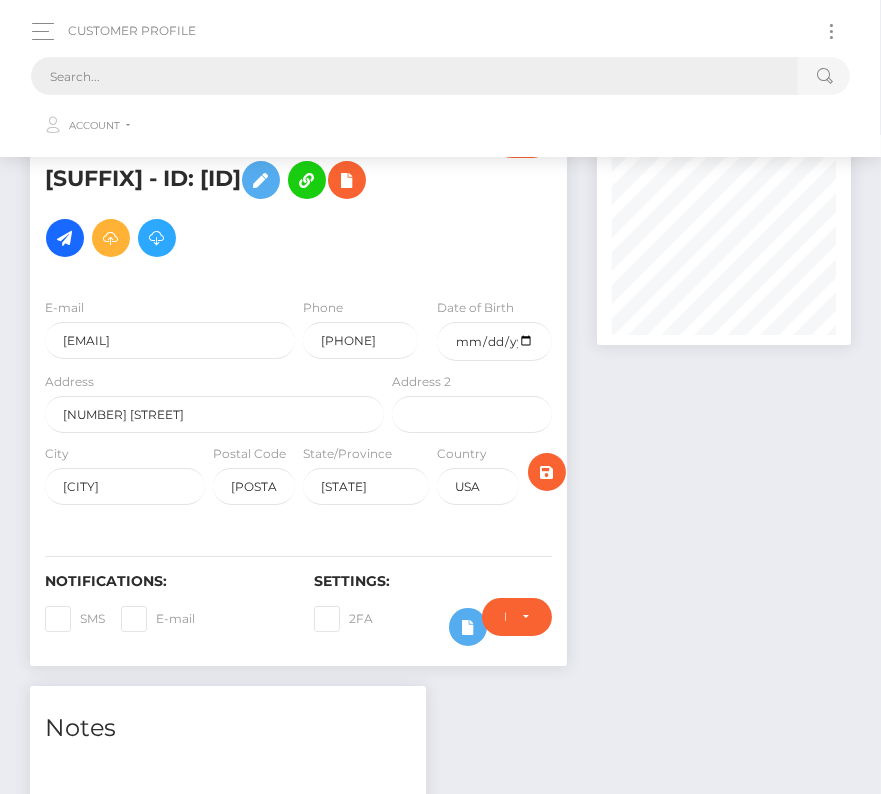 click at bounding box center [414, 76] 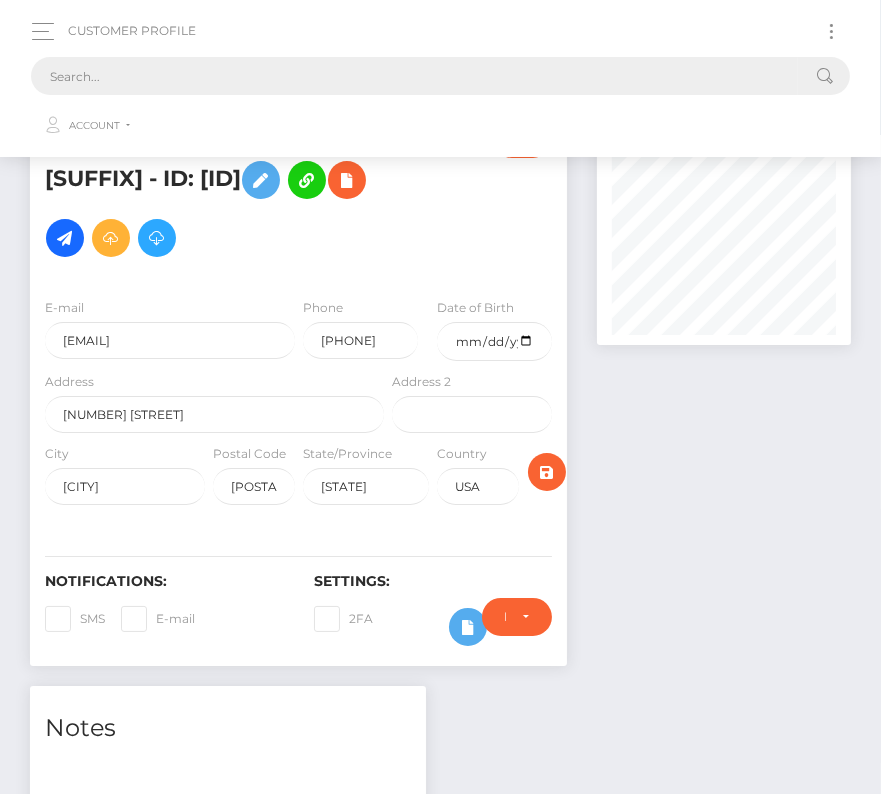 paste on "1143524" 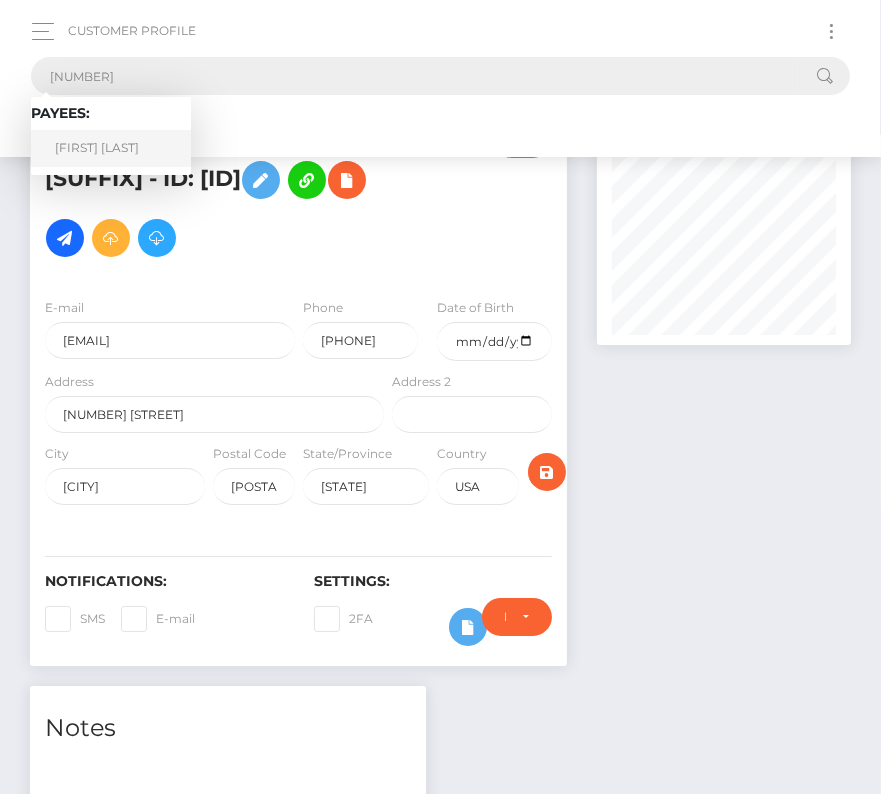 type on "1143524" 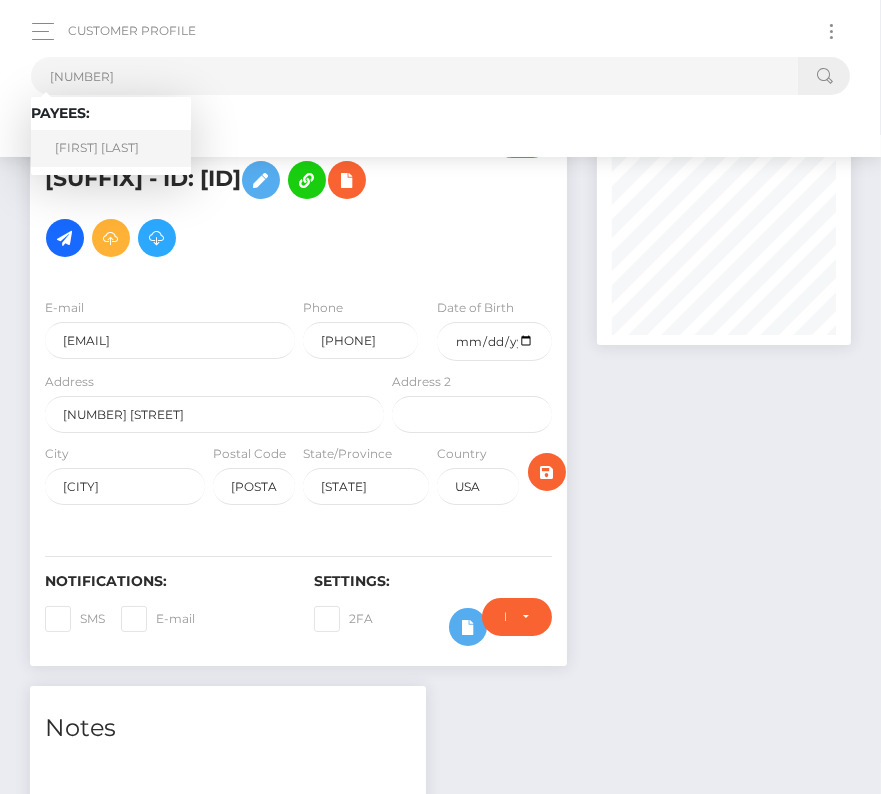 click on "Drake R Murphy" at bounding box center (111, 148) 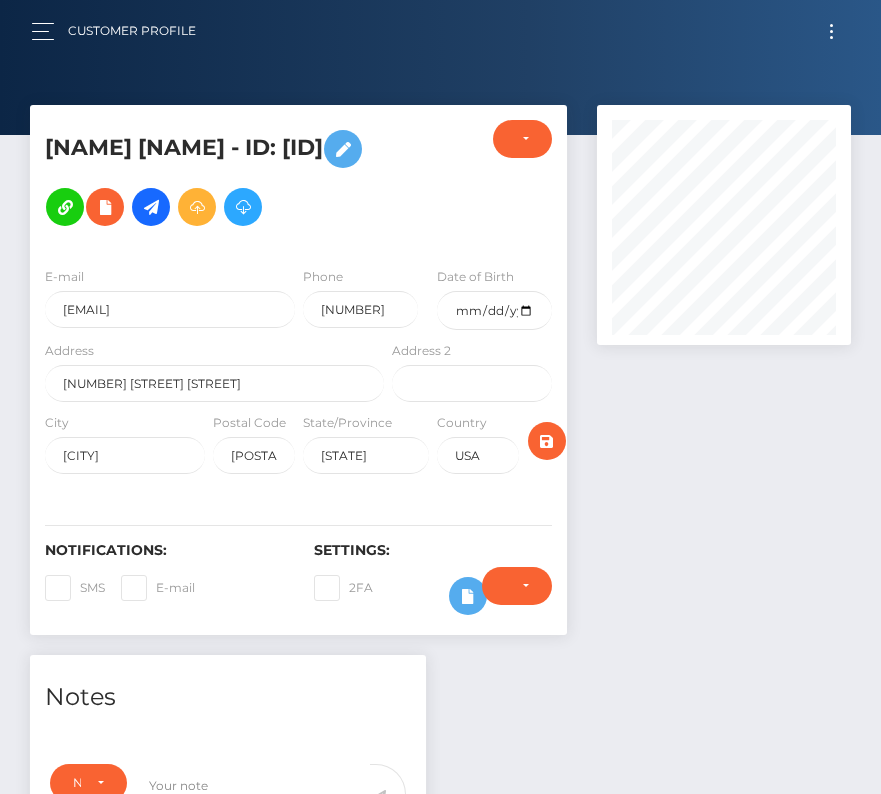 scroll, scrollTop: 0, scrollLeft: 0, axis: both 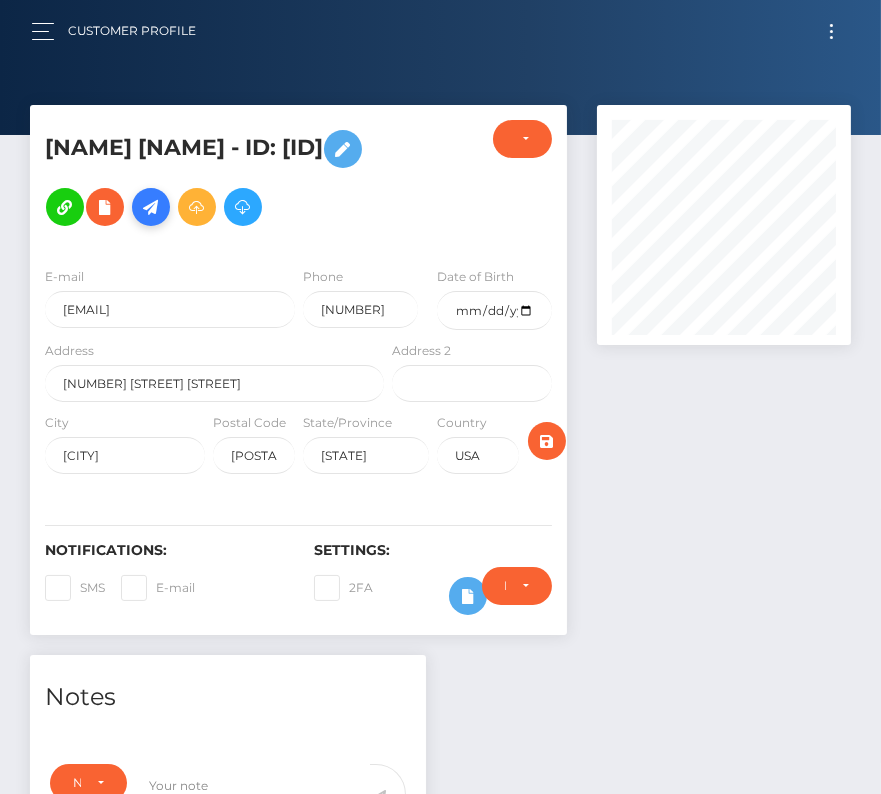 click at bounding box center (151, 207) 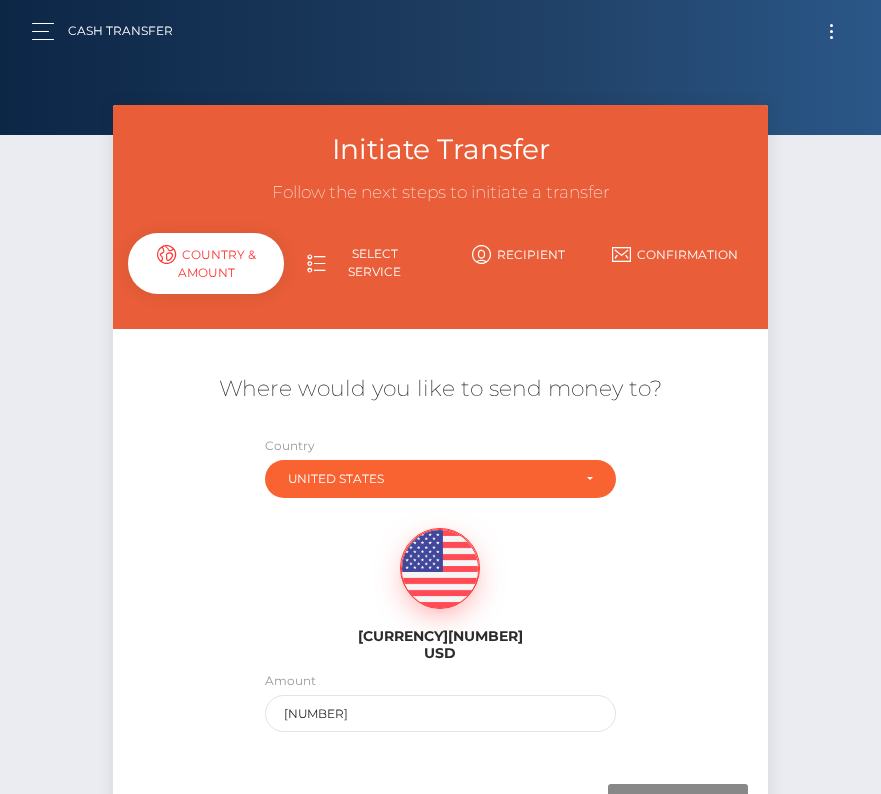 scroll, scrollTop: 0, scrollLeft: 0, axis: both 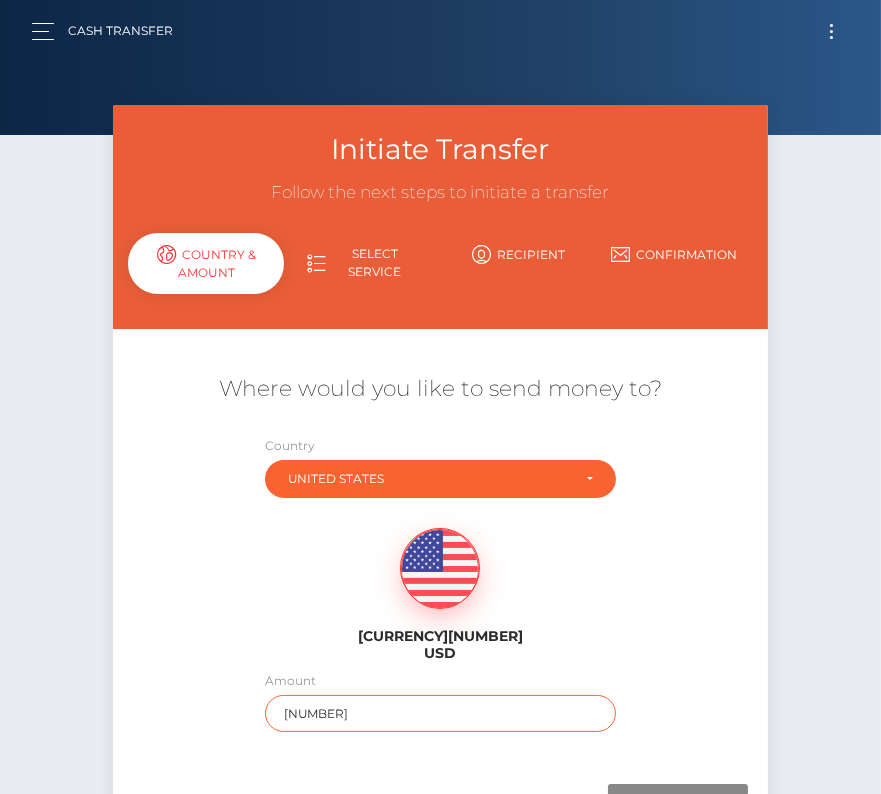 click on "195445.5" at bounding box center (441, 713) 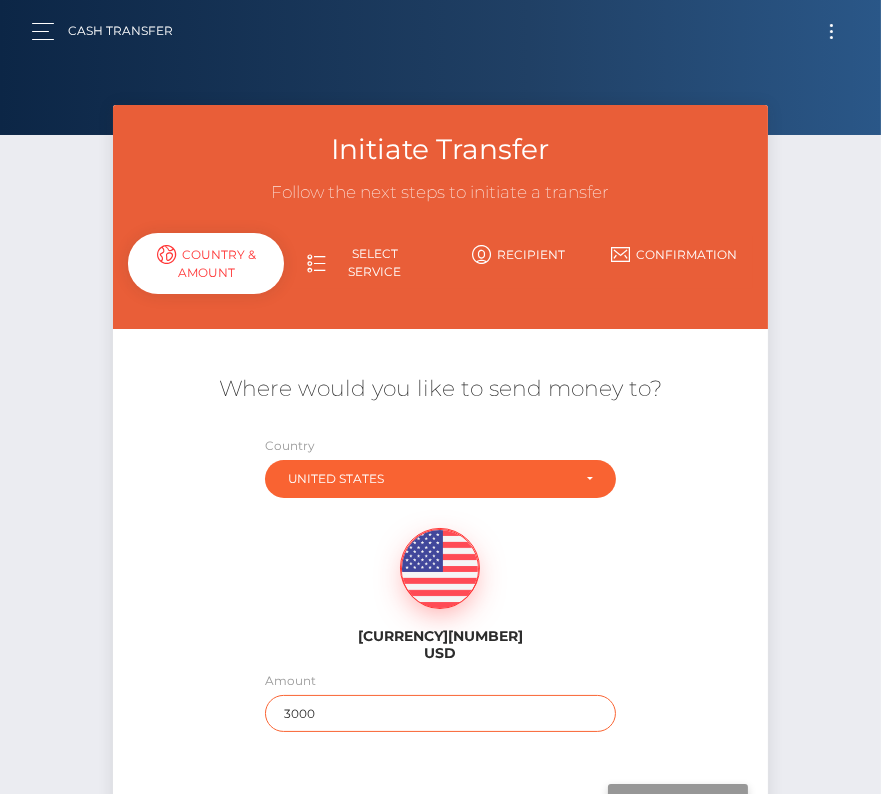 type on "3000" 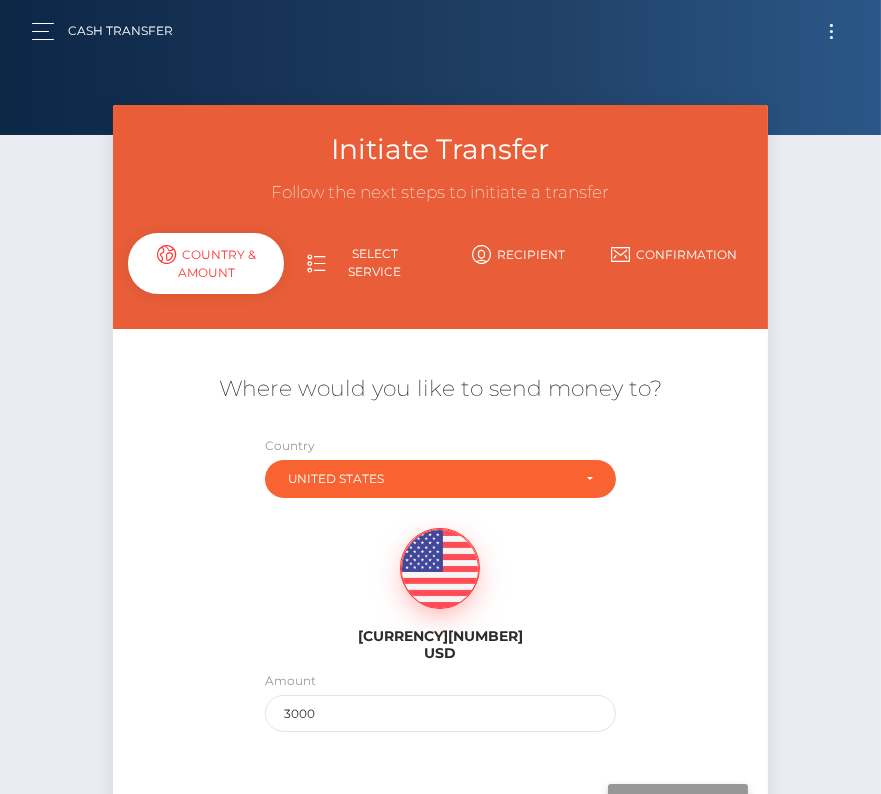 click on "Next" at bounding box center (678, 803) 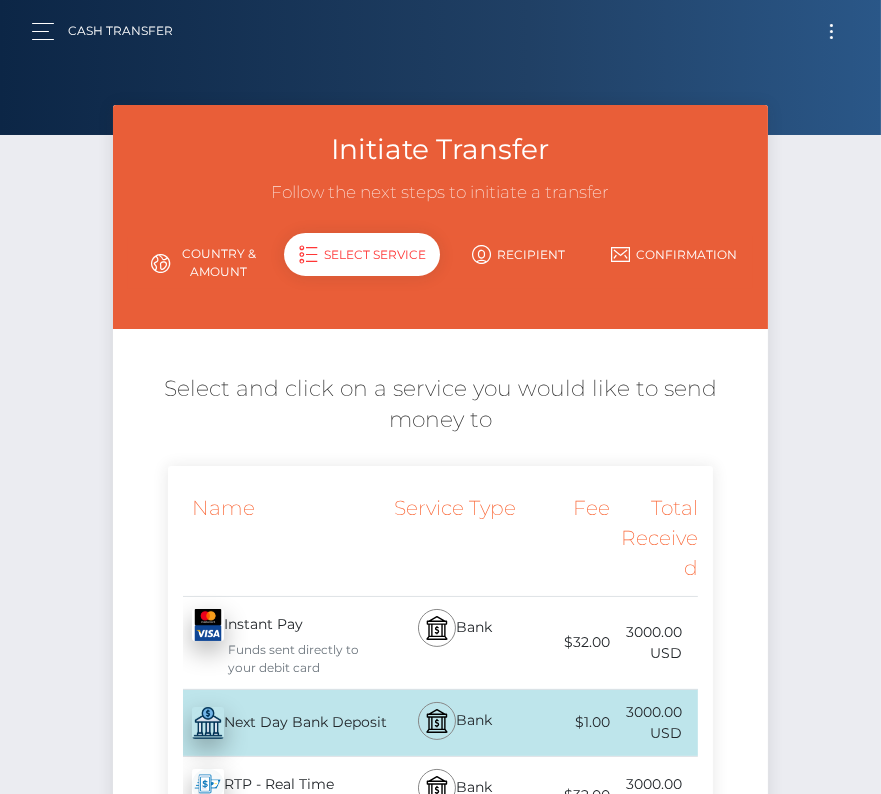 click on "Next Day Bank Deposit  - USD" at bounding box center (278, 723) 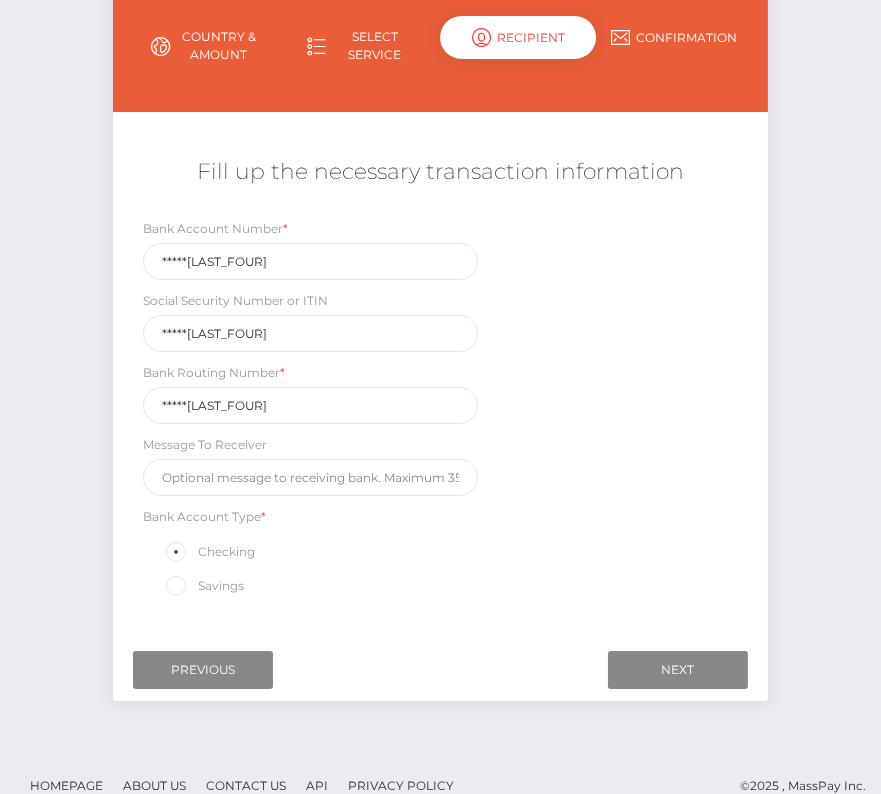 scroll, scrollTop: 235, scrollLeft: 0, axis: vertical 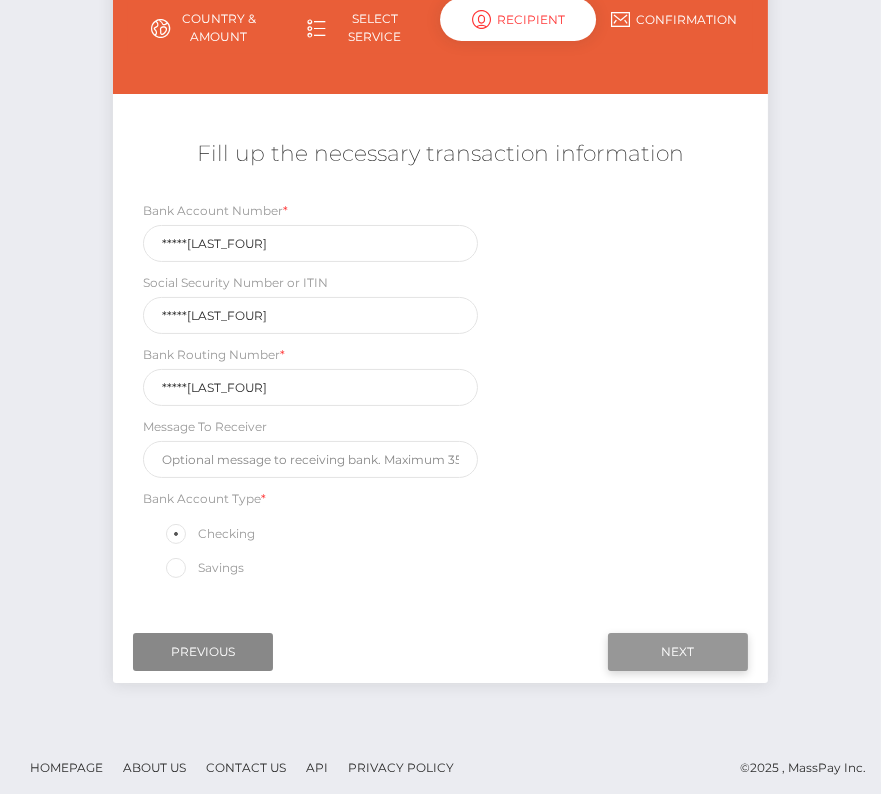 click on "Next" at bounding box center [678, 652] 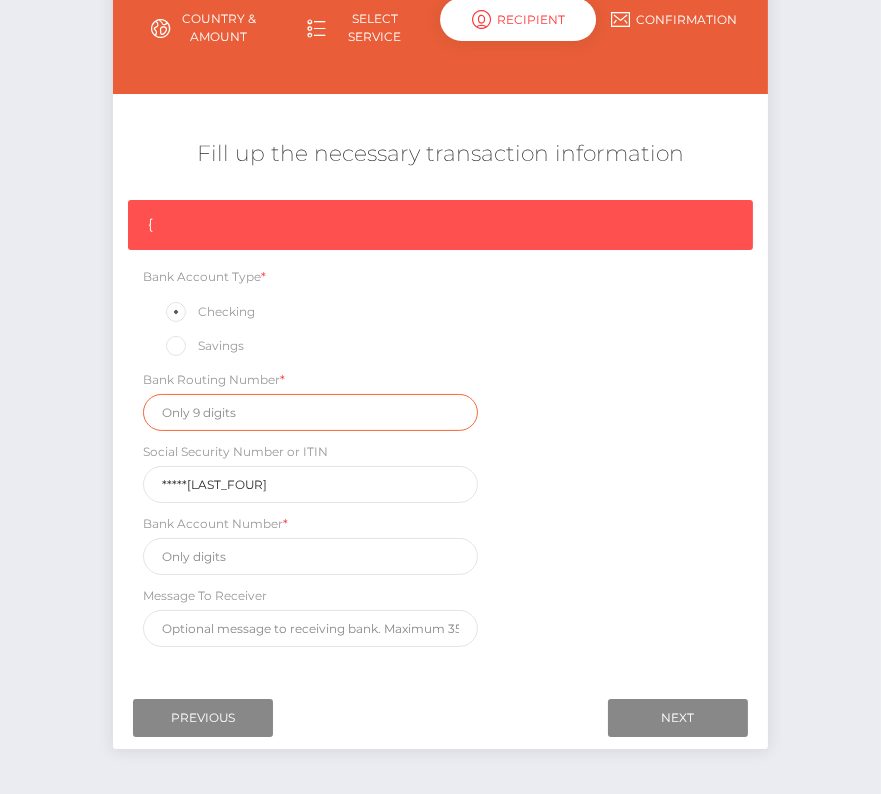 click at bounding box center (310, 412) 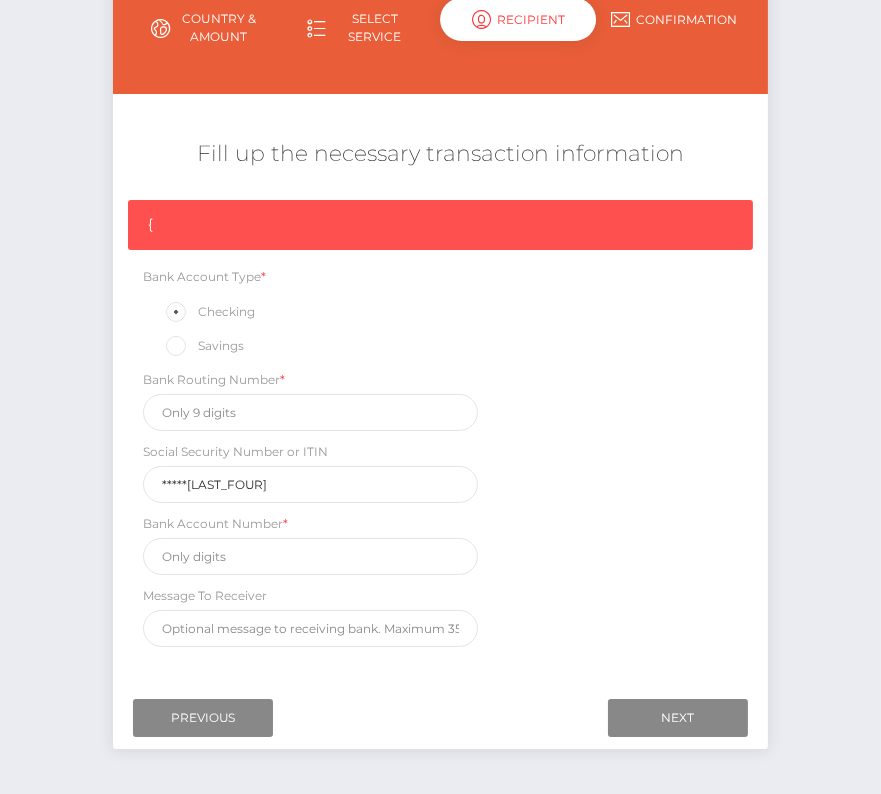 click on "{
Bank Account Type  *
Checking
Savings
Bank Routing Number  *
Social Security Number or ITIN
*****8667
Bank Account Number  *
Message To Receiver" at bounding box center [440, 428] 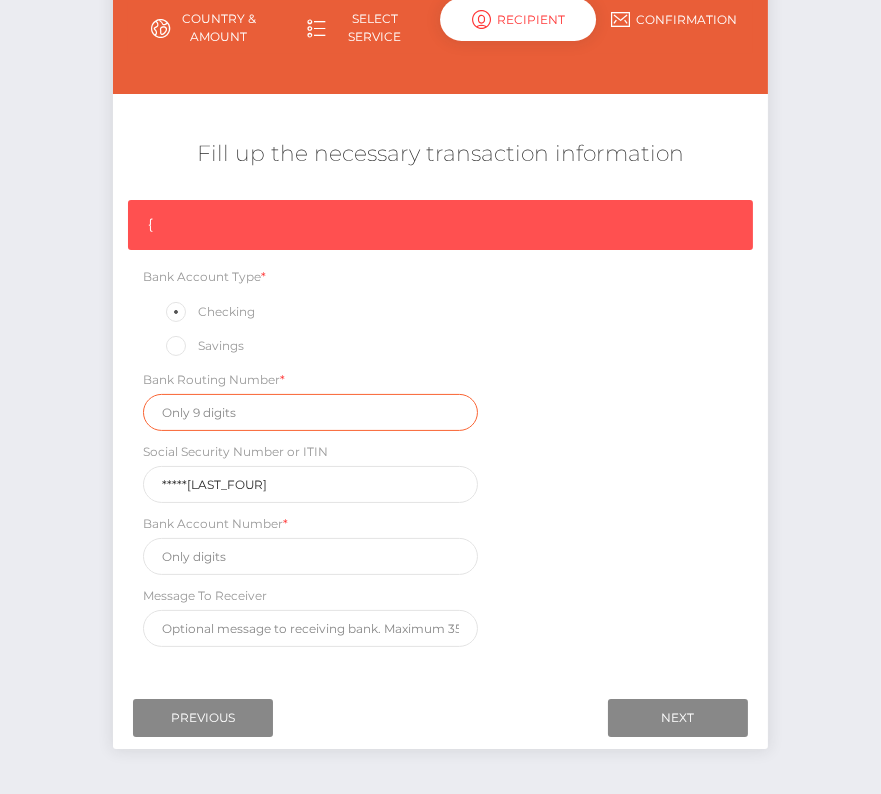 click at bounding box center [310, 412] 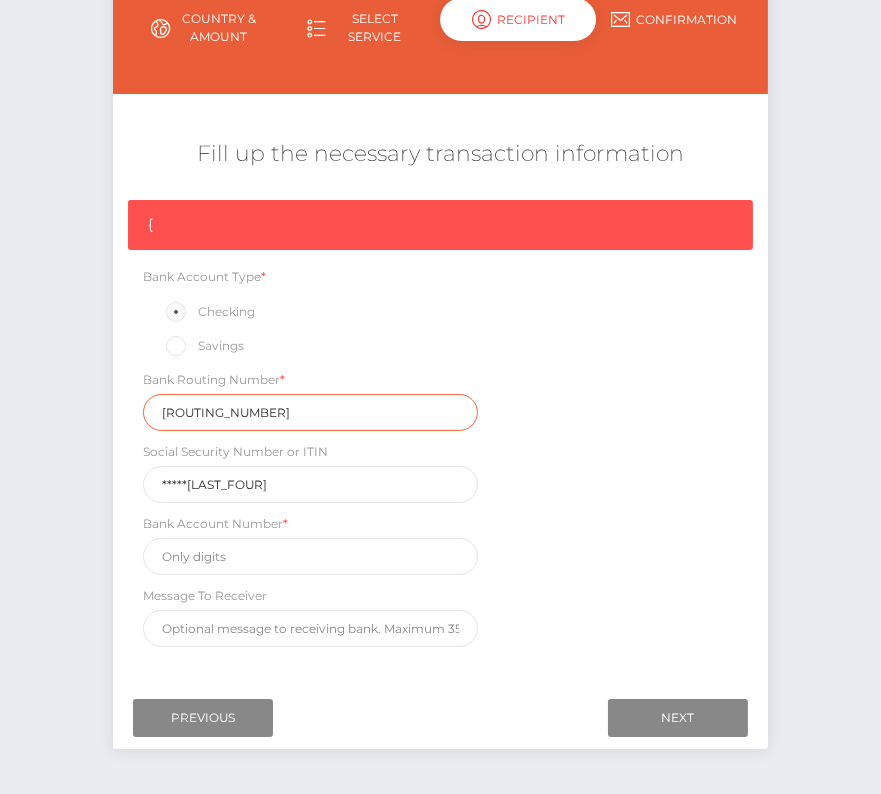 type on "286377777" 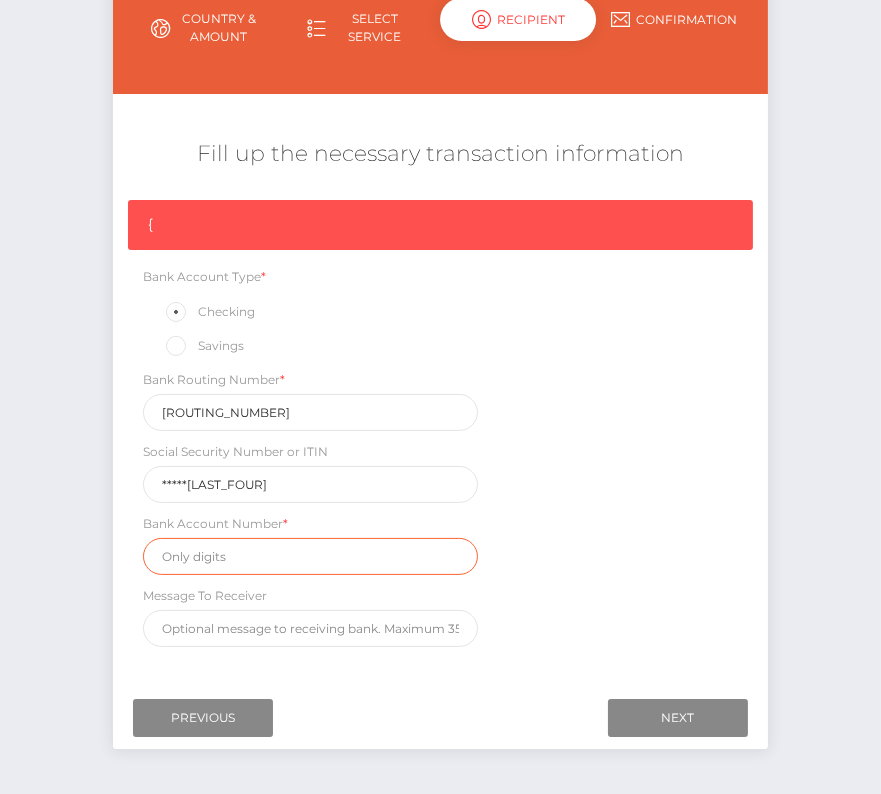 click at bounding box center (310, 556) 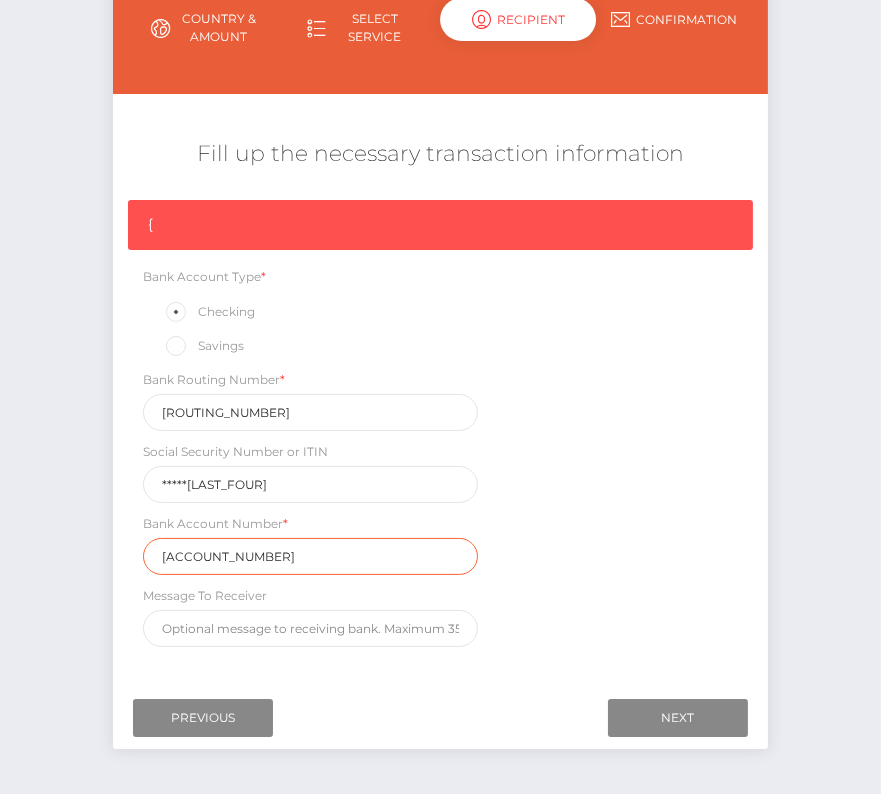 type on "221053705" 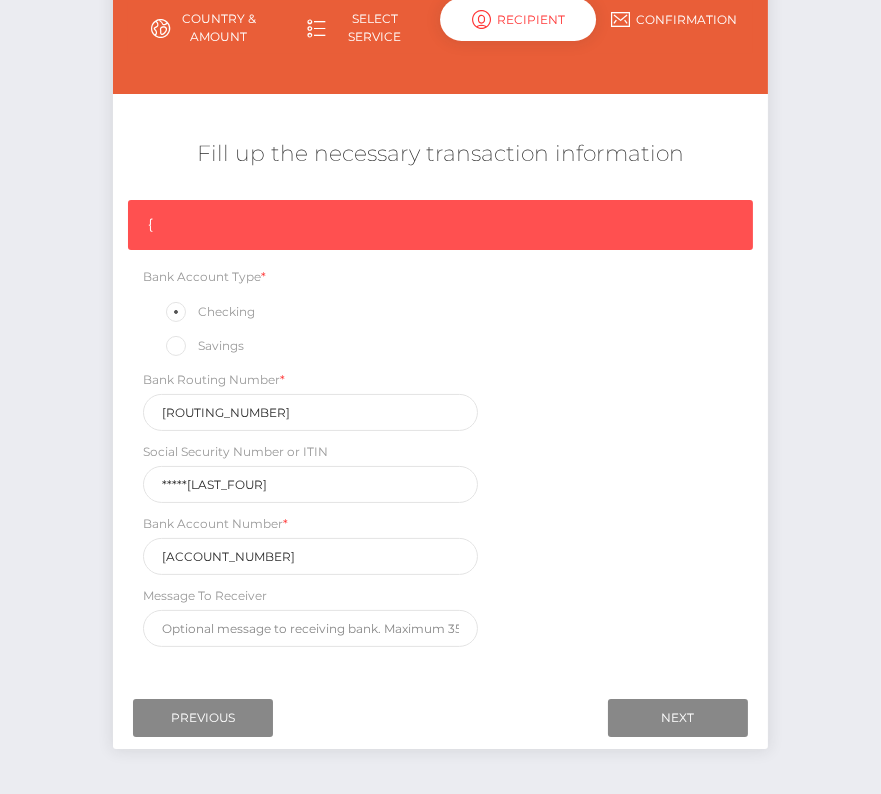 click on "{
Bank Account Type  *
Checking
Savings
Bank Routing Number  *
286377777
Social Security Number or ITIN
*****8667
Bank Account Number  *
221053705" at bounding box center [440, 428] 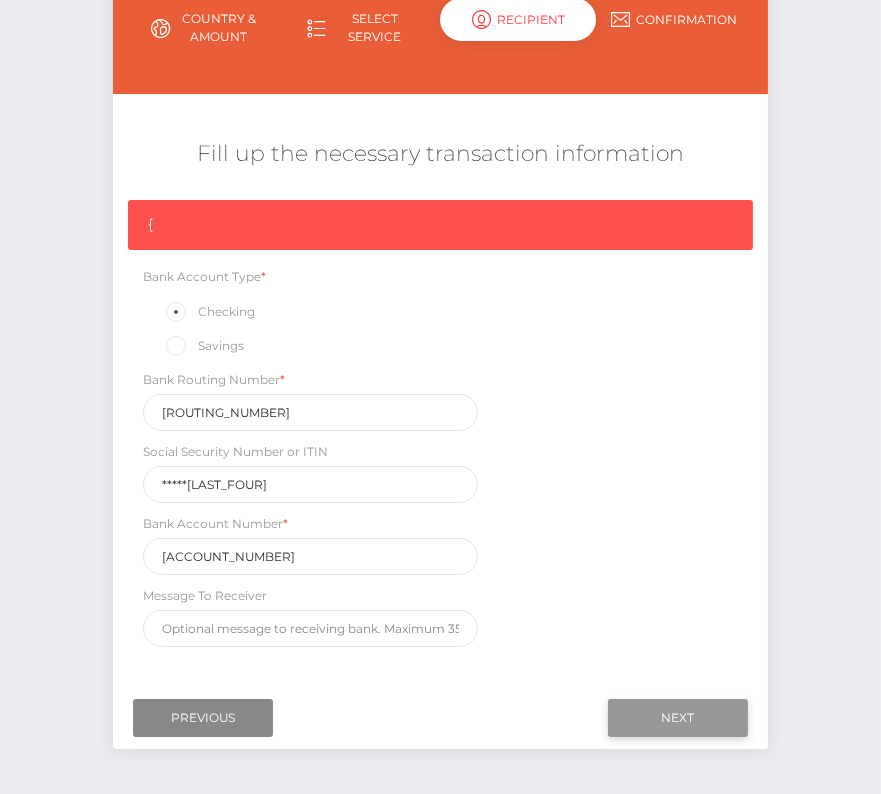 click on "Next" at bounding box center (678, 718) 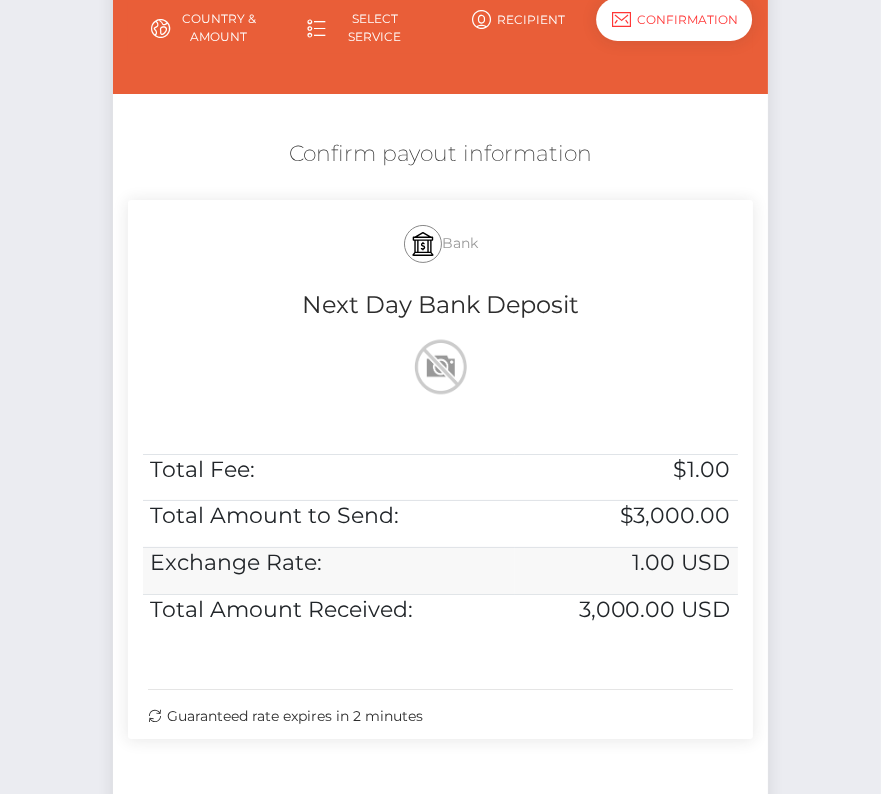 scroll, scrollTop: 408, scrollLeft: 0, axis: vertical 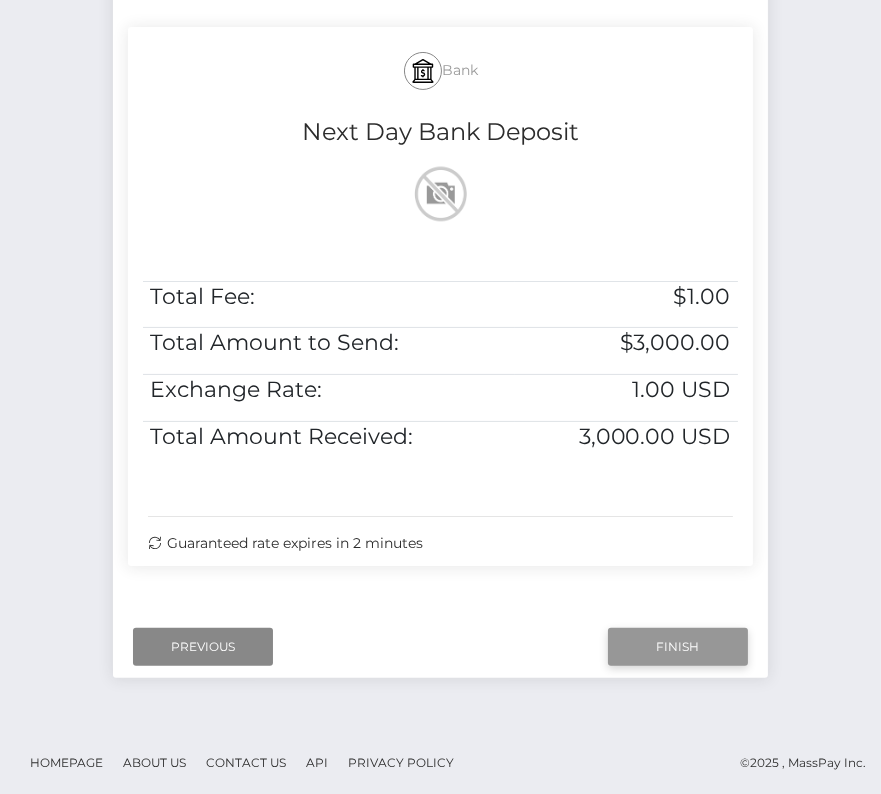 click on "Finish" at bounding box center [678, 647] 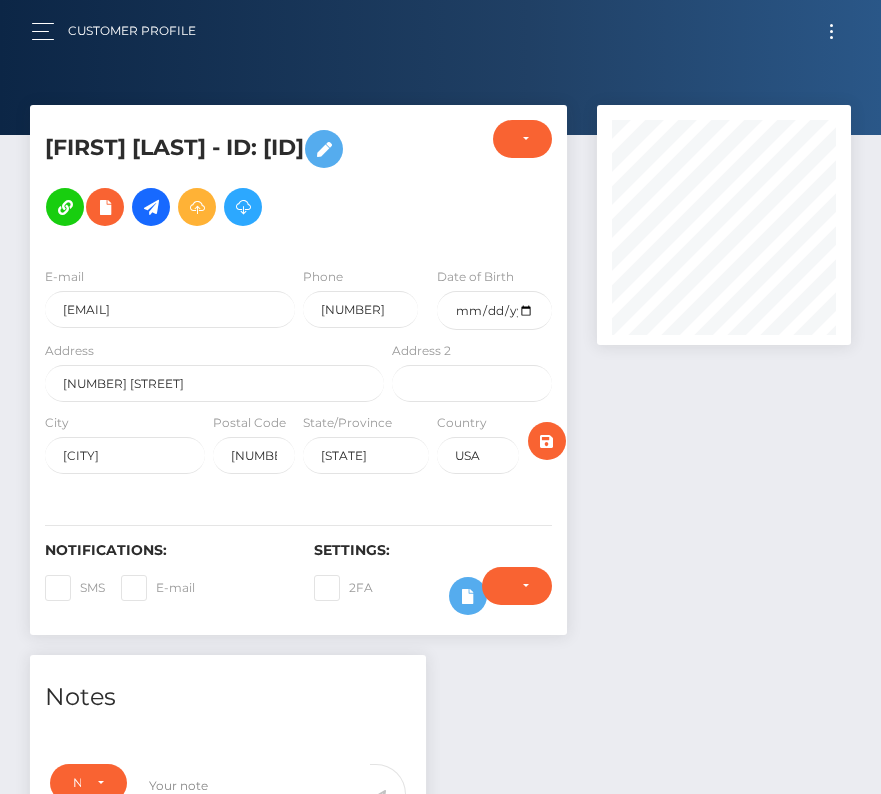 scroll, scrollTop: 0, scrollLeft: 0, axis: both 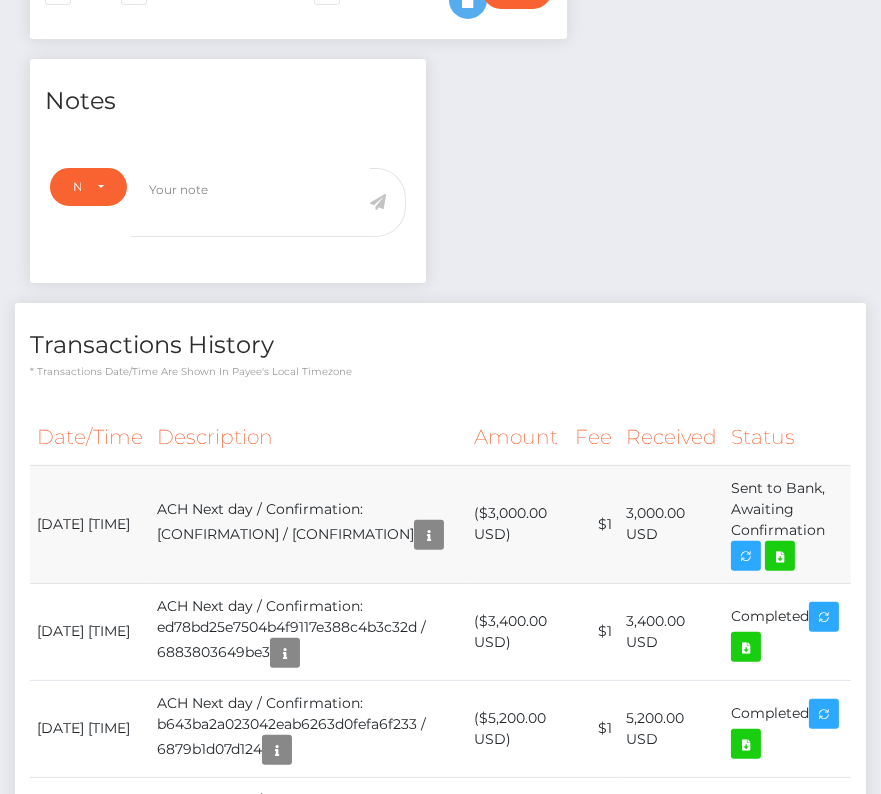 drag, startPoint x: 35, startPoint y: 529, endPoint x: 828, endPoint y: 556, distance: 793.45953 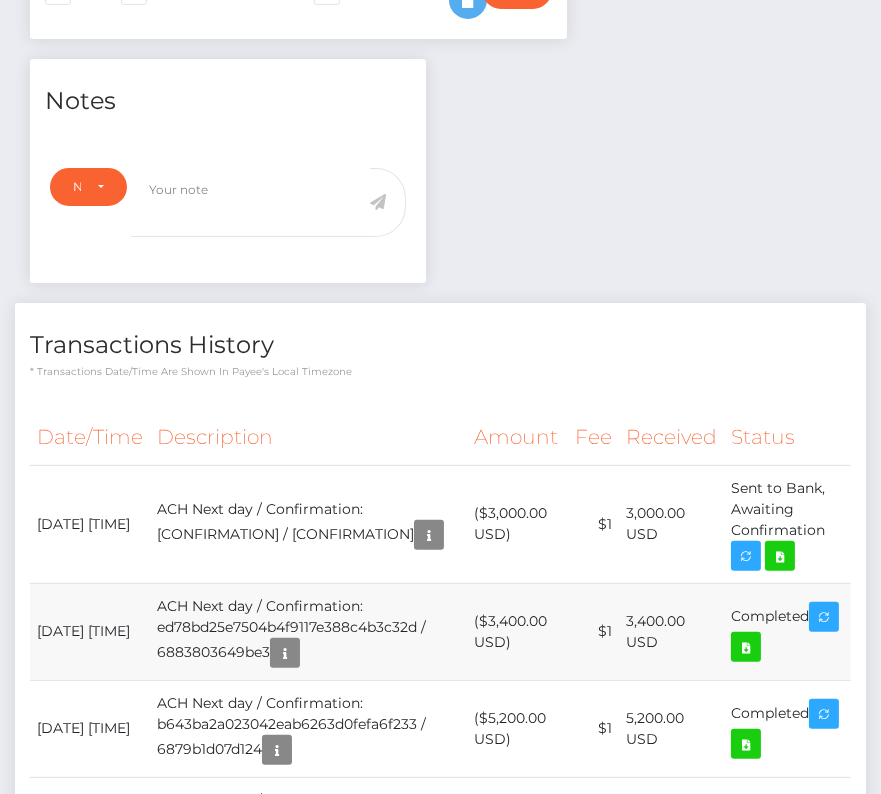 copy on "[DATE] [TIME]
ACH Next day / Confirmation: [CONFIRMATION] / [CONFIRMATION]
($[AMOUNT] [CURRENCY])
$[AMOUNT]
[AMOUNT] [CURRENCY]
Sent to Bank, Awaiting Confirmation" 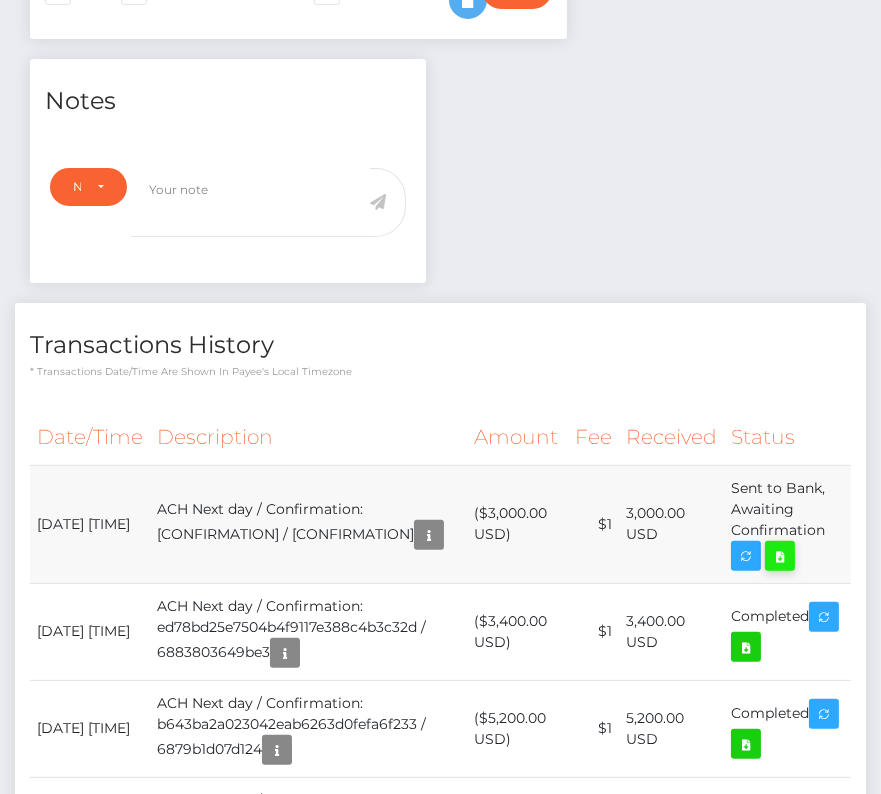 click at bounding box center (780, 556) 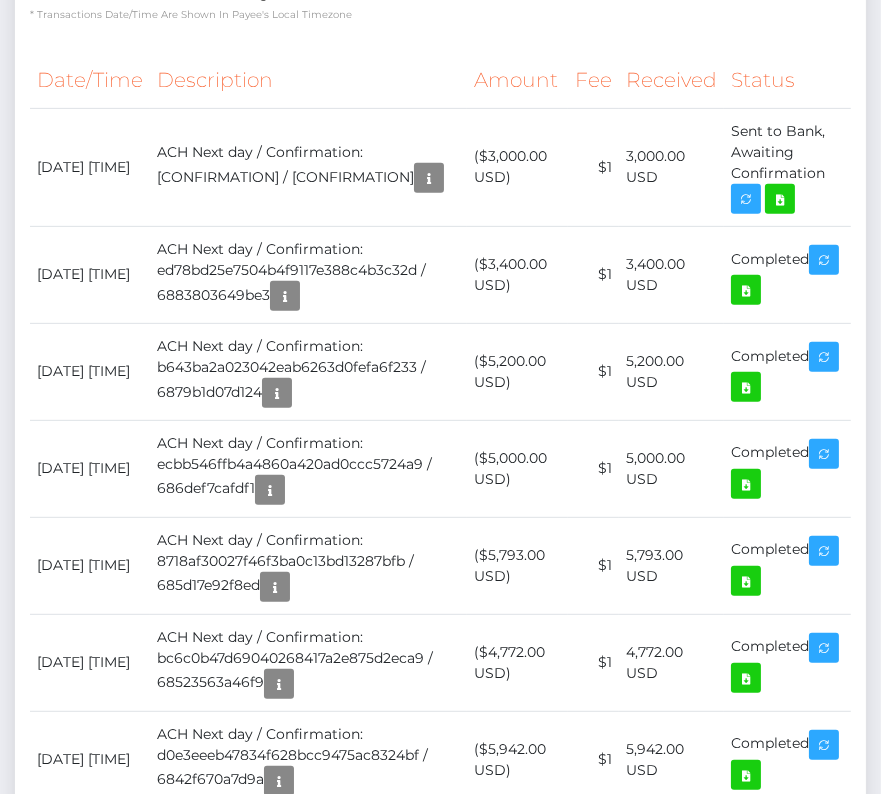 scroll, scrollTop: 0, scrollLeft: 0, axis: both 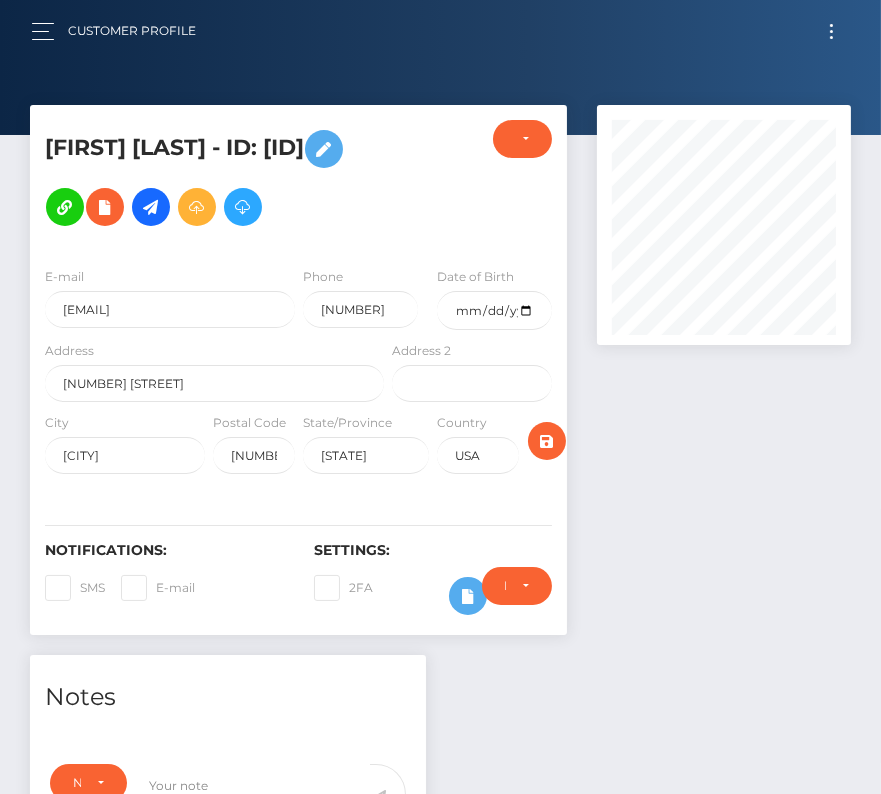 click at bounding box center (831, 31) 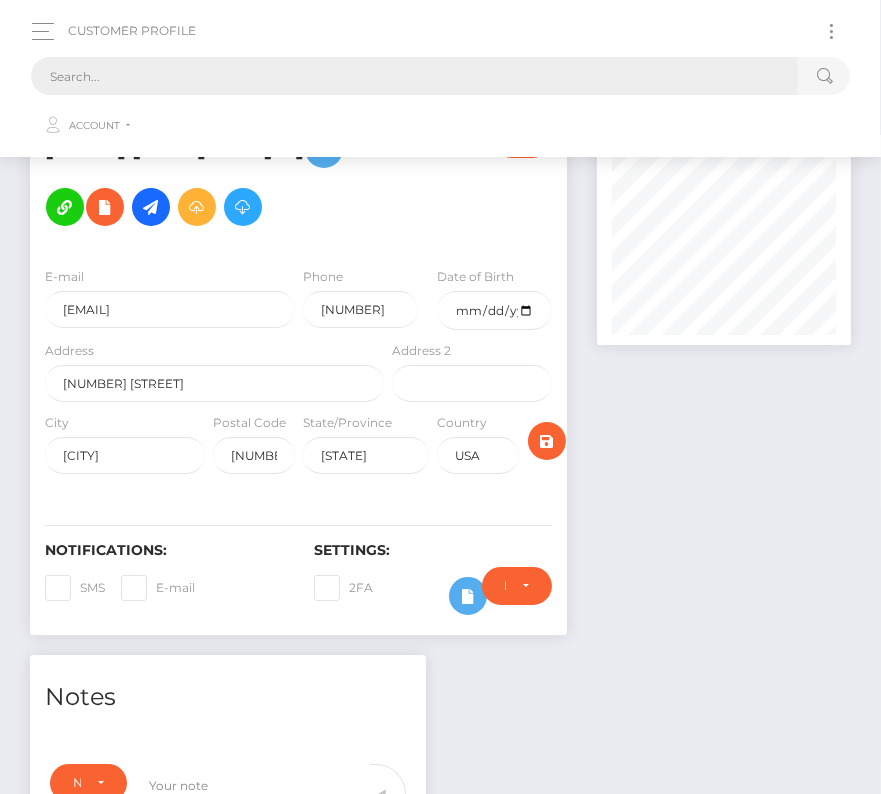 click at bounding box center (414, 76) 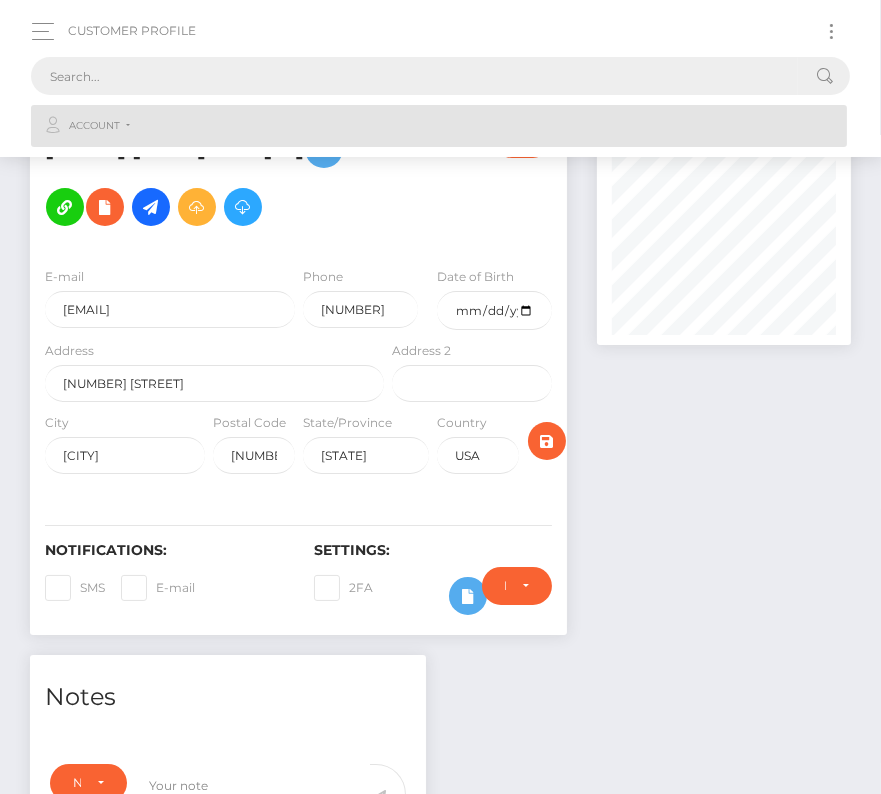 paste on "828758" 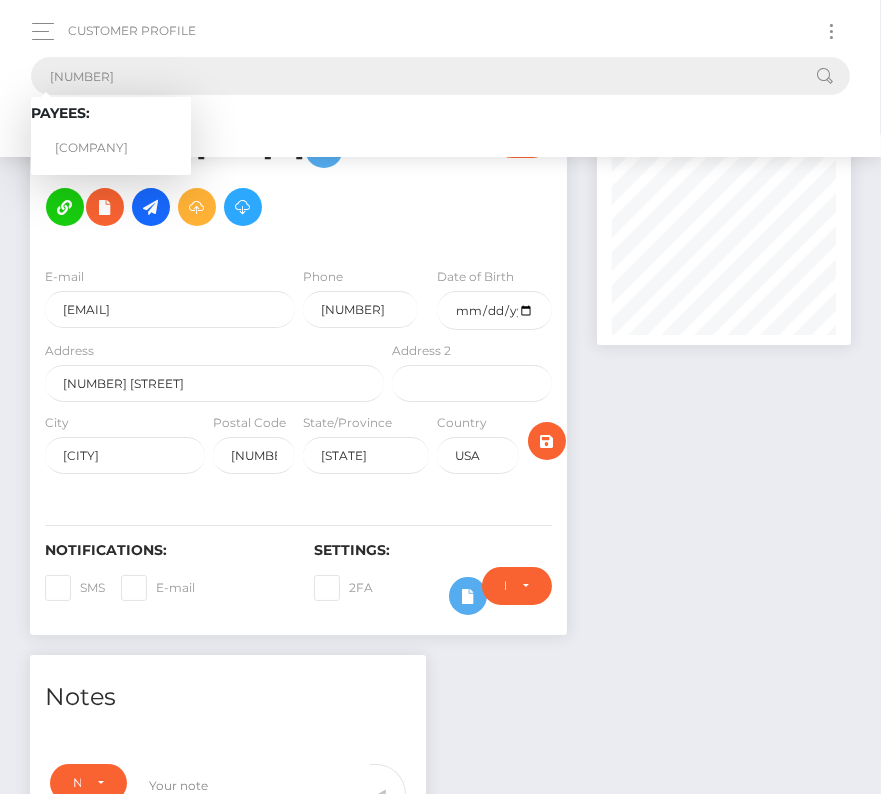 type on "828758" 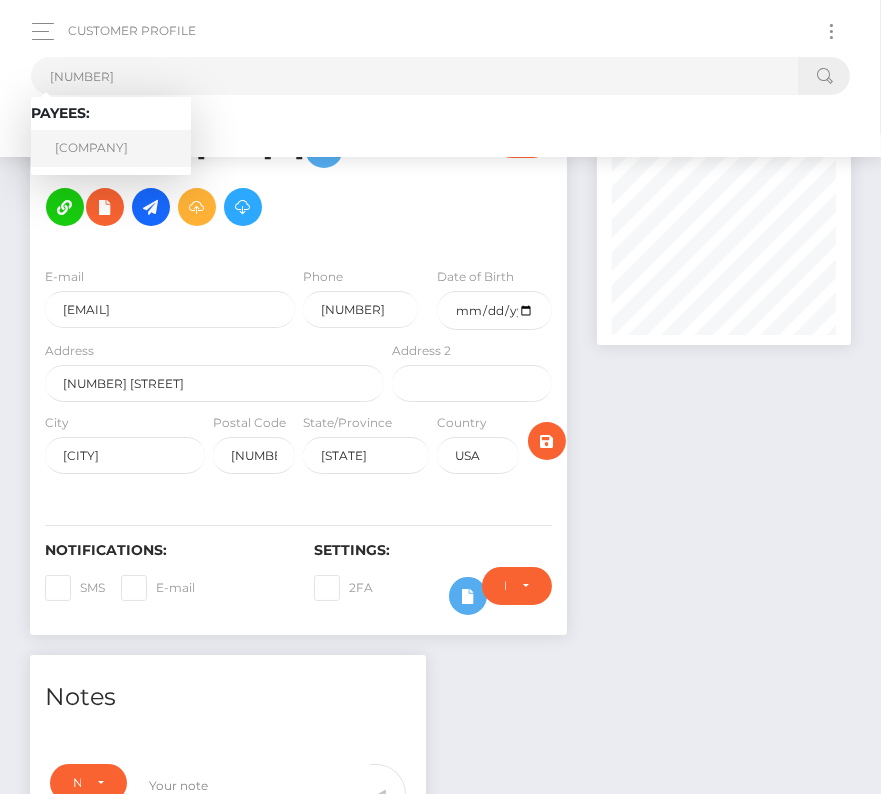 click on "Angry Games Inc" at bounding box center [111, 148] 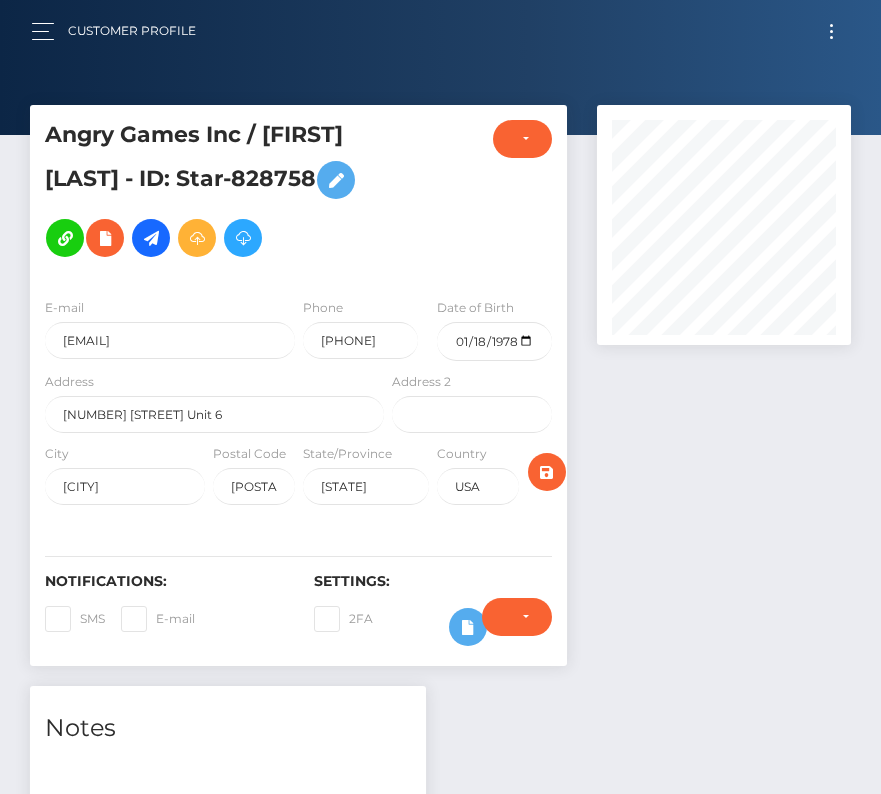 scroll, scrollTop: 0, scrollLeft: 0, axis: both 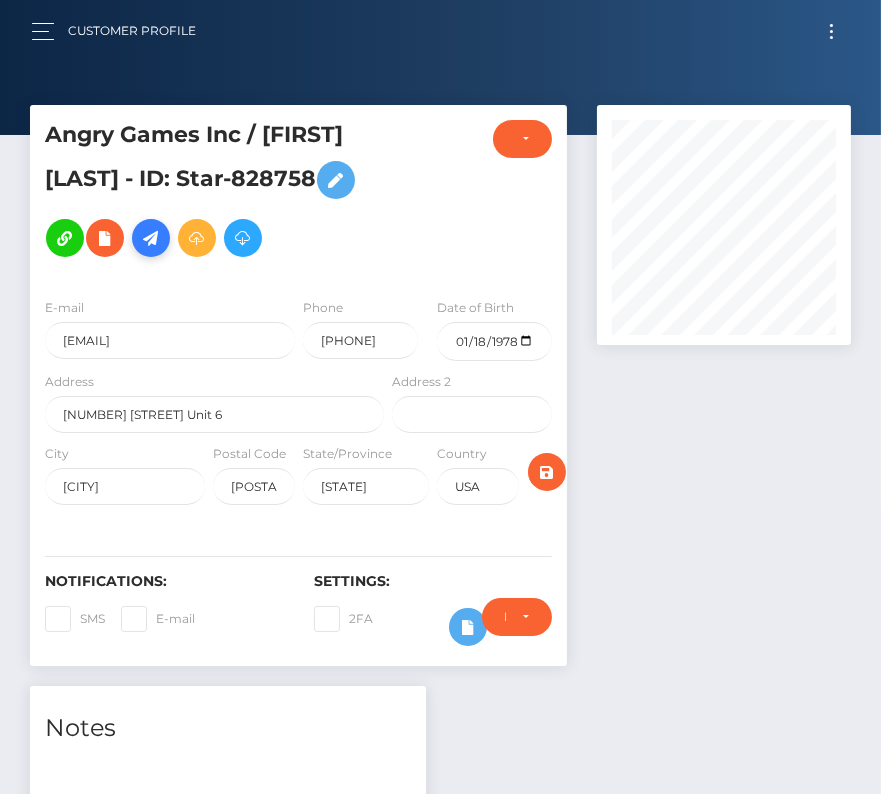 click at bounding box center [151, 238] 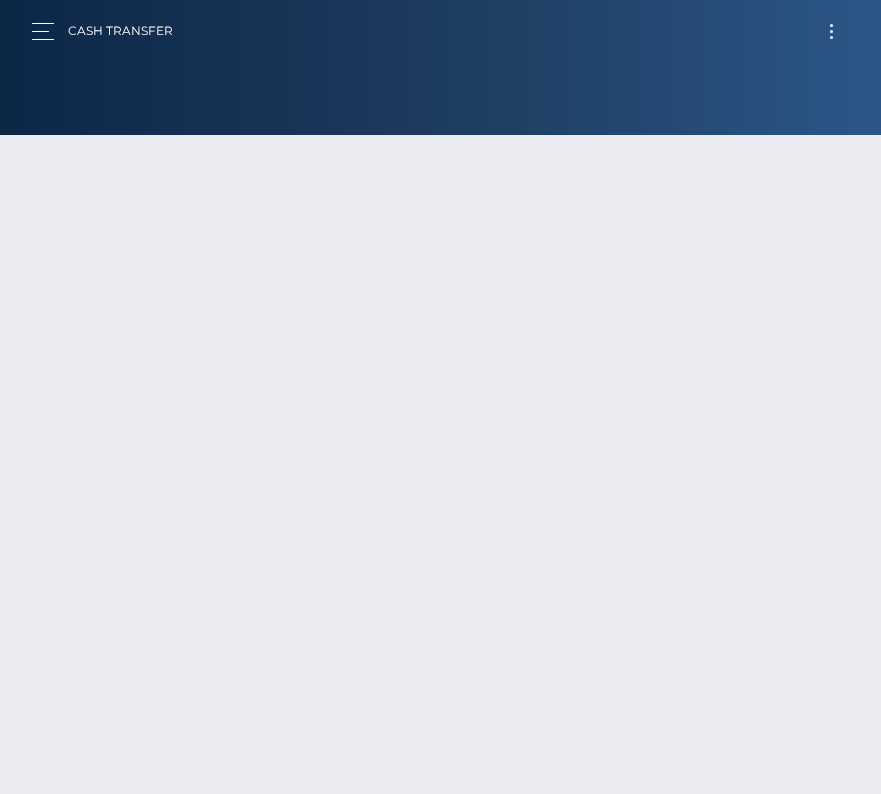 scroll, scrollTop: 0, scrollLeft: 0, axis: both 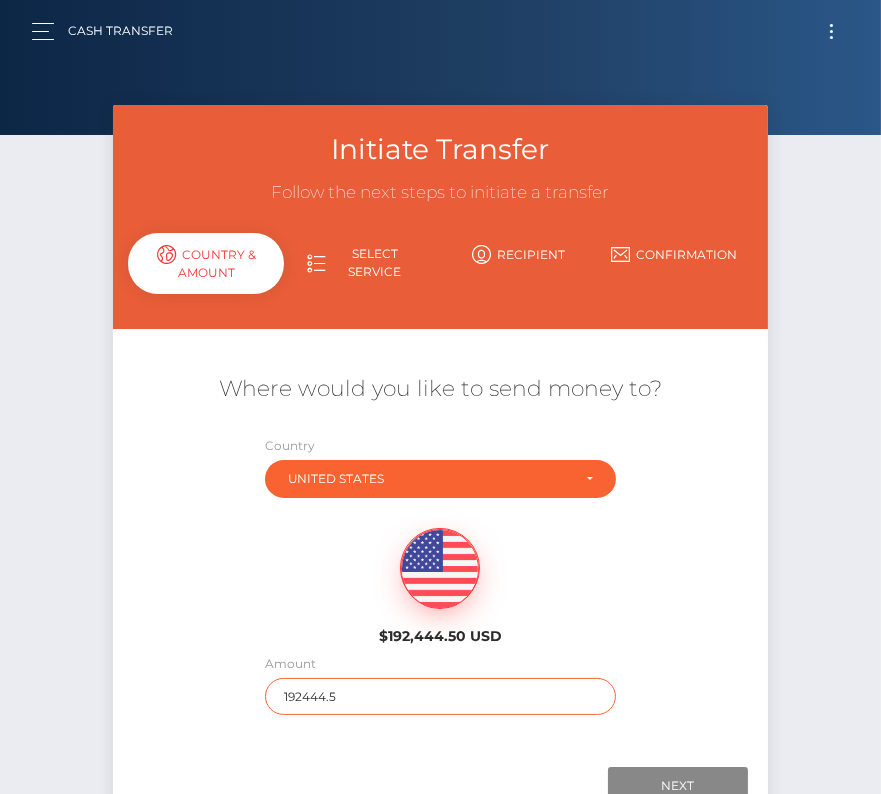 click on "192444.5" at bounding box center [441, 696] 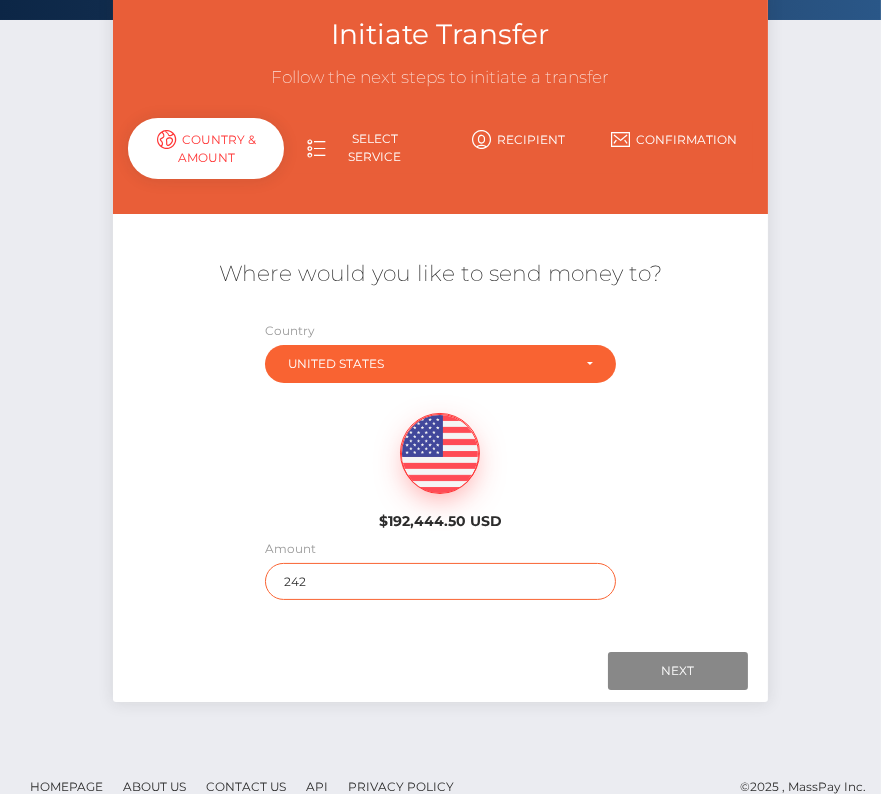 scroll, scrollTop: 140, scrollLeft: 0, axis: vertical 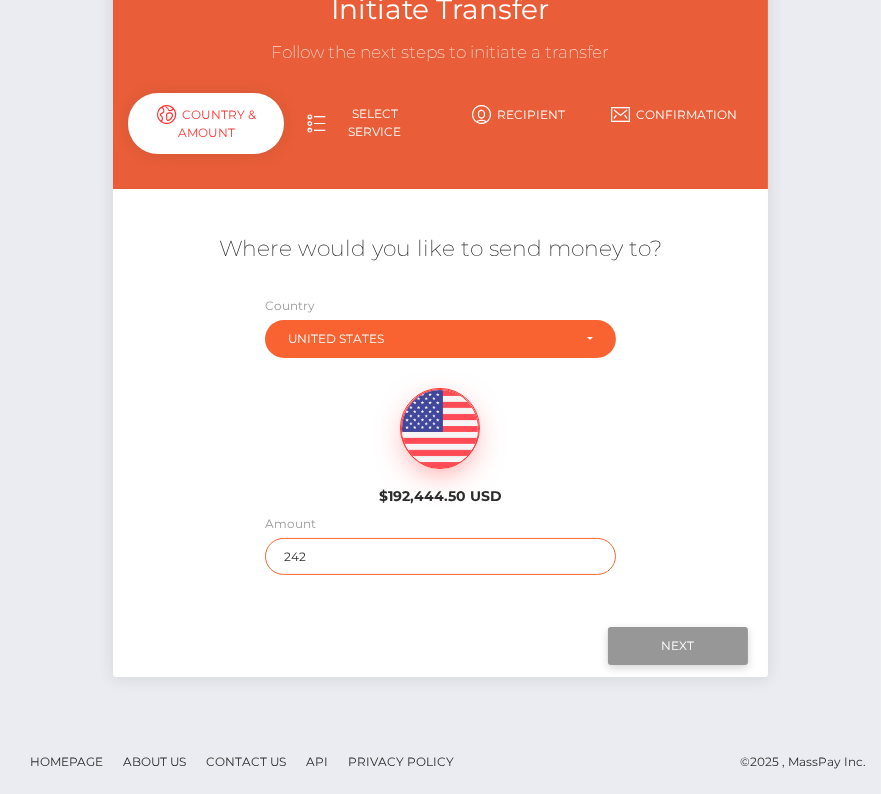type on "242" 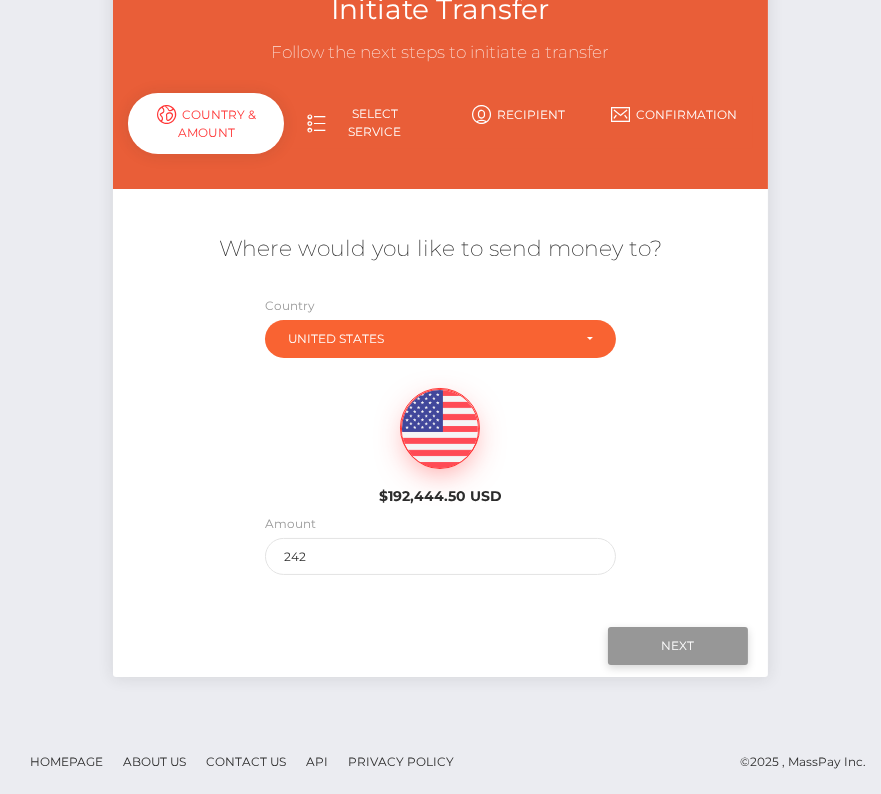 click on "Next" at bounding box center (678, 646) 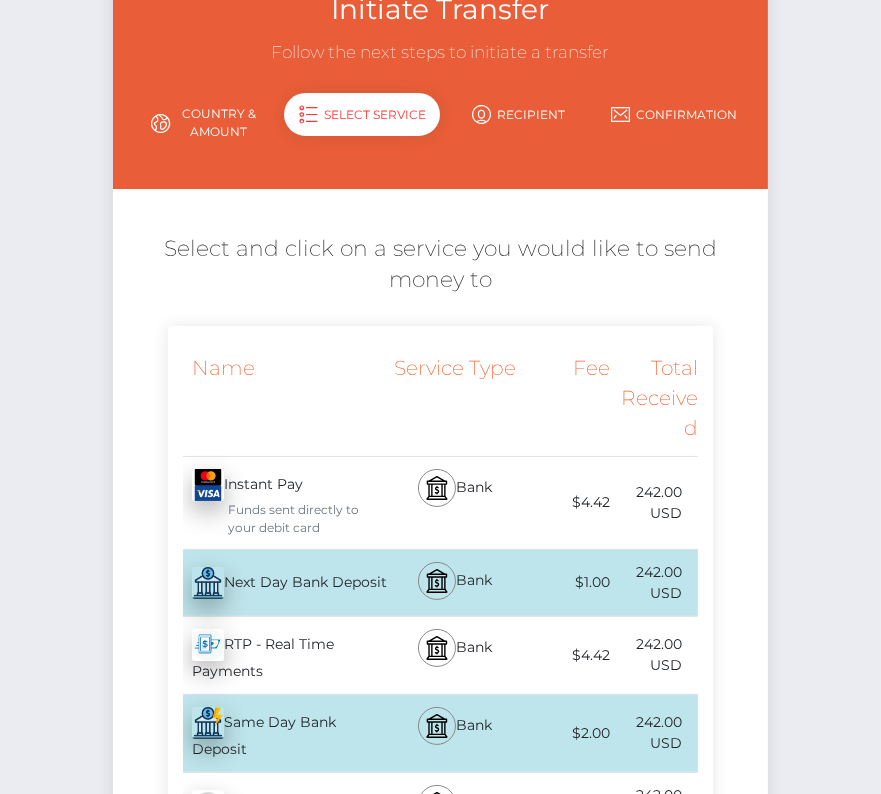 click on "Next Day Bank Deposit  - USD" at bounding box center (278, 583) 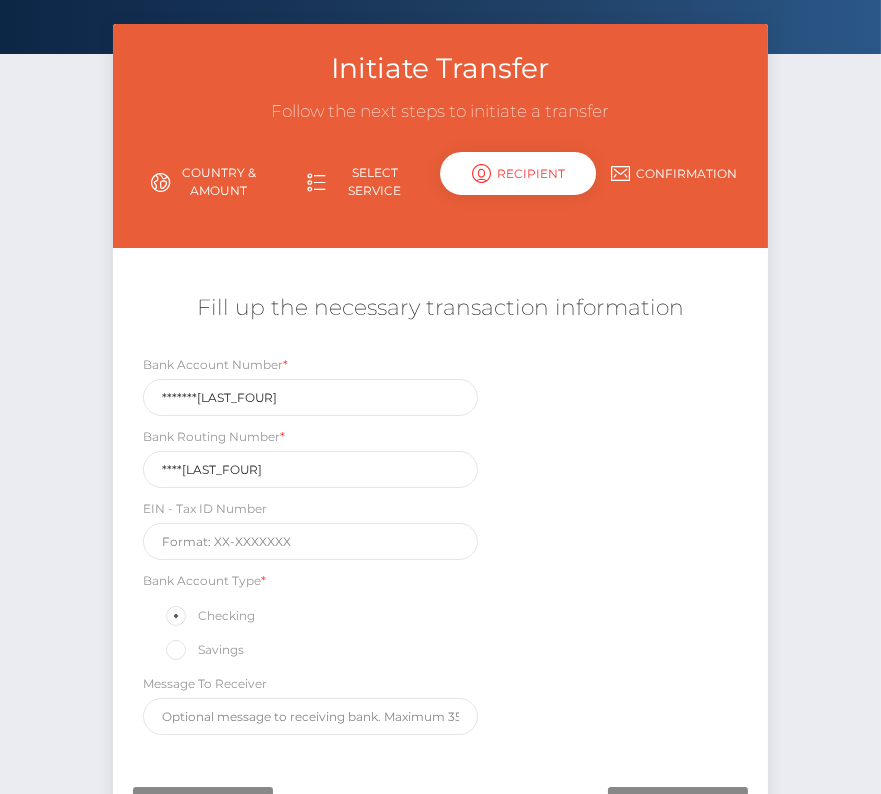 scroll, scrollTop: 90, scrollLeft: 0, axis: vertical 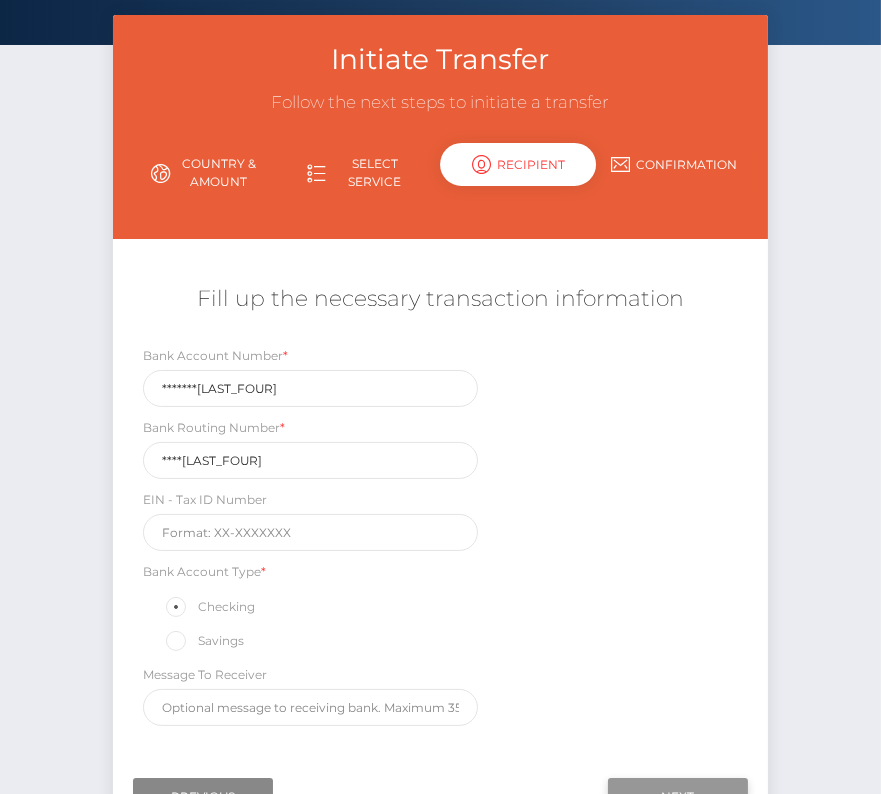 click on "Next" at bounding box center (678, 797) 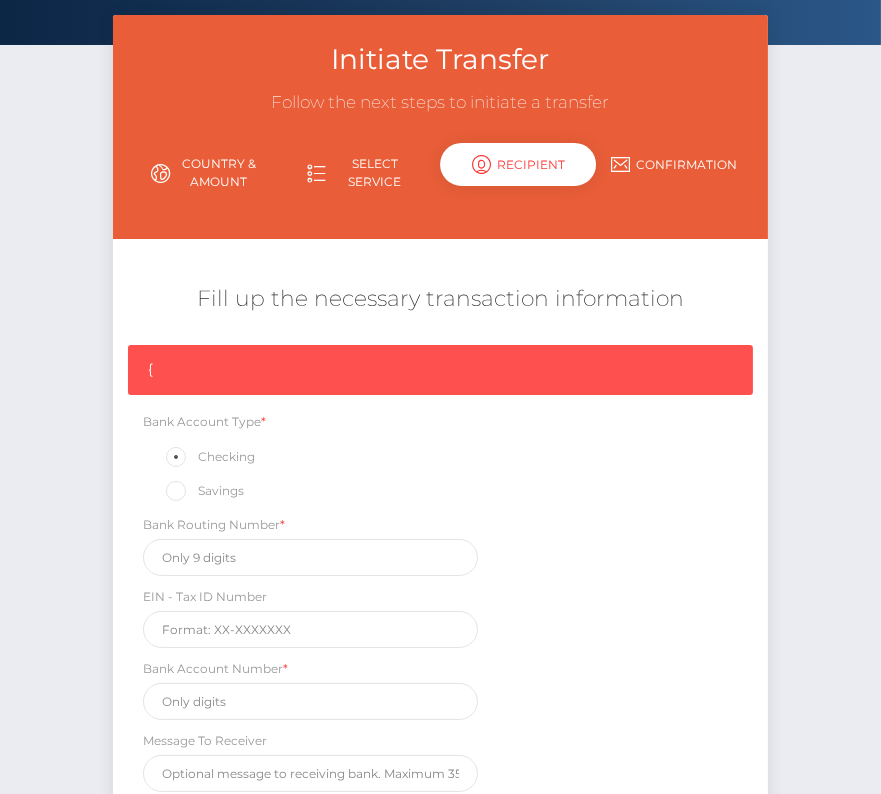 scroll, scrollTop: 301, scrollLeft: 0, axis: vertical 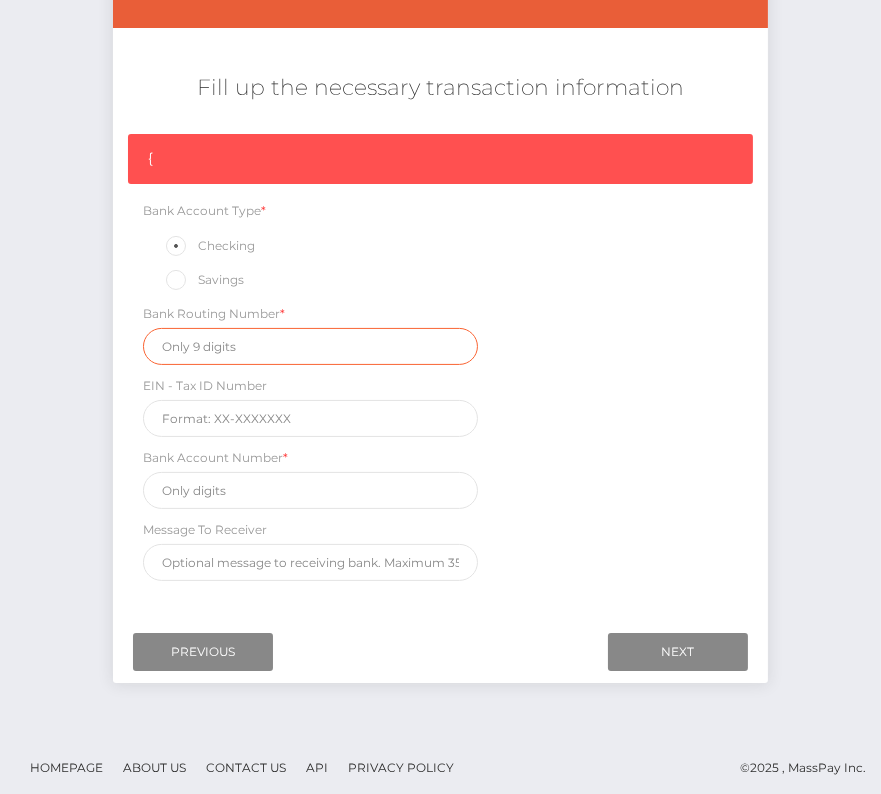 click at bounding box center [310, 346] 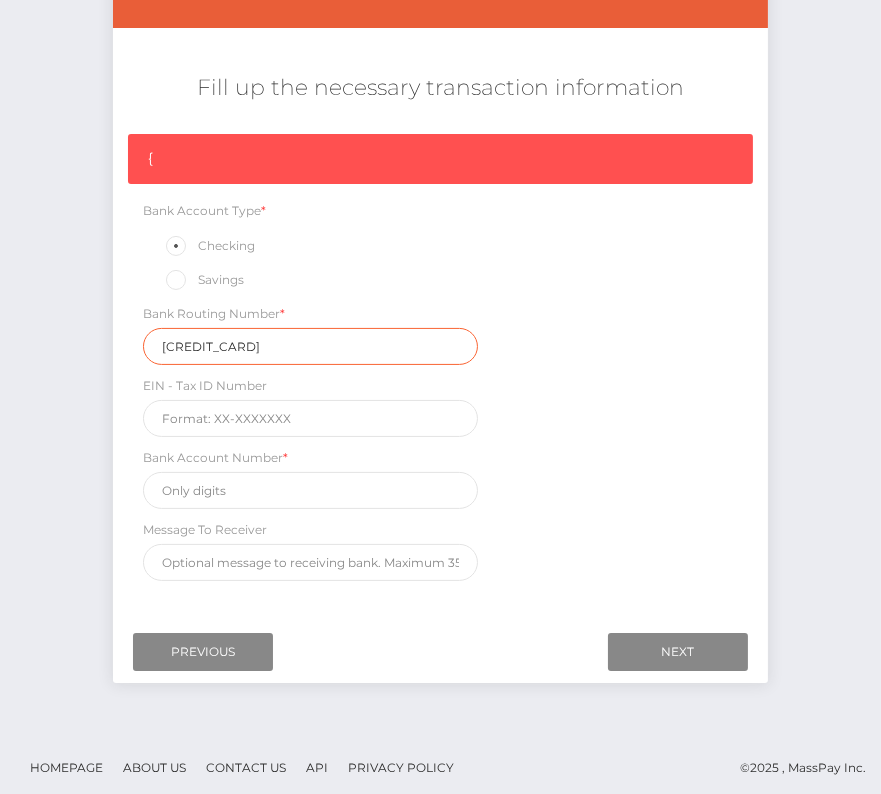 type on "275982801" 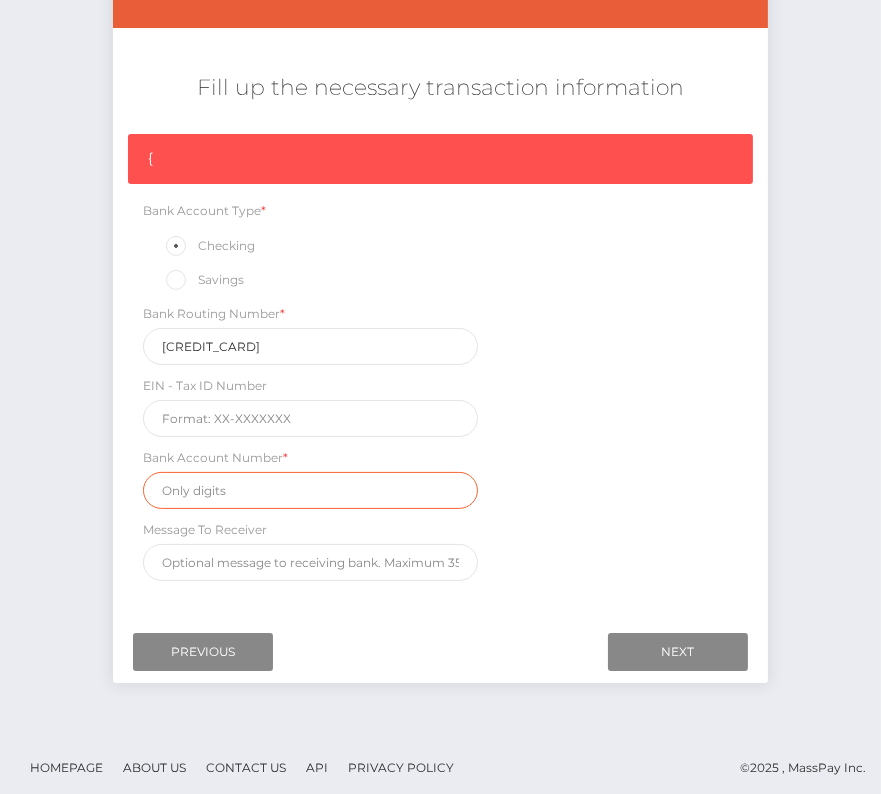 click at bounding box center [310, 490] 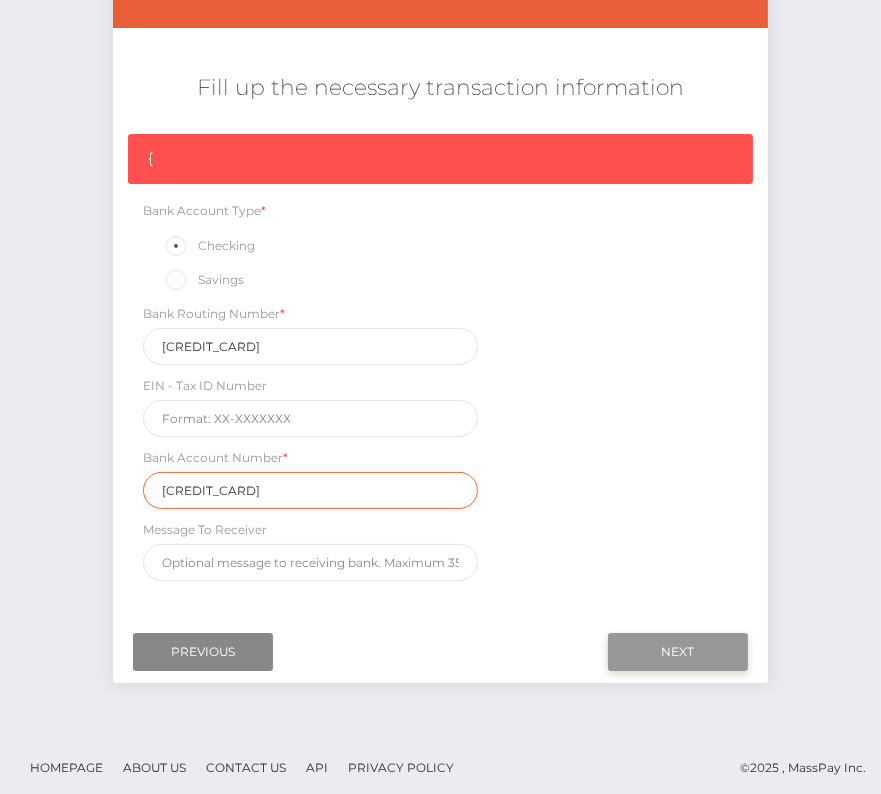 type on "40123214294" 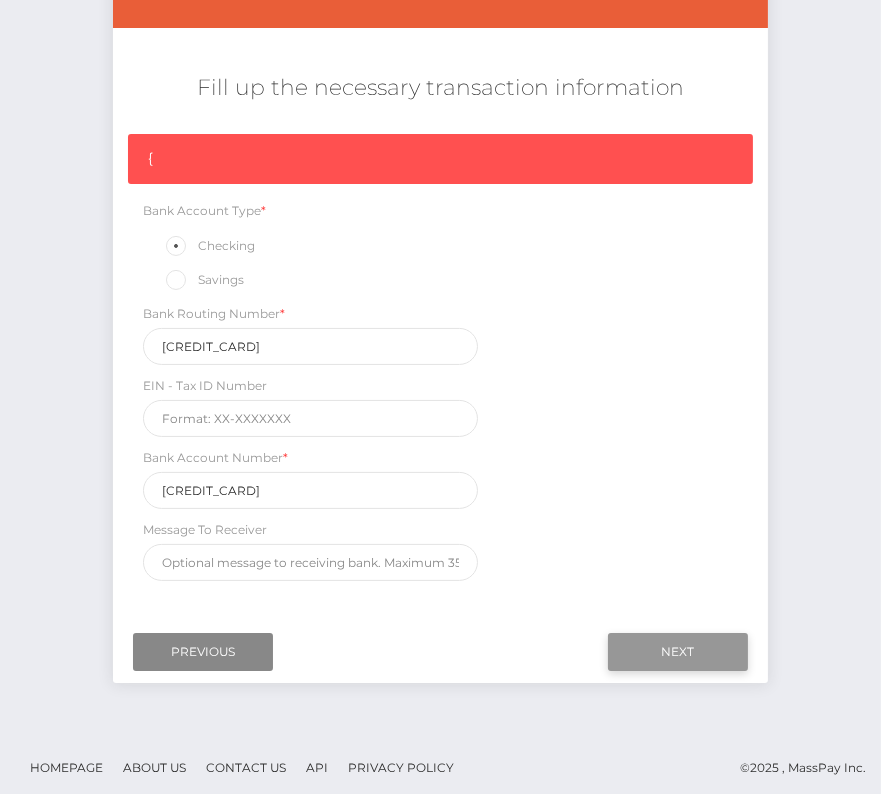 click on "Next" at bounding box center [678, 652] 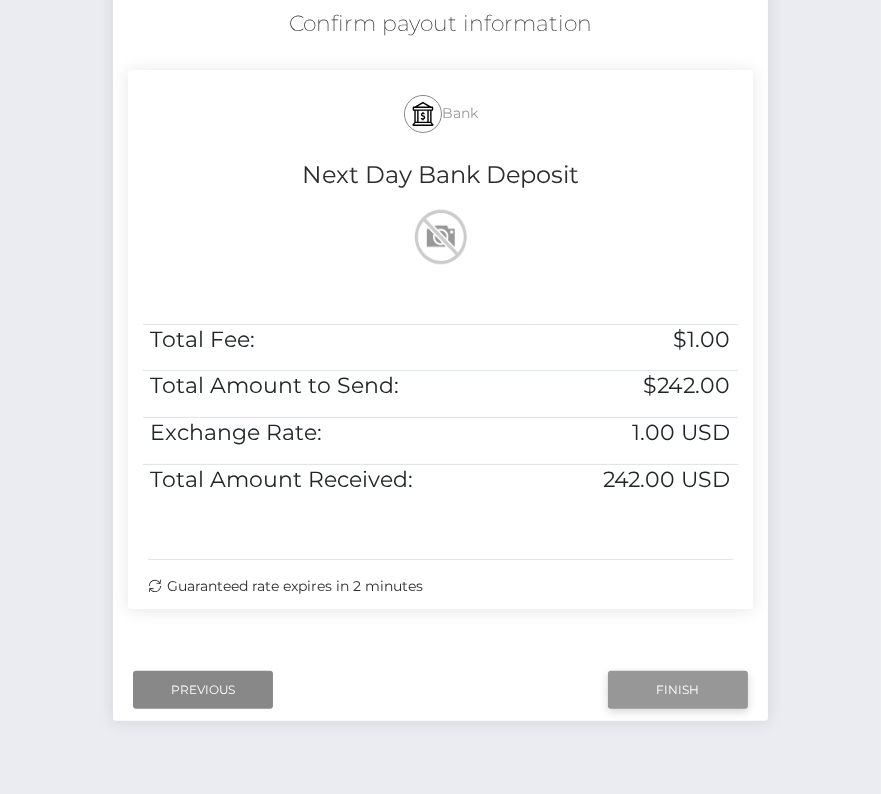 scroll, scrollTop: 373, scrollLeft: 0, axis: vertical 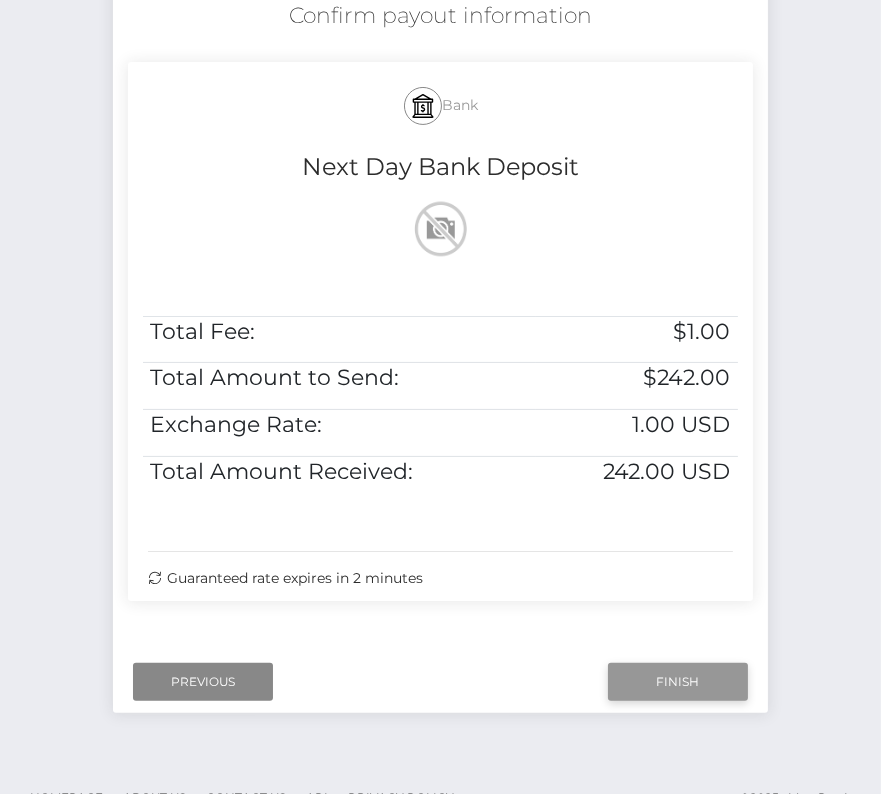 click on "Finish" at bounding box center [678, 682] 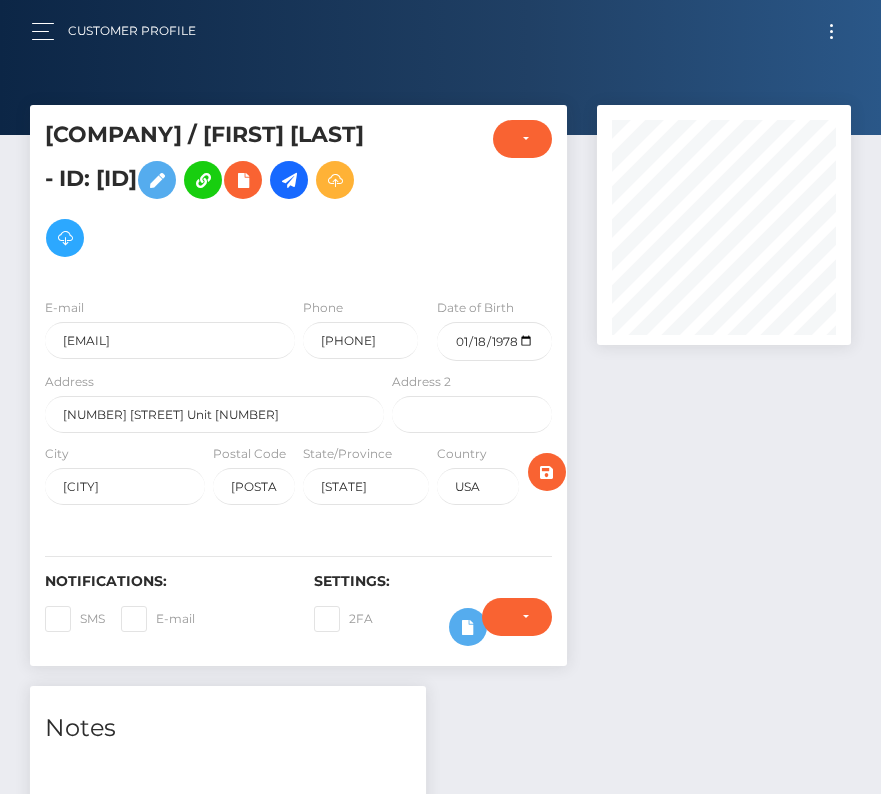 scroll, scrollTop: 655, scrollLeft: 0, axis: vertical 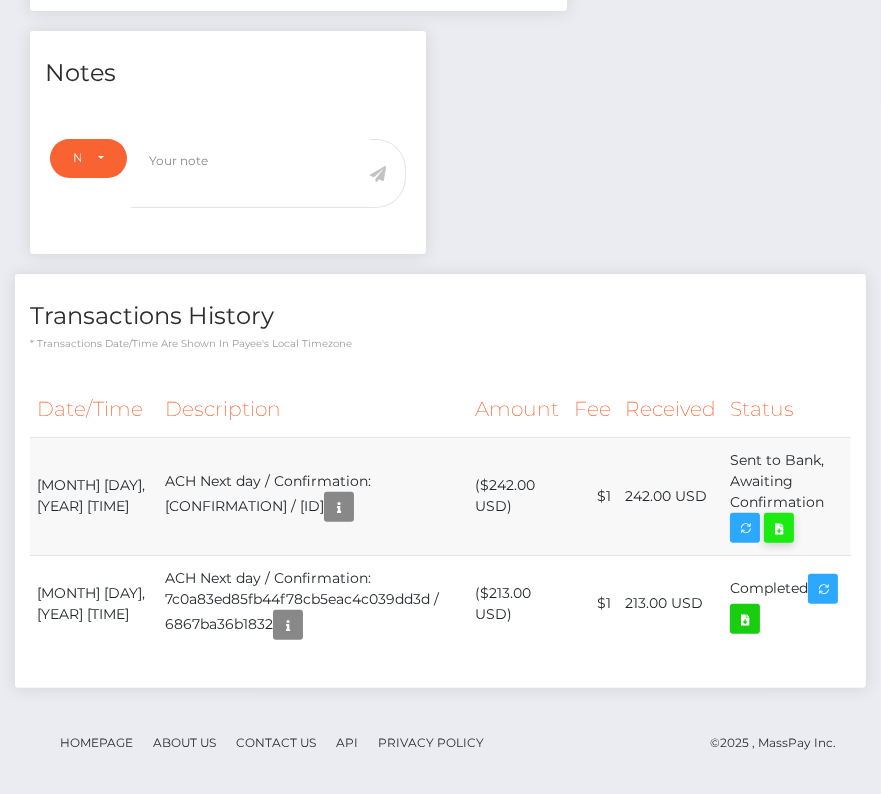 click at bounding box center (779, 528) 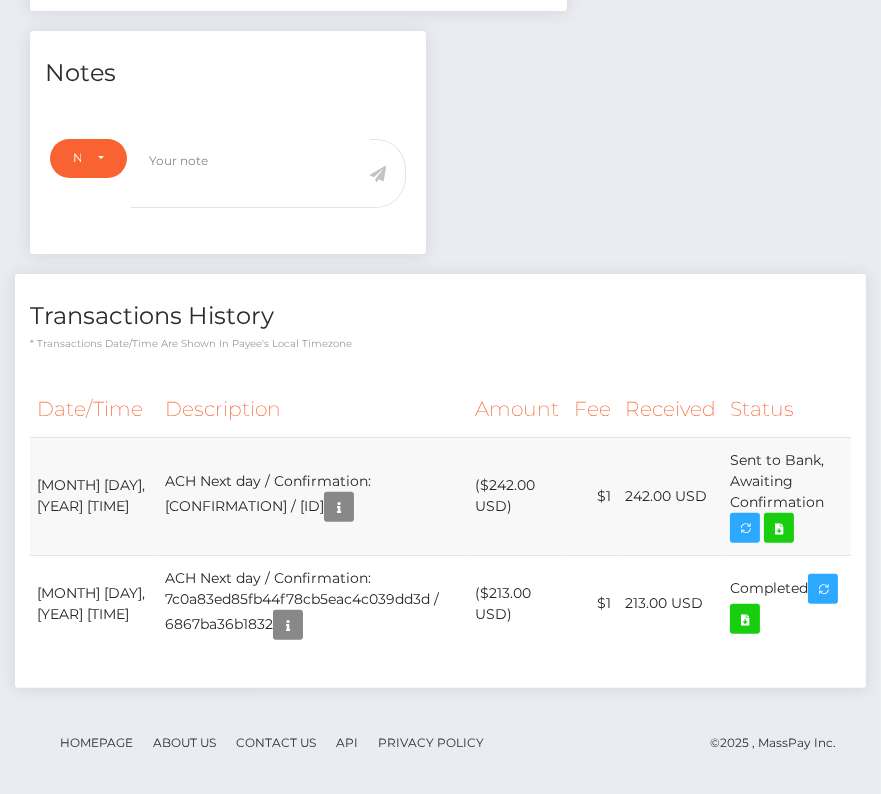 drag, startPoint x: 39, startPoint y: 478, endPoint x: 822, endPoint y: 516, distance: 783.9216 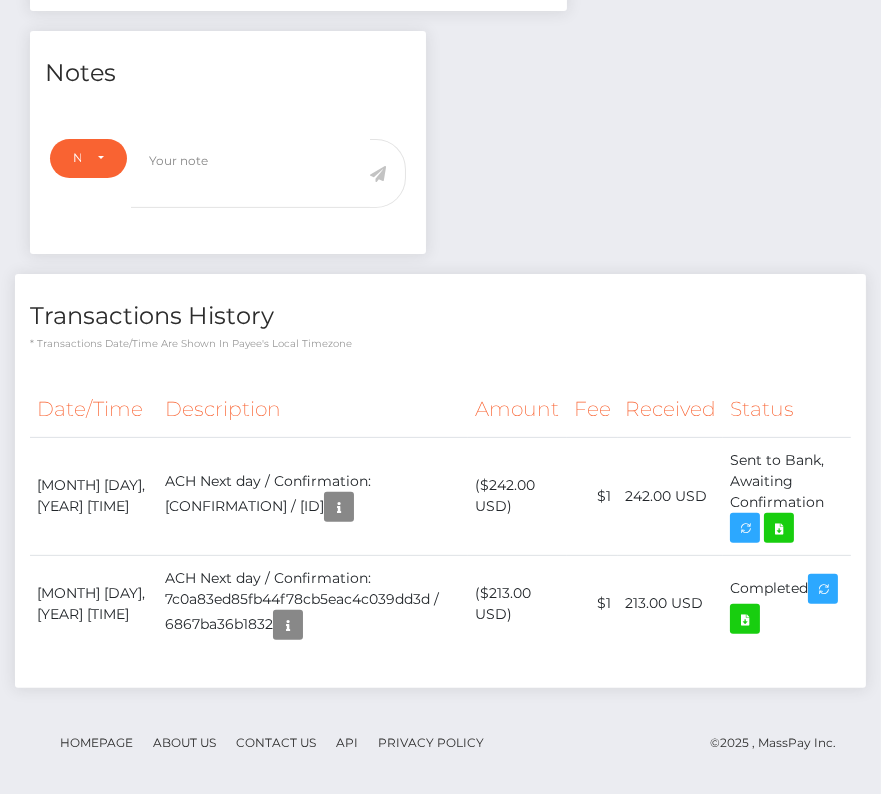 copy on "August  5, 2025 06:41AM
ACH Next day / Confirmation: 9735320fc09646bb994f4af06bfbc05e / 6891ed7e449fa
($242.00 USD)
$1
242.00 USD
Sent to Bank, Awaiting Confirmation" 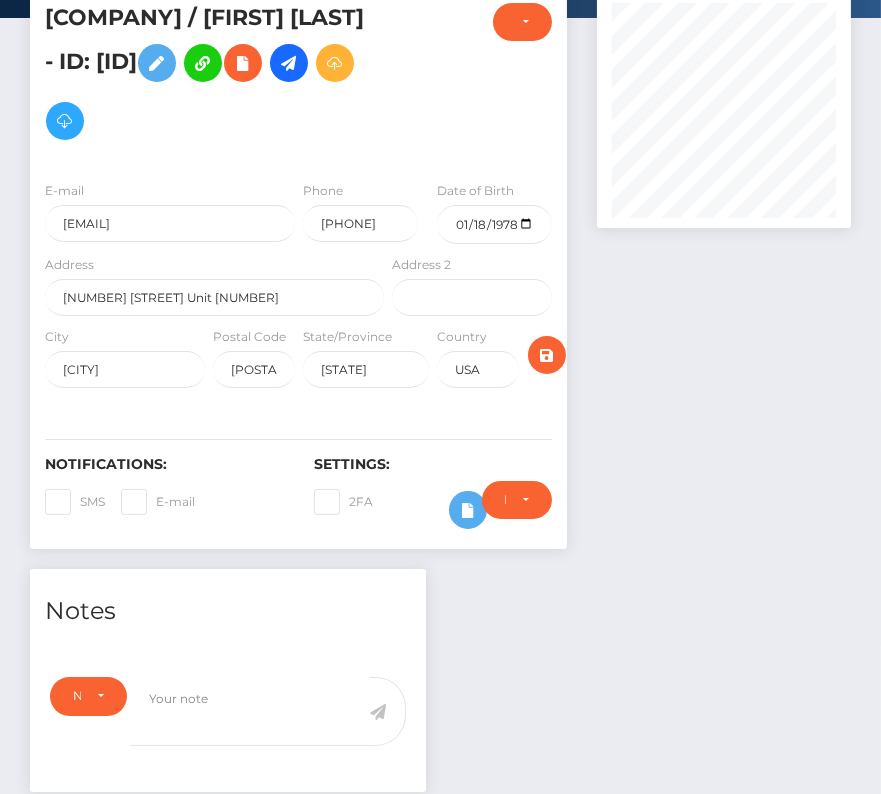 scroll, scrollTop: 0, scrollLeft: 0, axis: both 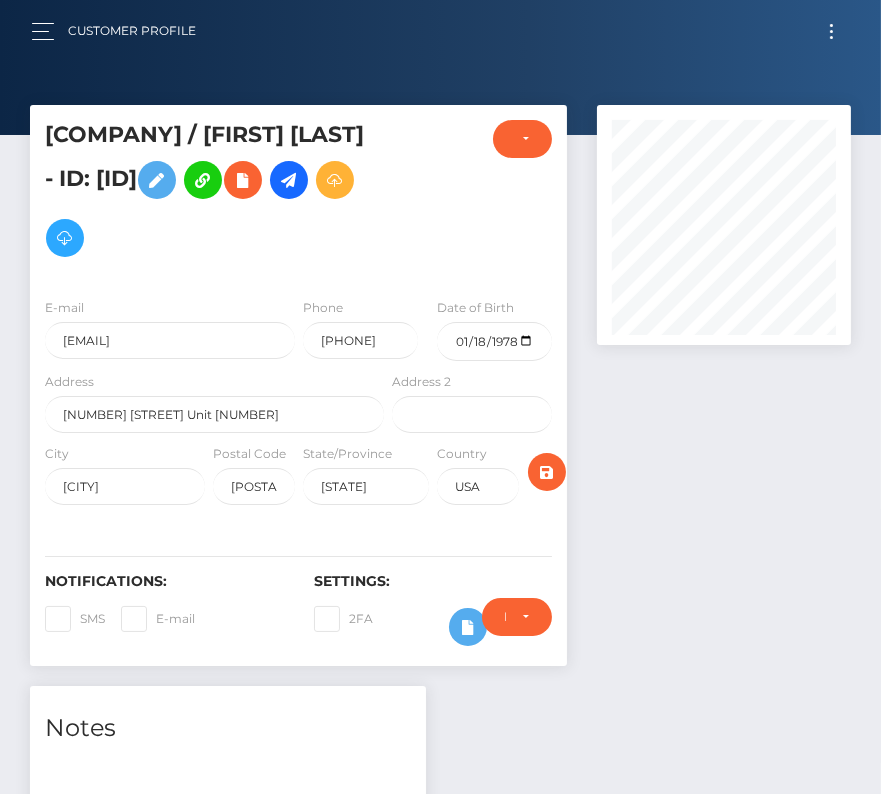 click at bounding box center (831, 31) 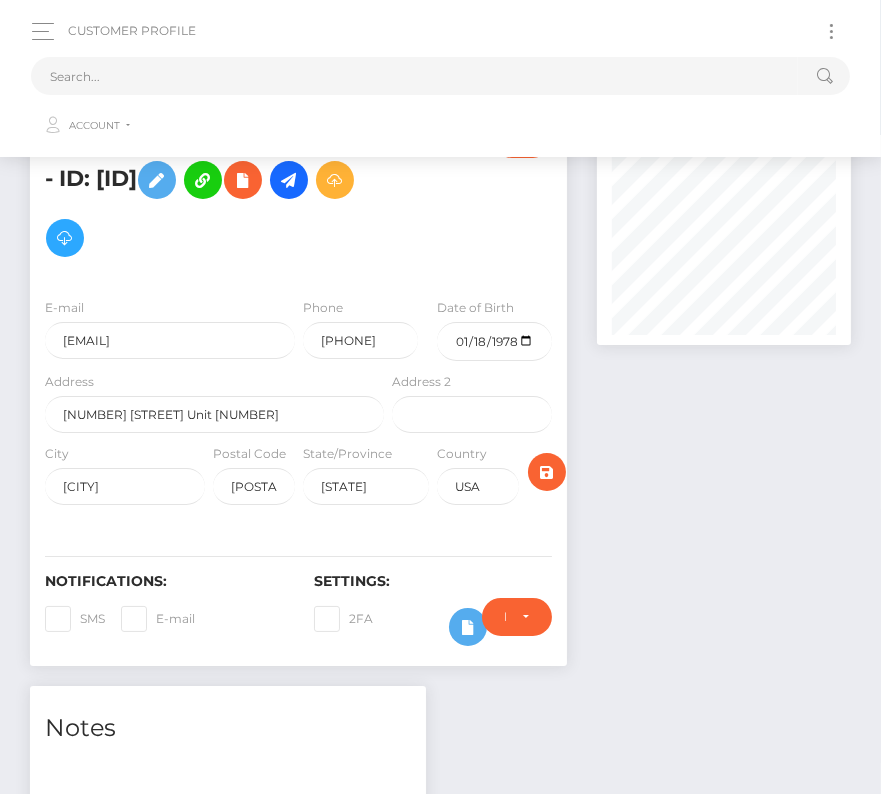 click at bounding box center (831, 31) 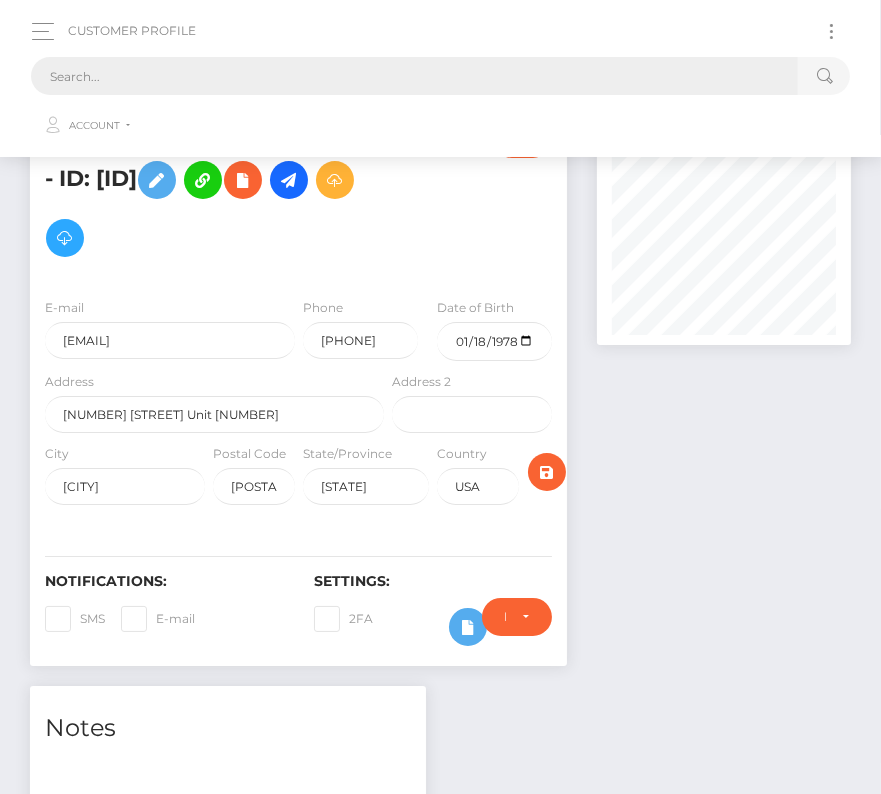 click at bounding box center (414, 76) 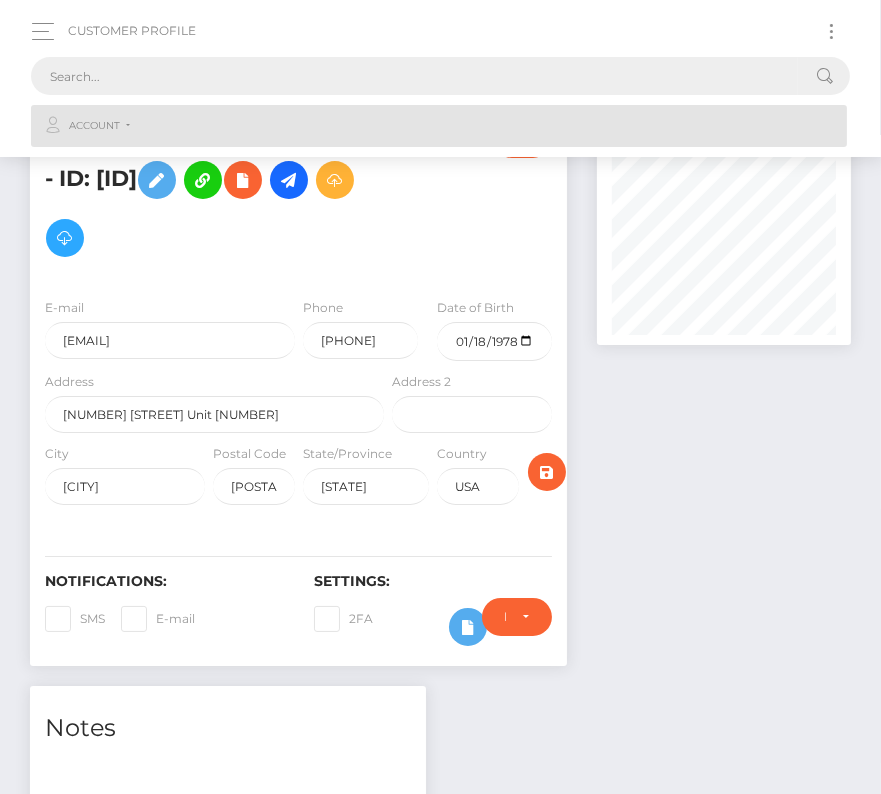 paste on "7837" 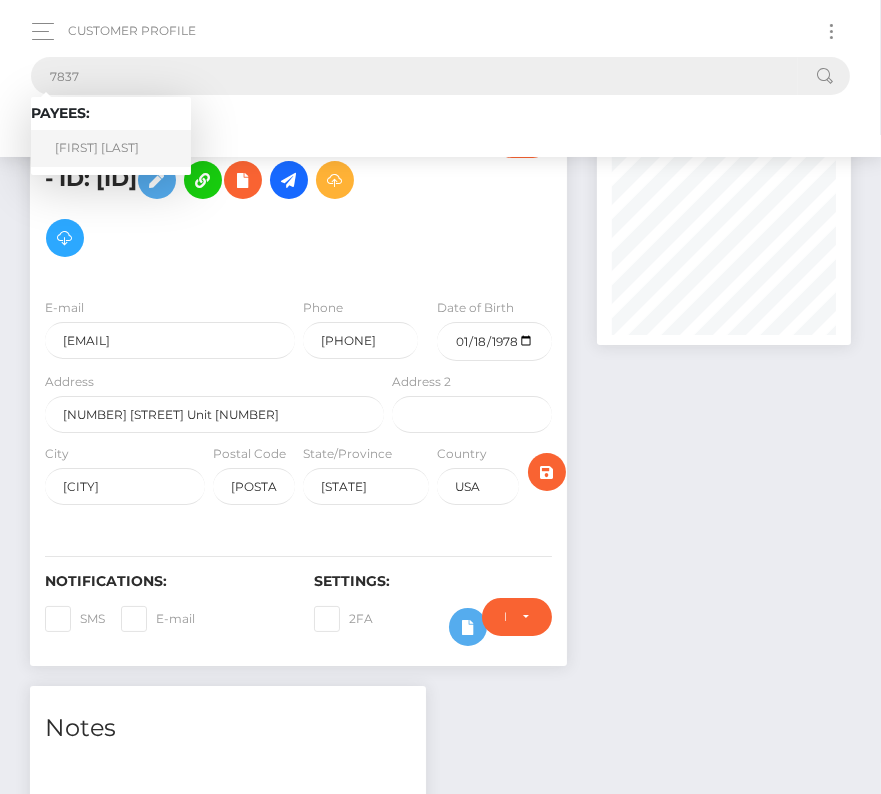 type on "7837" 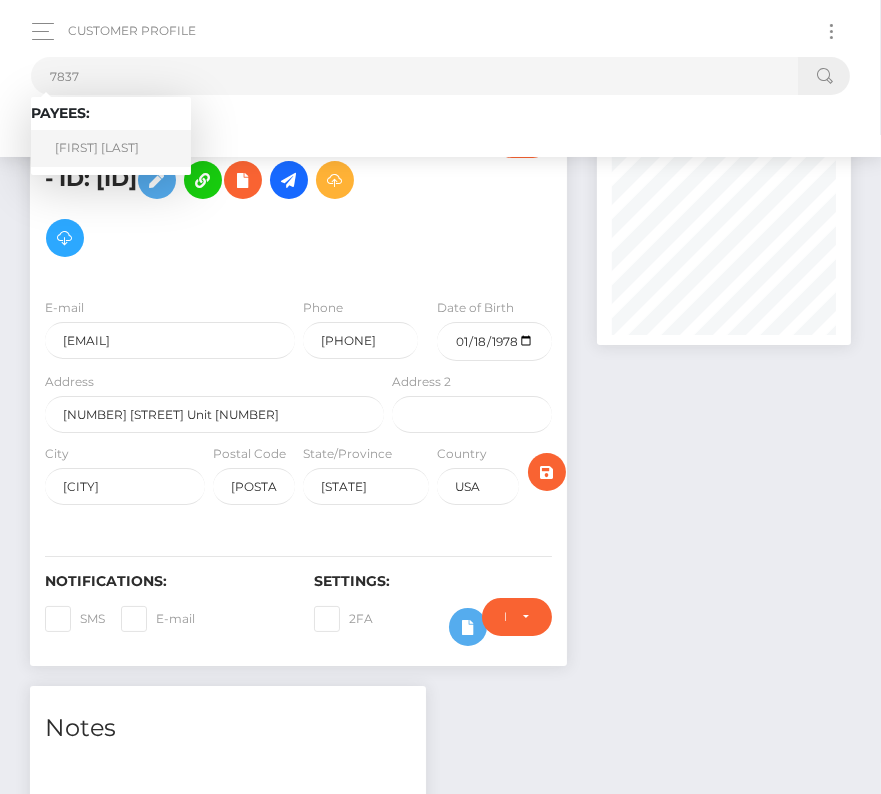 click on "Devon  Tracey" at bounding box center [111, 148] 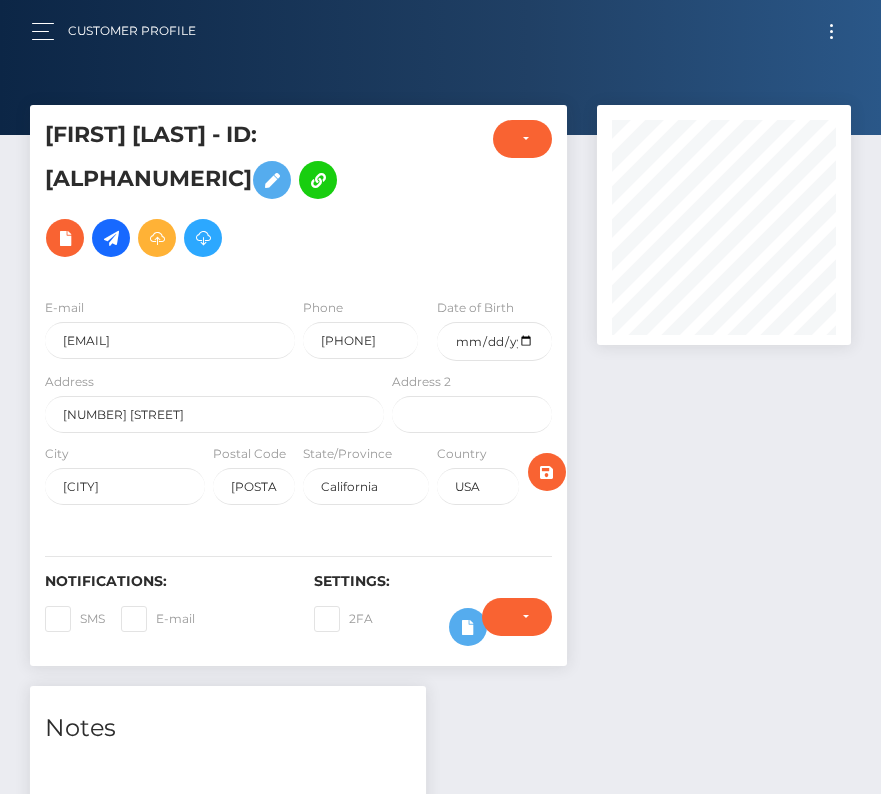 scroll, scrollTop: 0, scrollLeft: 0, axis: both 